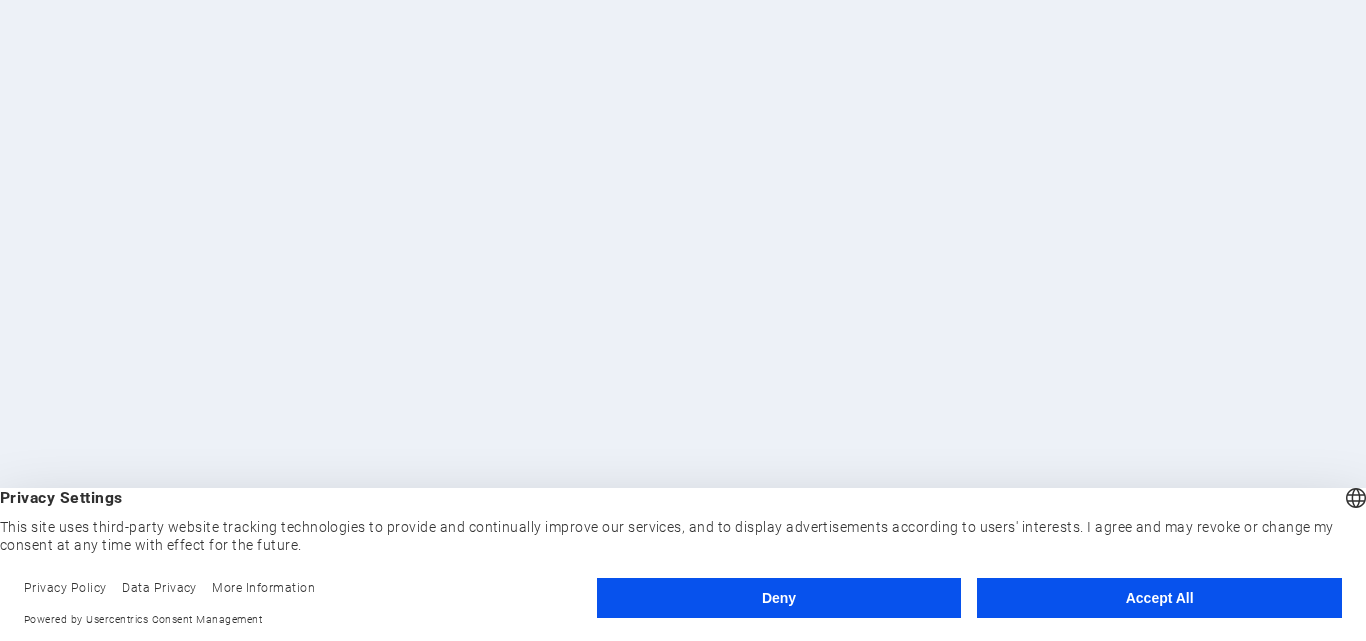 scroll, scrollTop: 0, scrollLeft: 0, axis: both 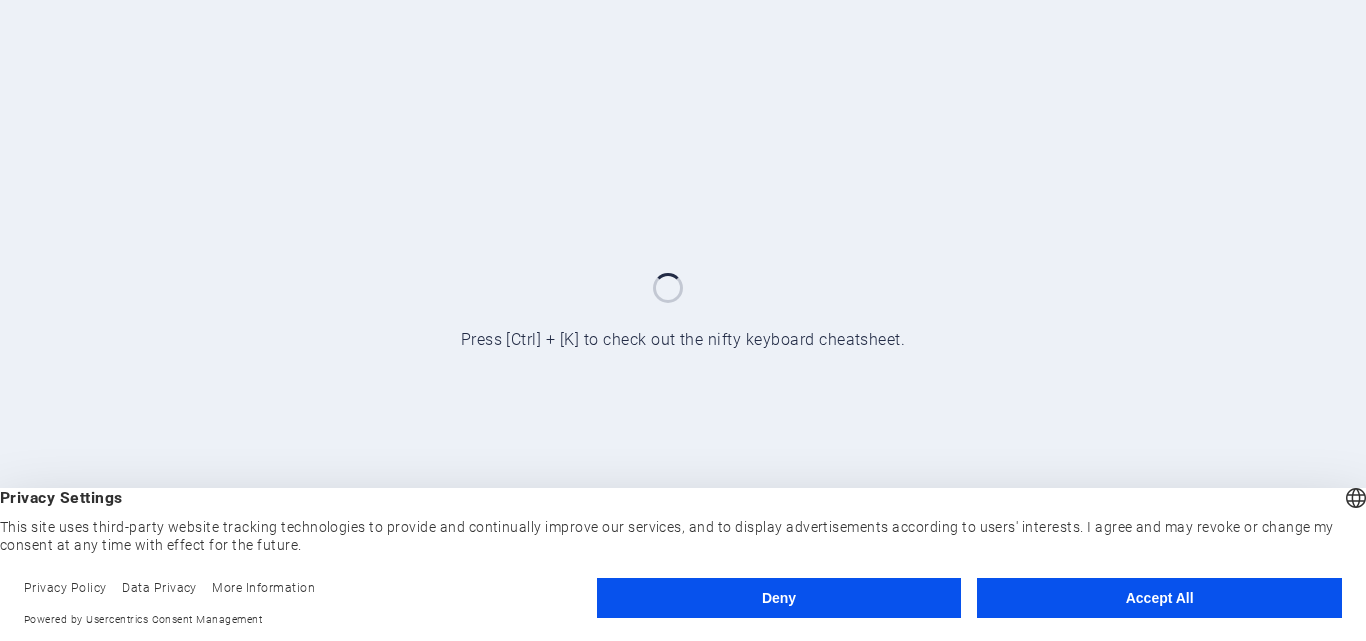 click on "Accept All" at bounding box center (1159, 598) 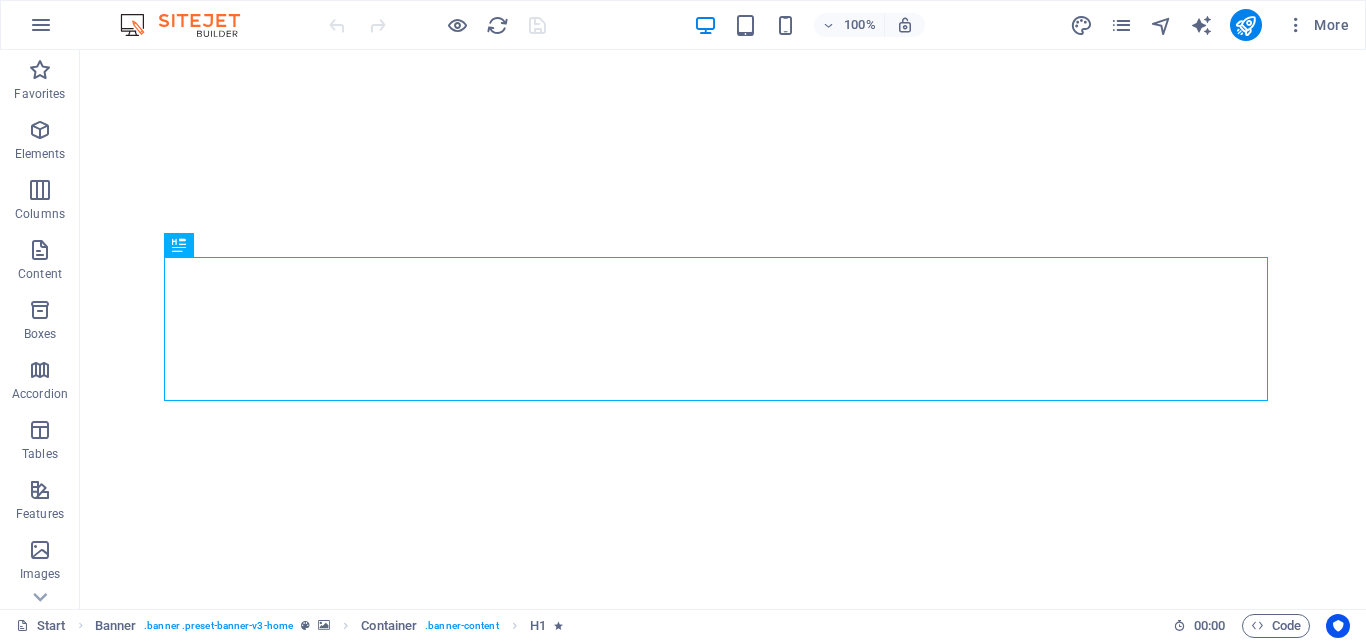scroll, scrollTop: 0, scrollLeft: 0, axis: both 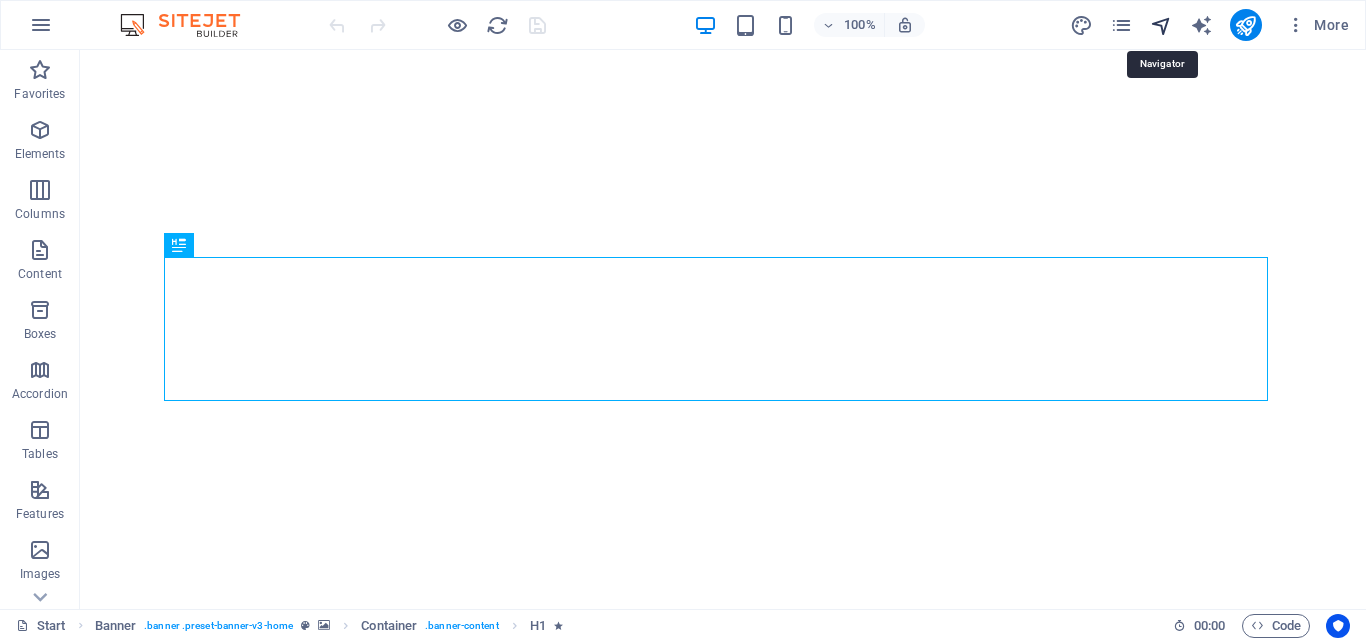 click at bounding box center [1161, 25] 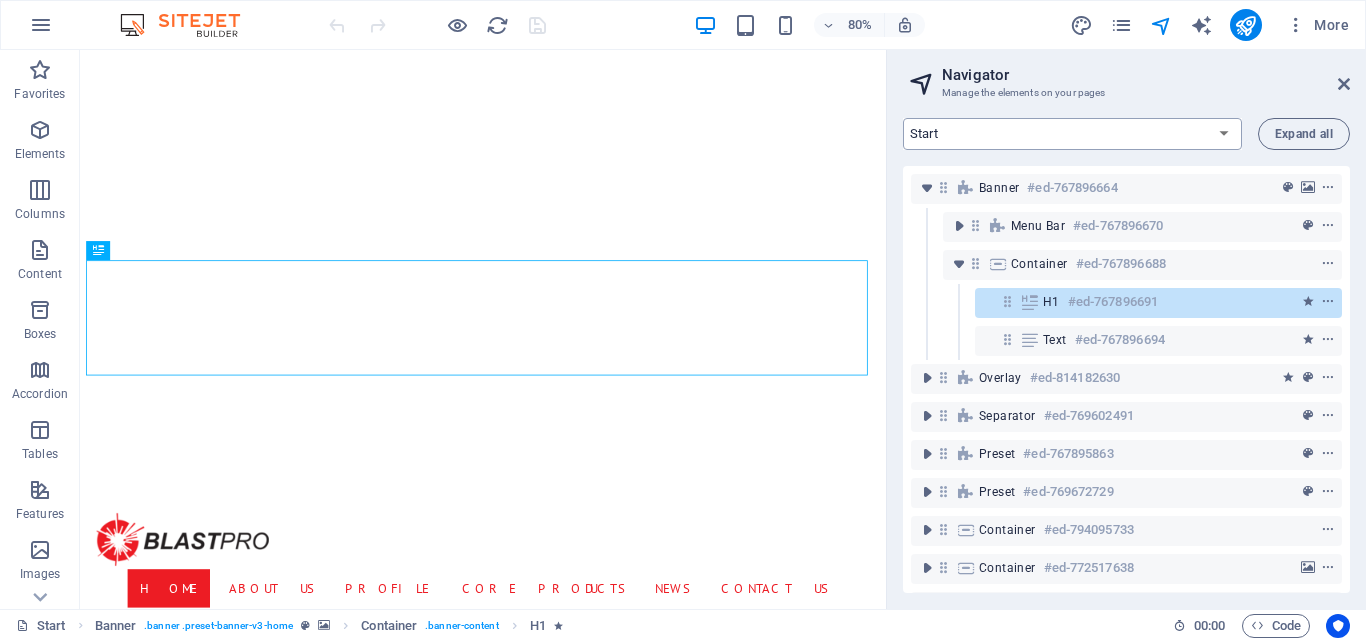 click on "Start  Machine  LOx Breaker  Services  News  Headline  Profile  Legal Notice  Privacy  Products: Single Page Layout  New Collection: Single Page Layout  News: Single Page Layout" at bounding box center (1072, 134) 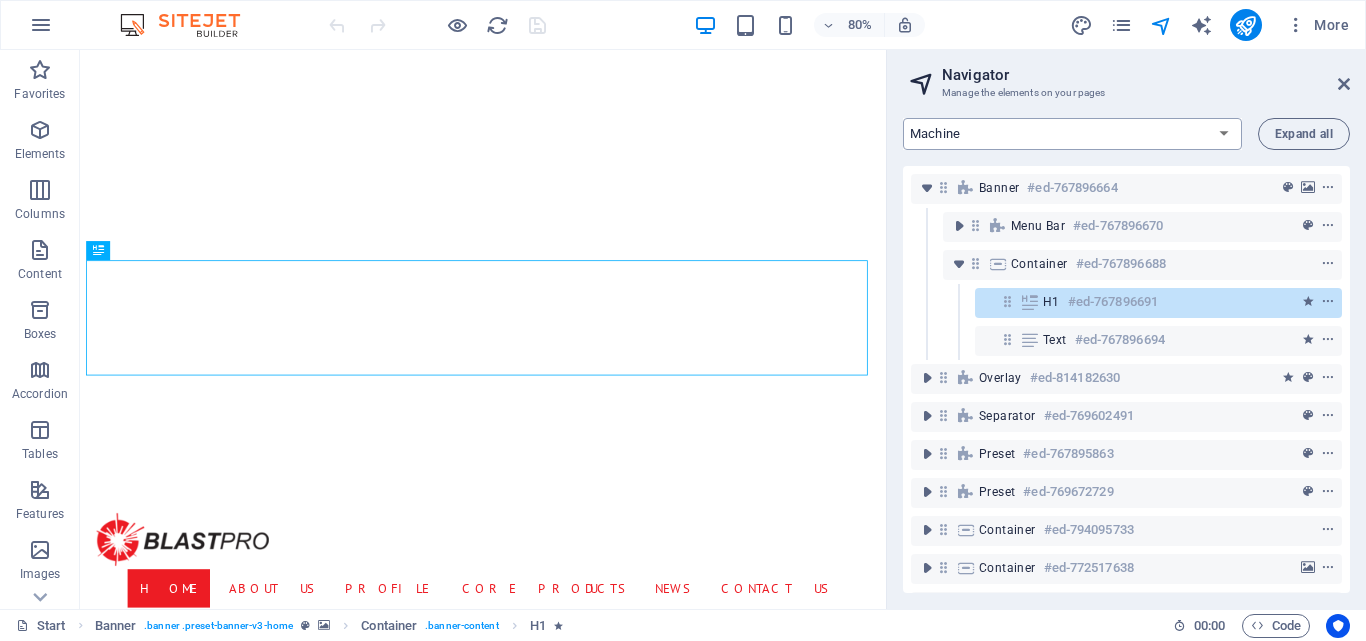 click on "Start  Machine  LOx Breaker  Services  News  Headline  Profile  Legal Notice  Privacy  Products: Single Page Layout  New Collection: Single Page Layout  News: Single Page Layout" at bounding box center [1072, 134] 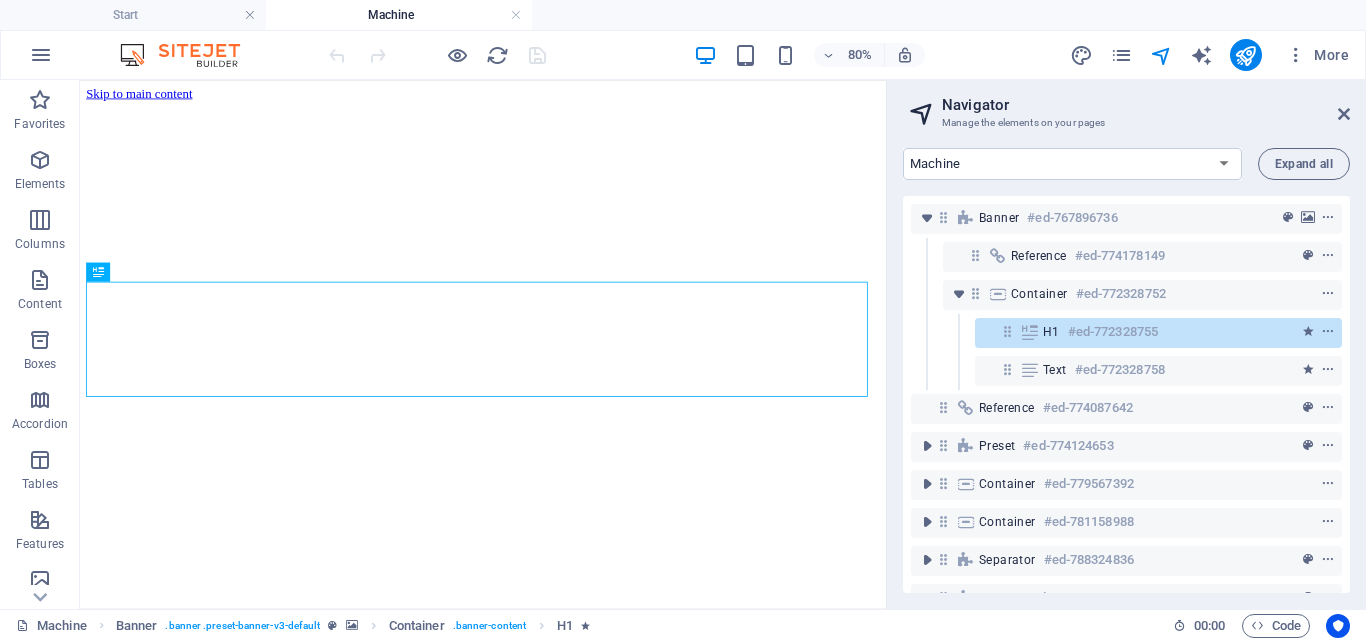 scroll, scrollTop: 0, scrollLeft: 0, axis: both 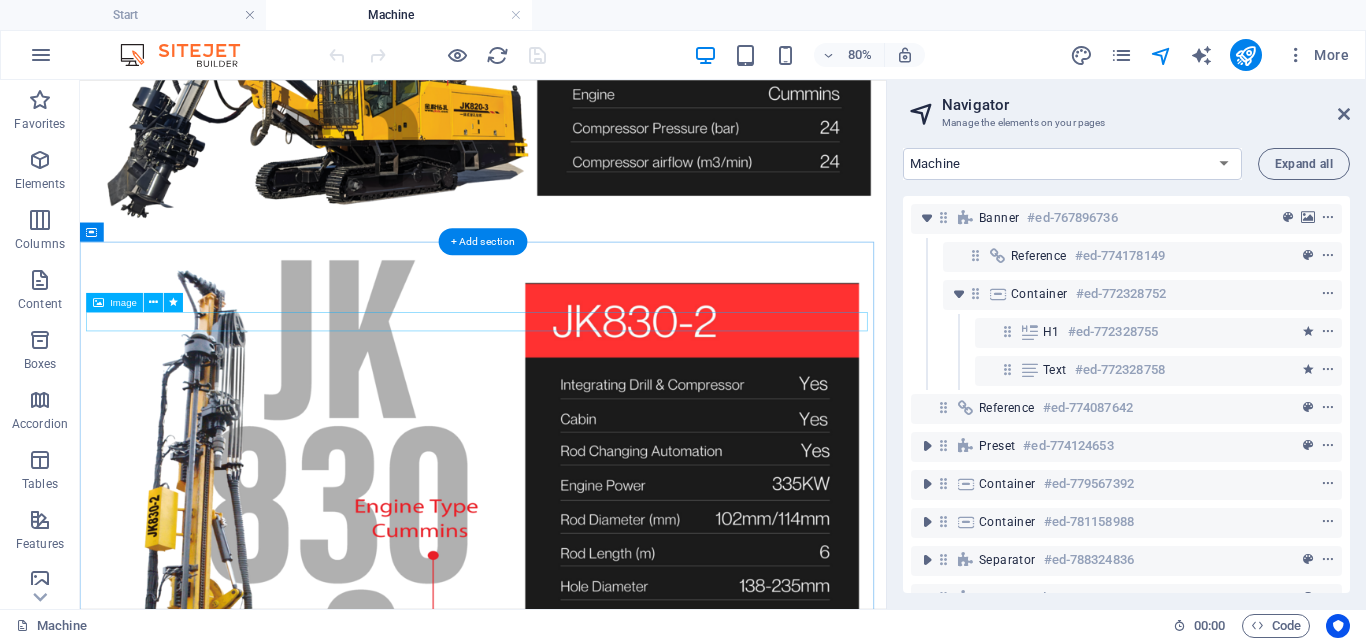 click at bounding box center (584, 1080) 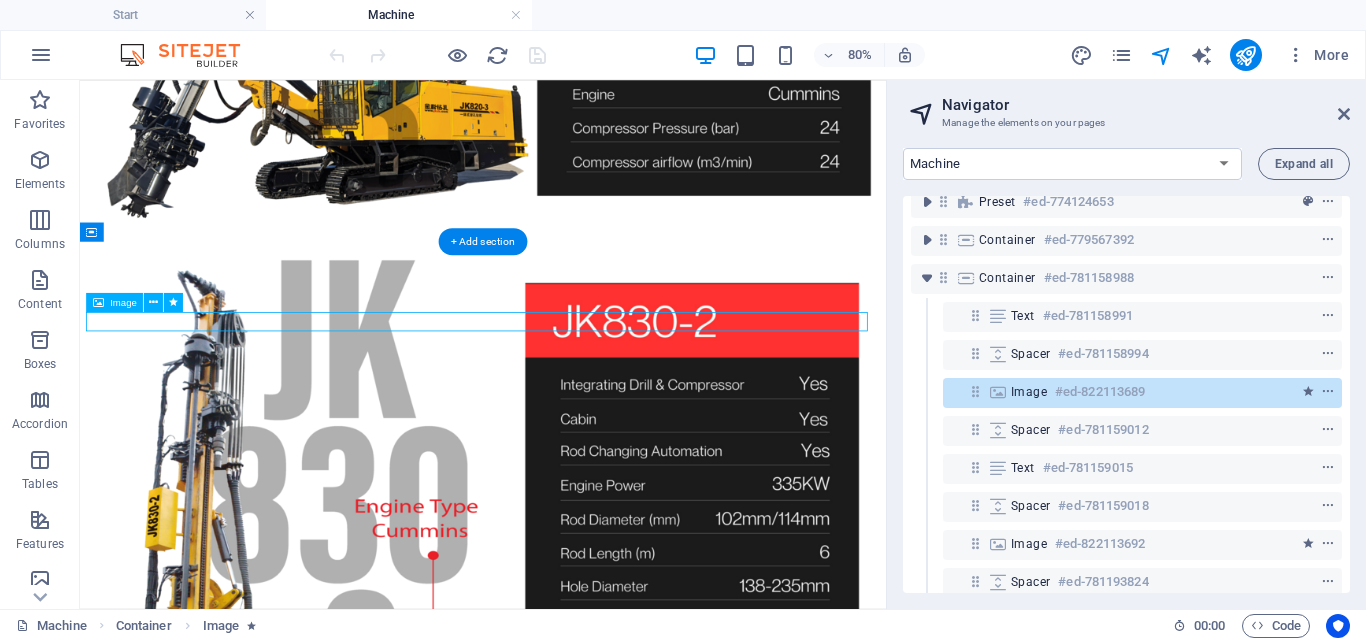 scroll, scrollTop: 250, scrollLeft: 0, axis: vertical 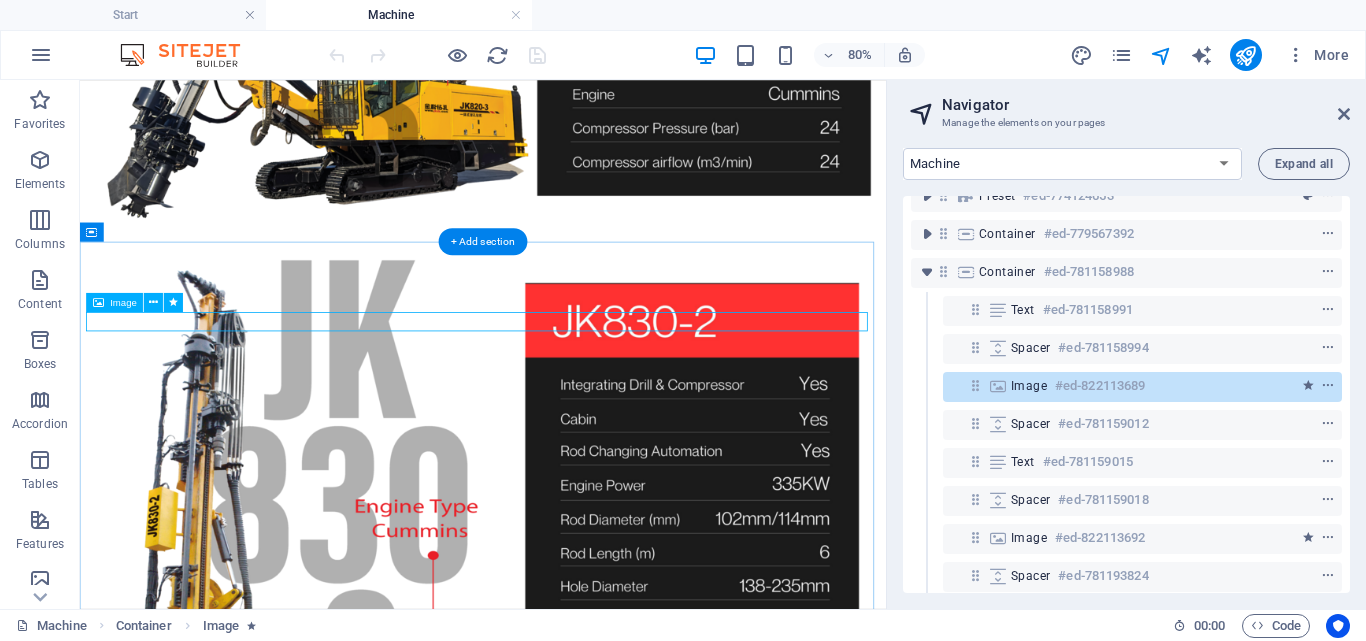 click on "#ed-822113689" at bounding box center [1100, 386] 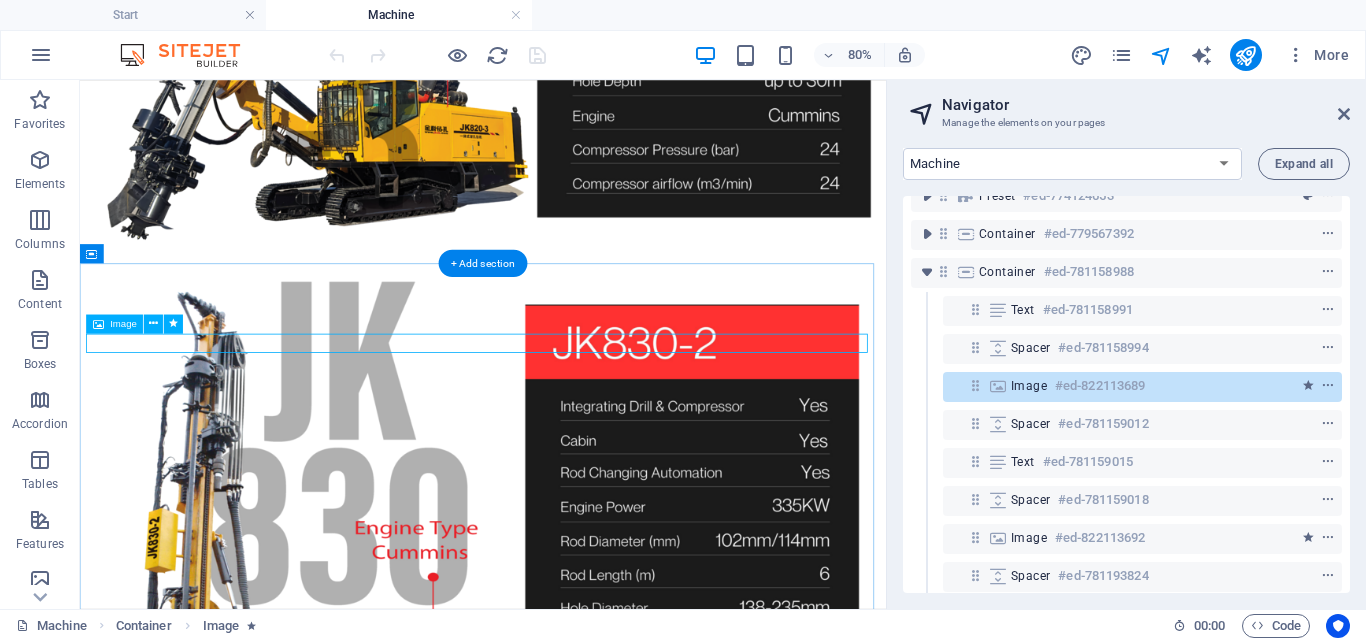 click on "#ed-822113689" at bounding box center [1100, 386] 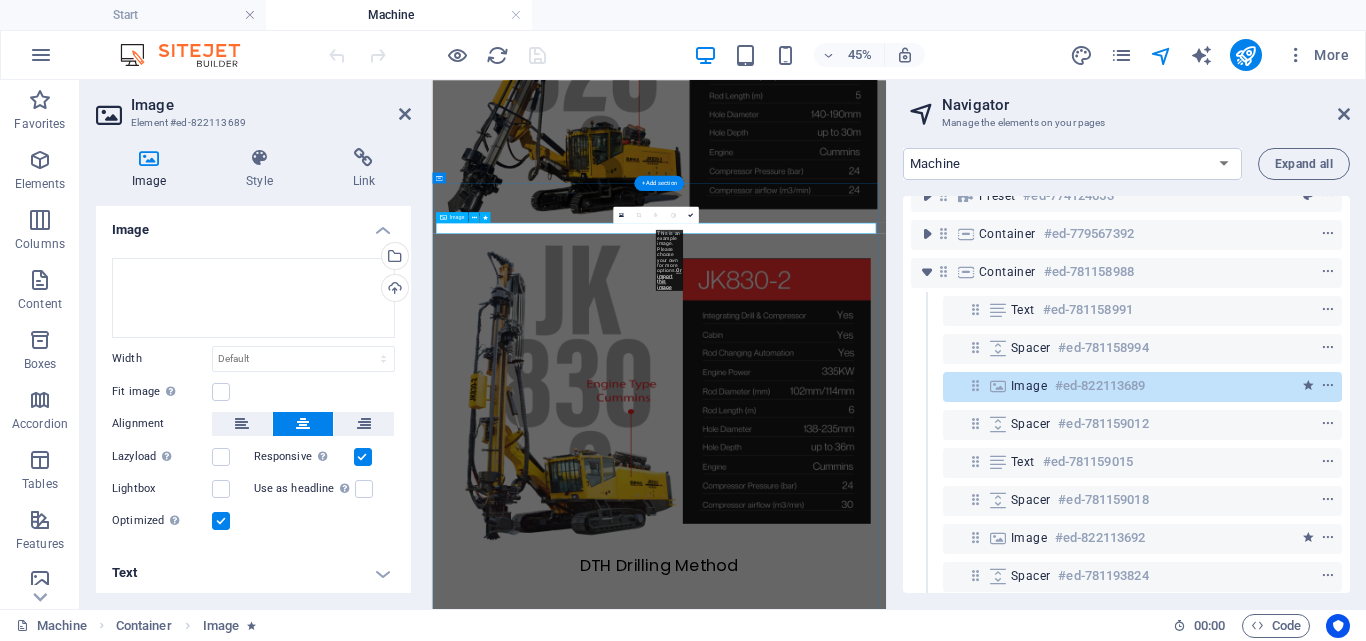 scroll, scrollTop: 6423, scrollLeft: 0, axis: vertical 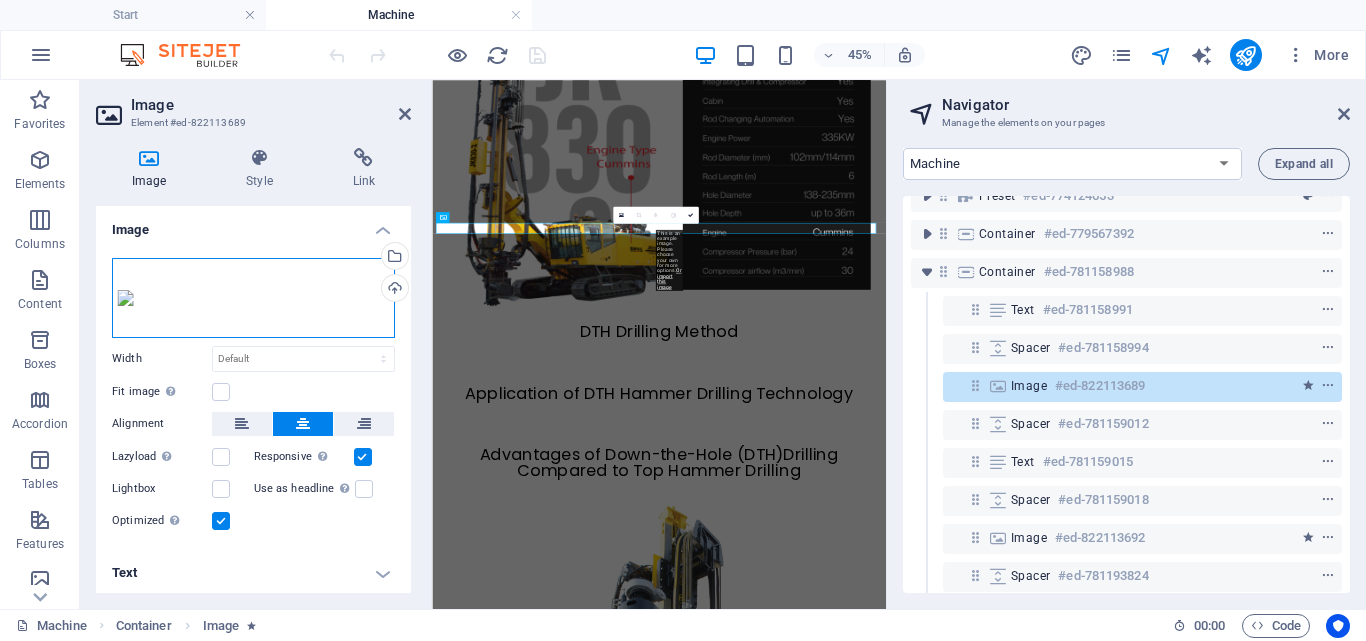 click on "Drag files here, click to choose files or select files from Files or our free stock photos & videos" at bounding box center (253, 298) 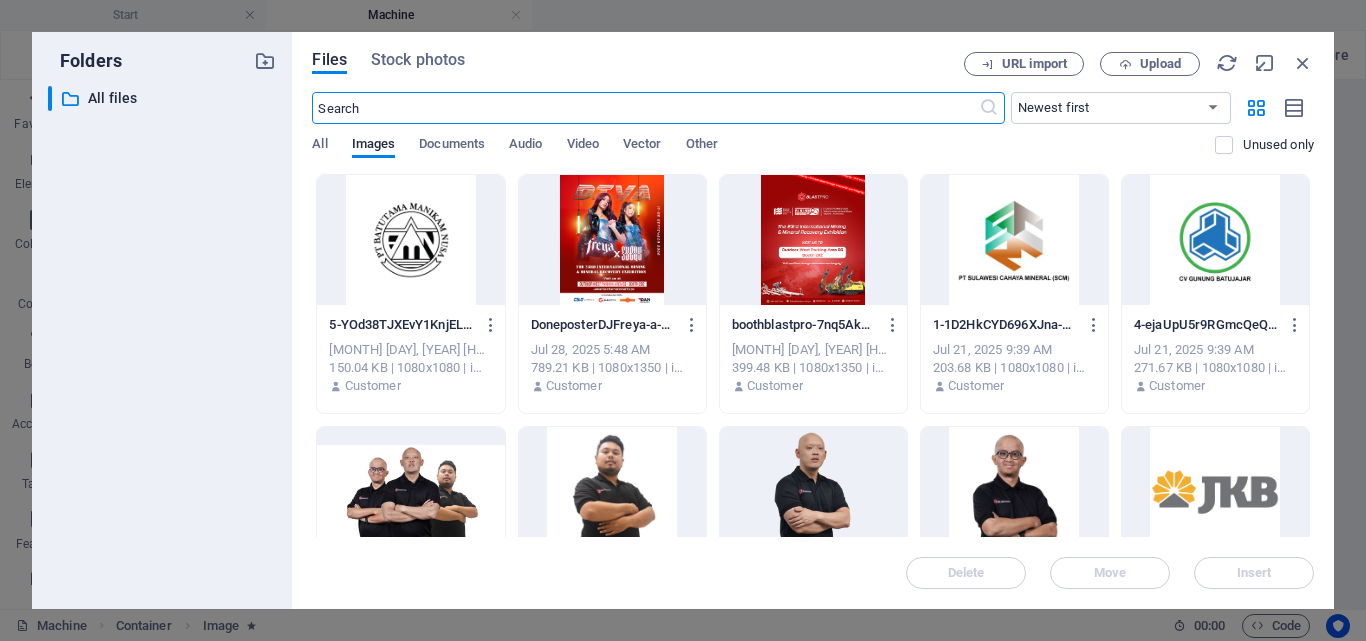 scroll, scrollTop: 1279, scrollLeft: 0, axis: vertical 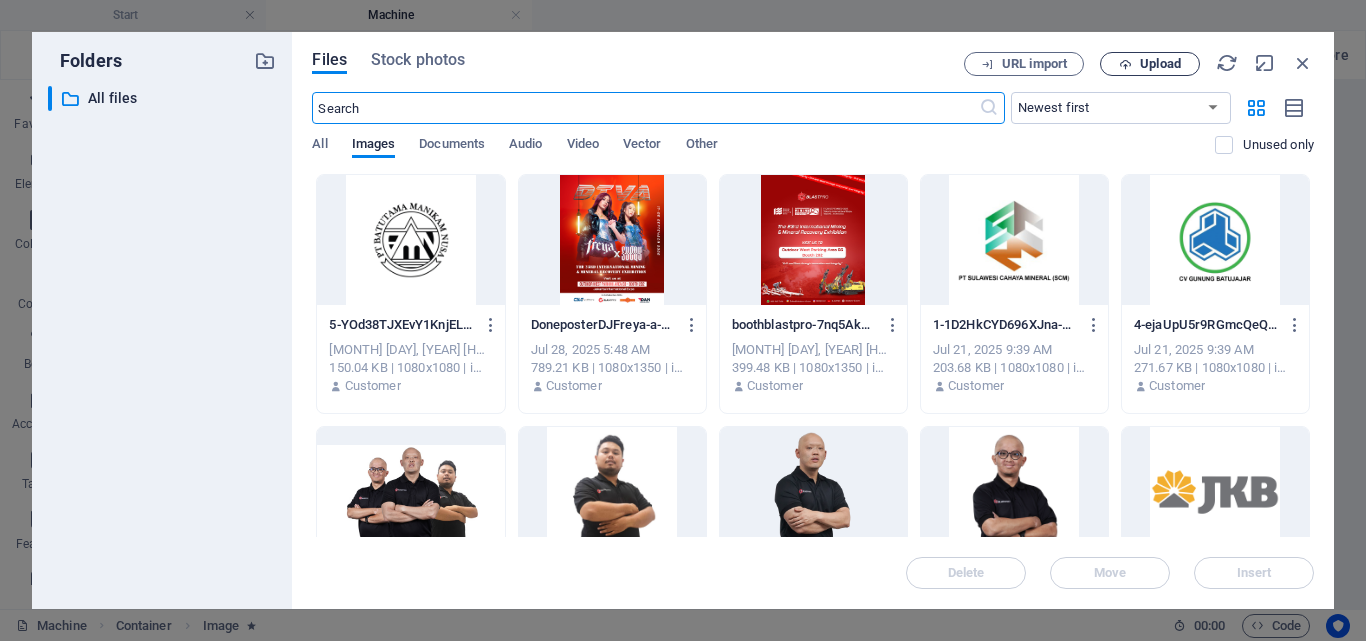 click on "Upload" at bounding box center [1160, 64] 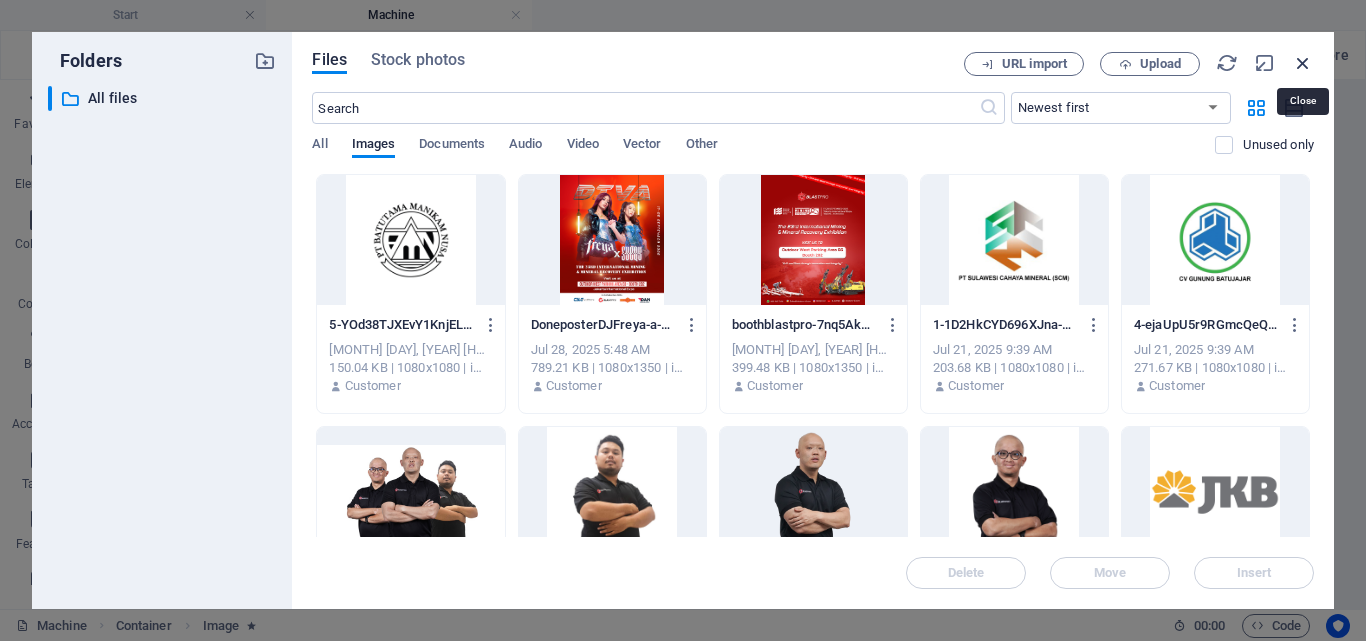 click at bounding box center (1303, 63) 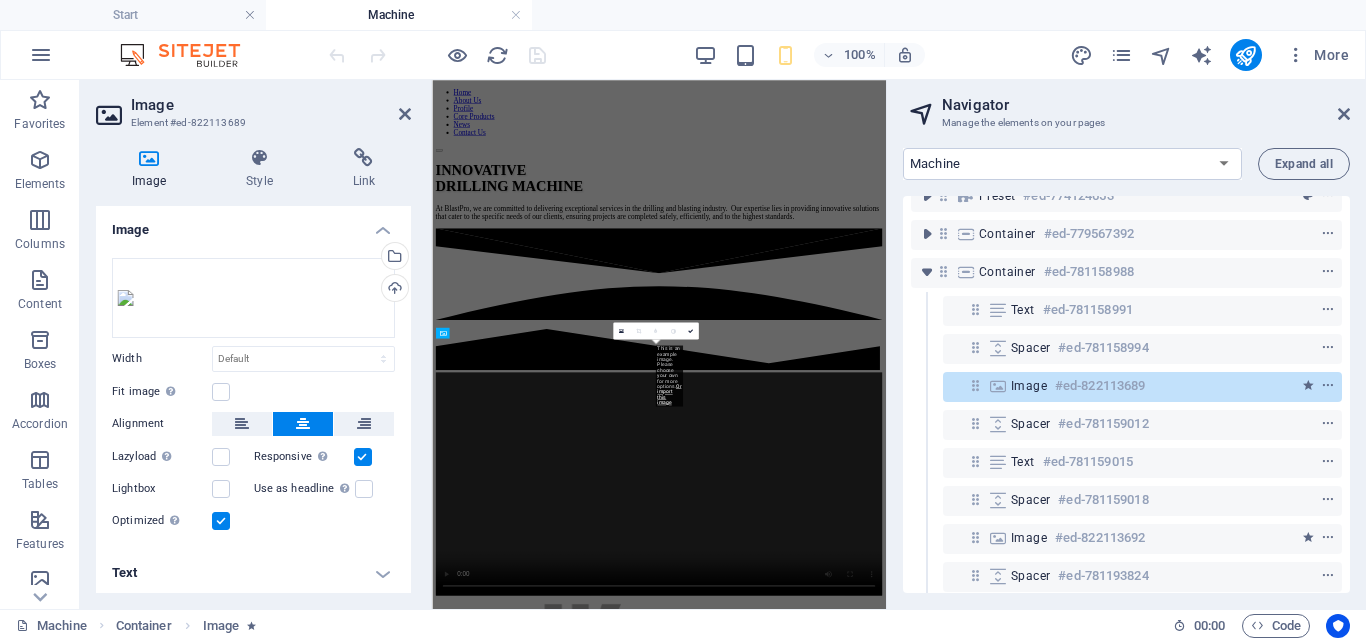 scroll, scrollTop: 6166, scrollLeft: 0, axis: vertical 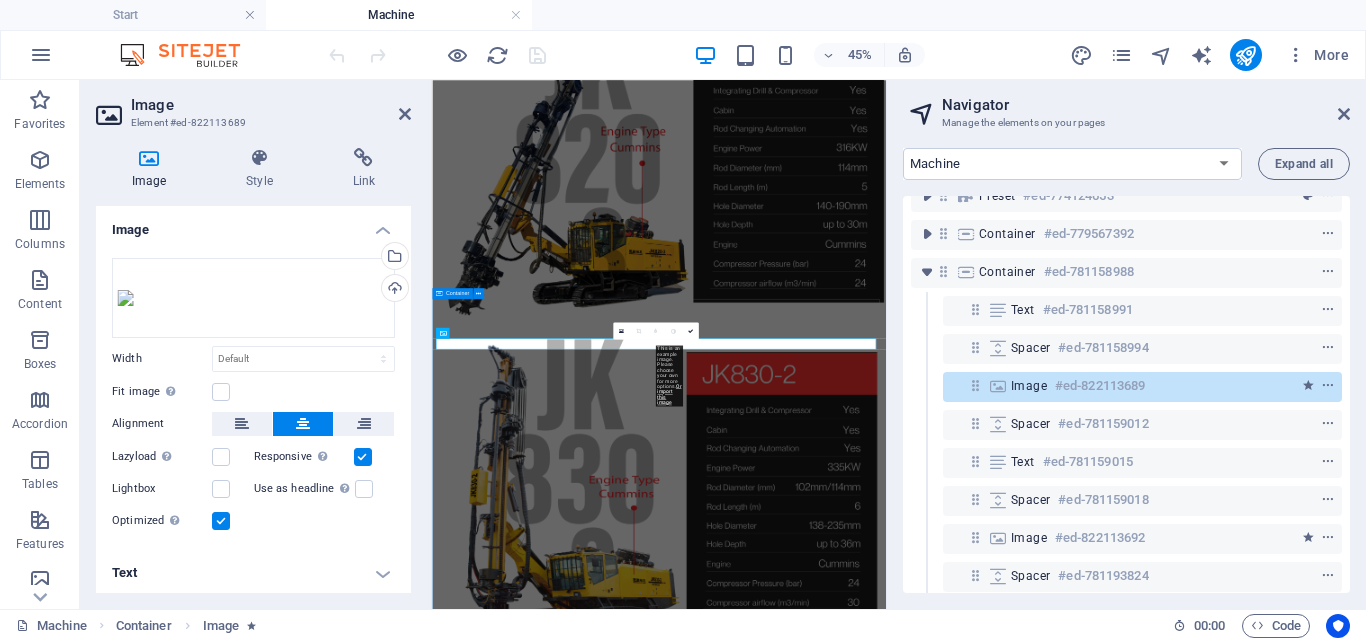click on "DTH Drilling Method Application of DTH Hammer Drilling Technology Advantages of Down-the-Hole (DTH)  Drilling Compared to Top Hammer Drilling 1. Higher Productivity: DTH is more efficient in hard and abrasive rock formations due to its direct application of percussive force, which reduces overall drilling time compared to top hammer systems. DTH drilling provides more consistent penetration rates, even in challenging rock formations. Top hammer drilling tends to lose effectiveness as the hole gets deeper. 2. Less Energy Loss: The hammer in DTH drilling is located at the bottom of the hole, minimizing energy loss through the drill string. This results in higher drilling efficiency and better performance at depth. 3. Lower Consumable cost: 4. Better Drilling Accuracy: DTH drilling maintains a straight and accurate hole even at greater depths, whereas top hammer drilling is more prone to hole deviation due to rod deflection. 5. Better Hole Quality:" at bounding box center (936, 2505) 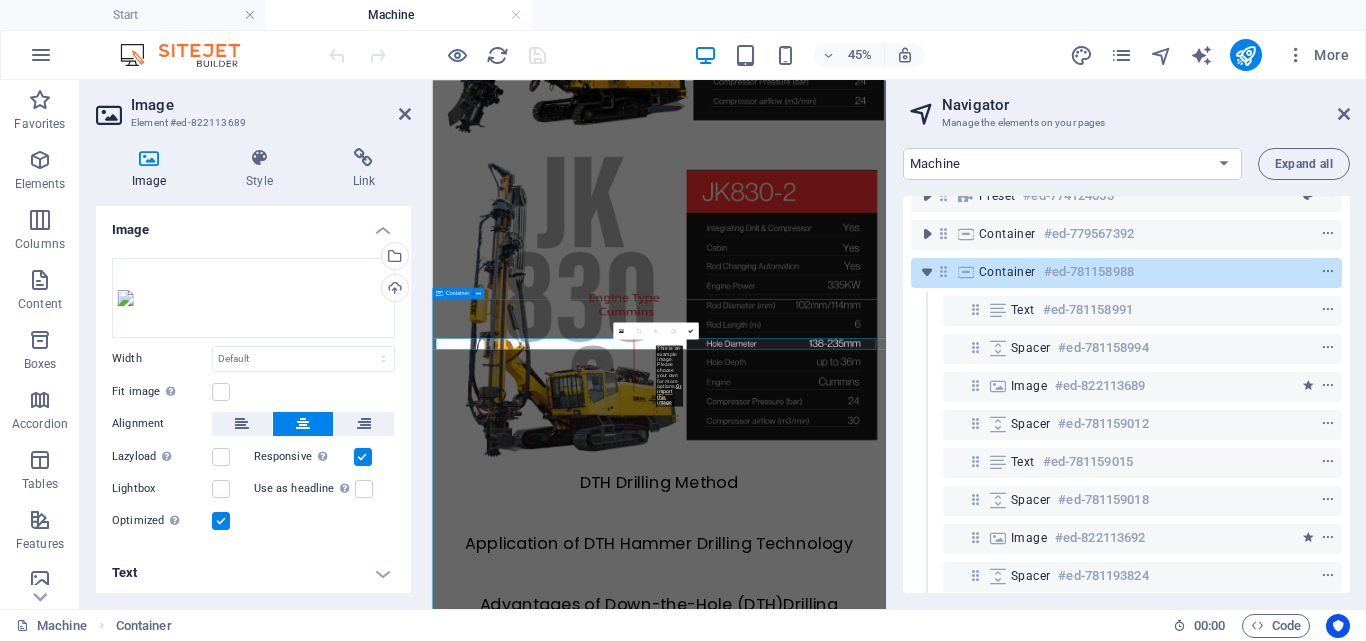 scroll, scrollTop: 5646, scrollLeft: 0, axis: vertical 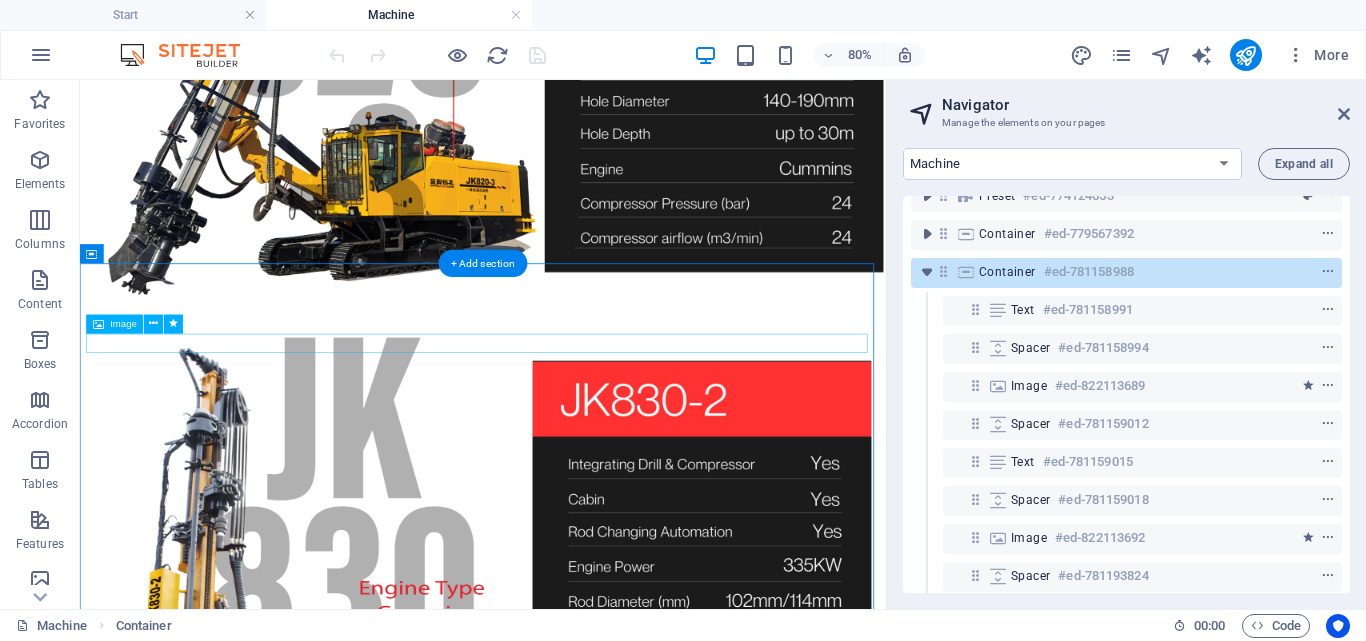 click at bounding box center (584, 1188) 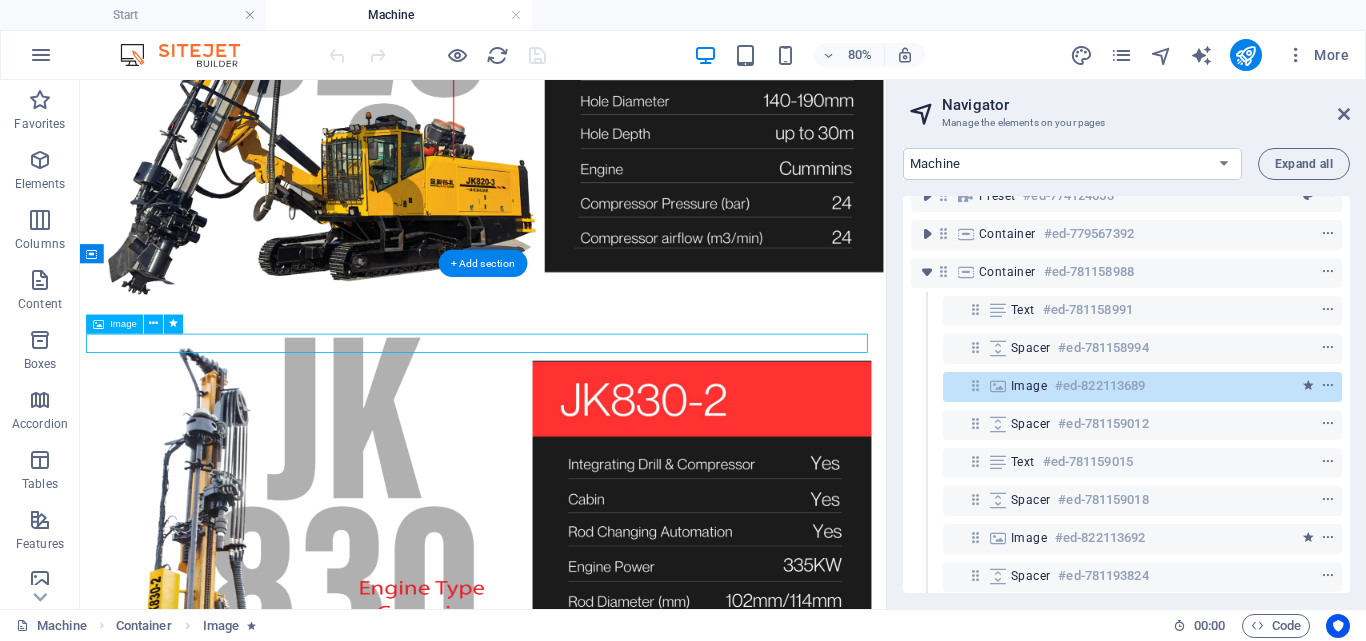 click at bounding box center (584, 1188) 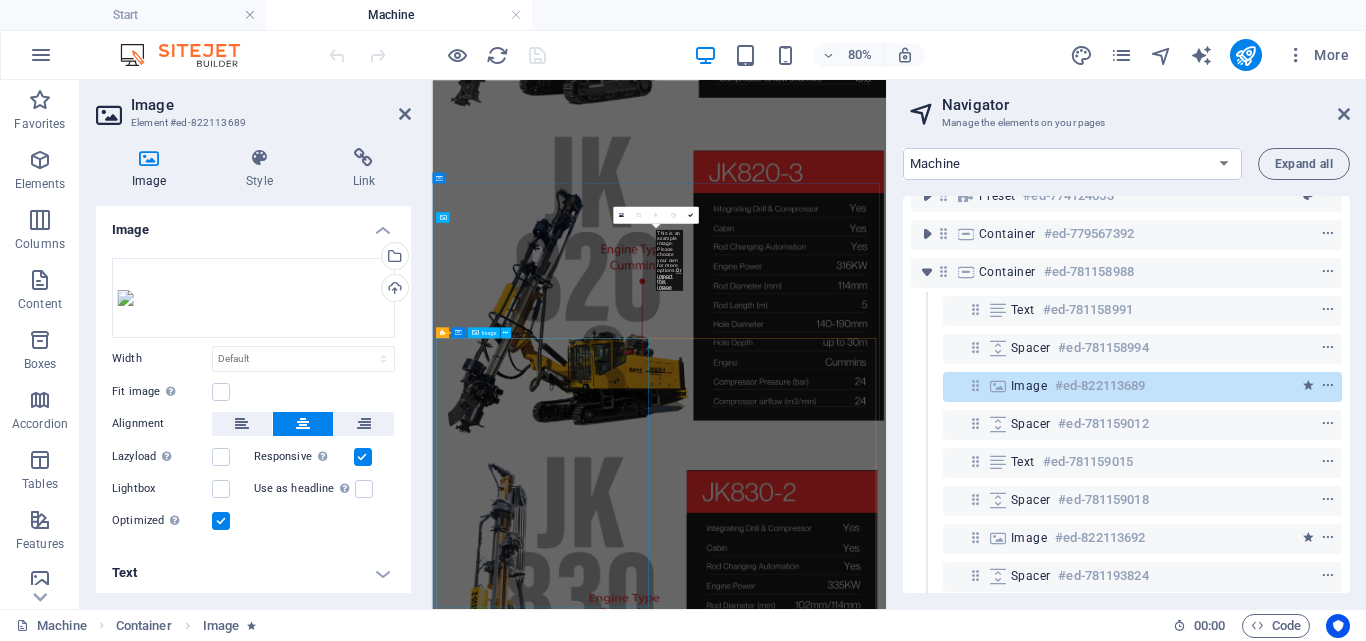 scroll, scrollTop: 6423, scrollLeft: 0, axis: vertical 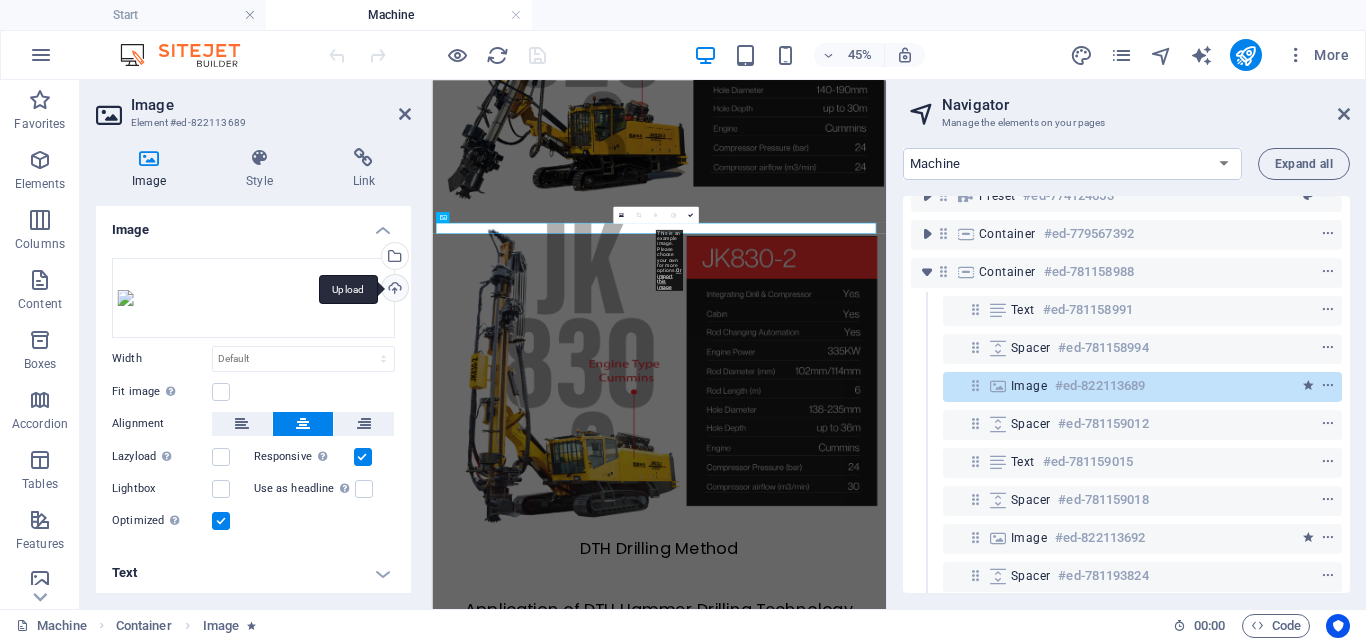 click on "Upload" at bounding box center [393, 290] 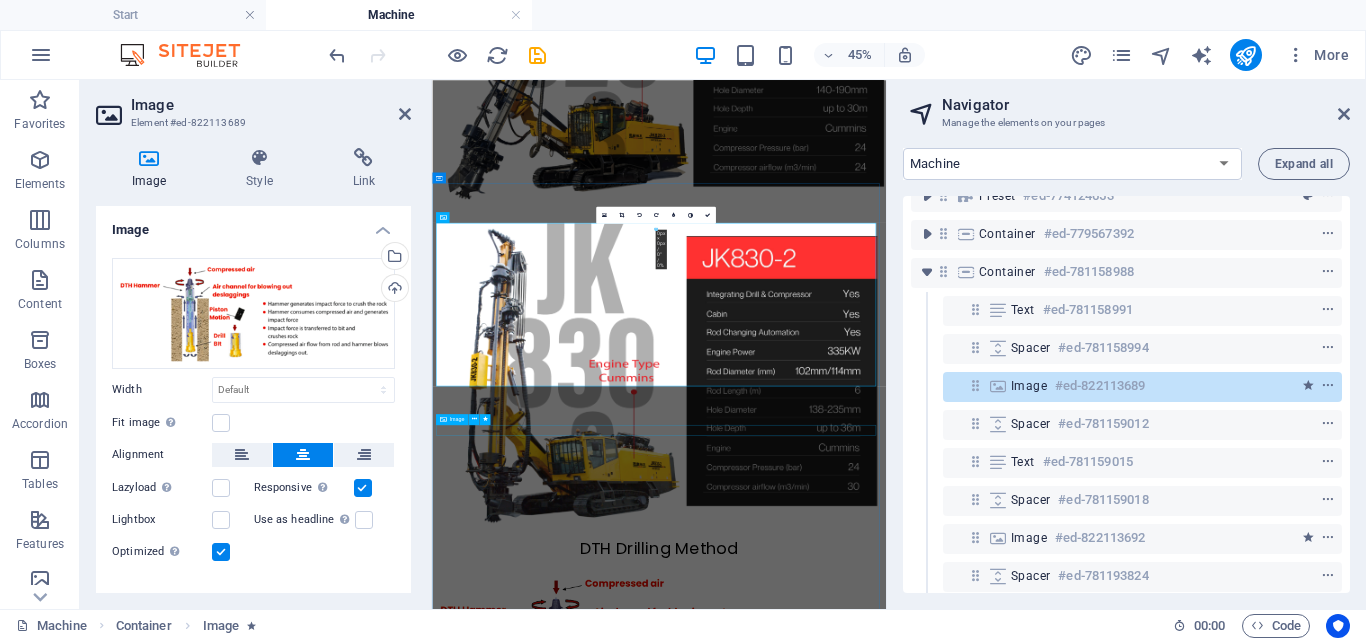 click at bounding box center [936, 1679] 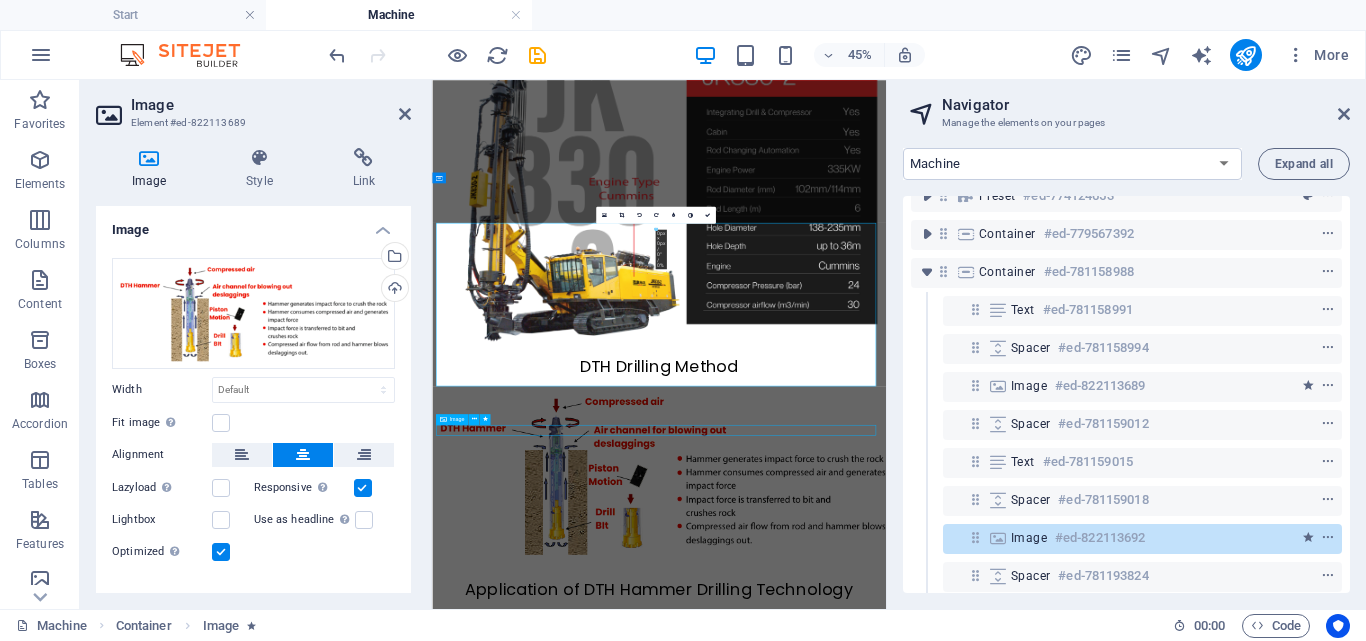 scroll, scrollTop: 6351, scrollLeft: 0, axis: vertical 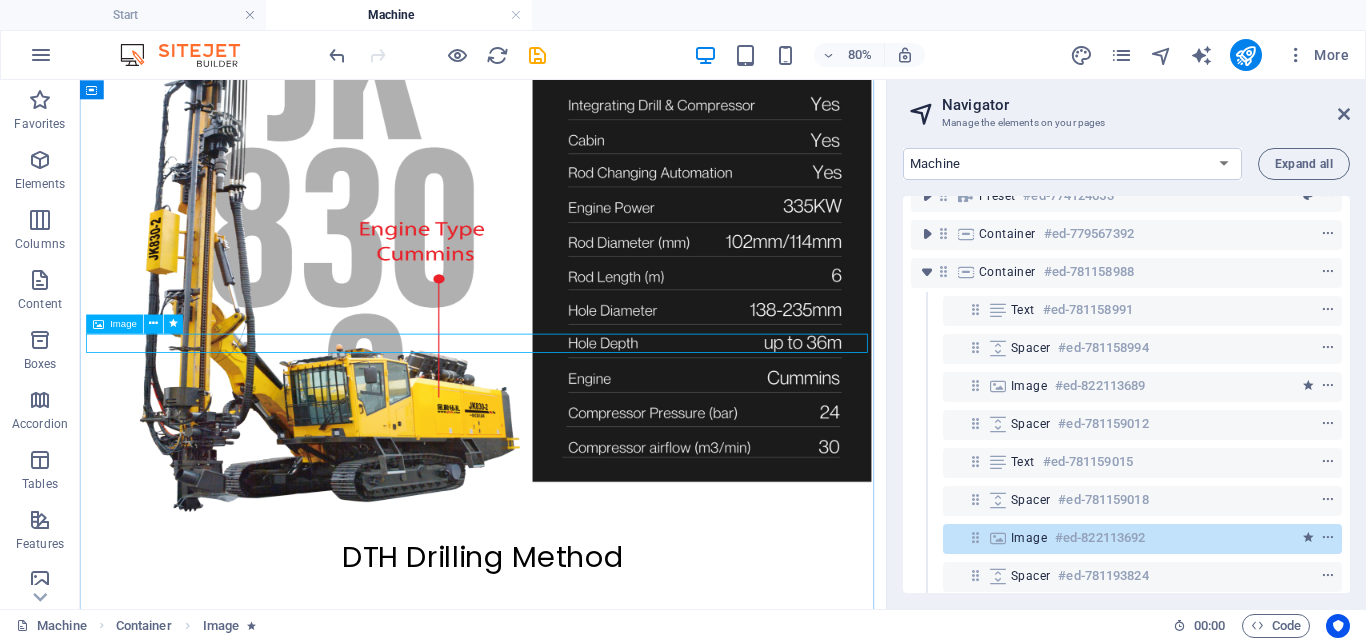 click at bounding box center (584, 1235) 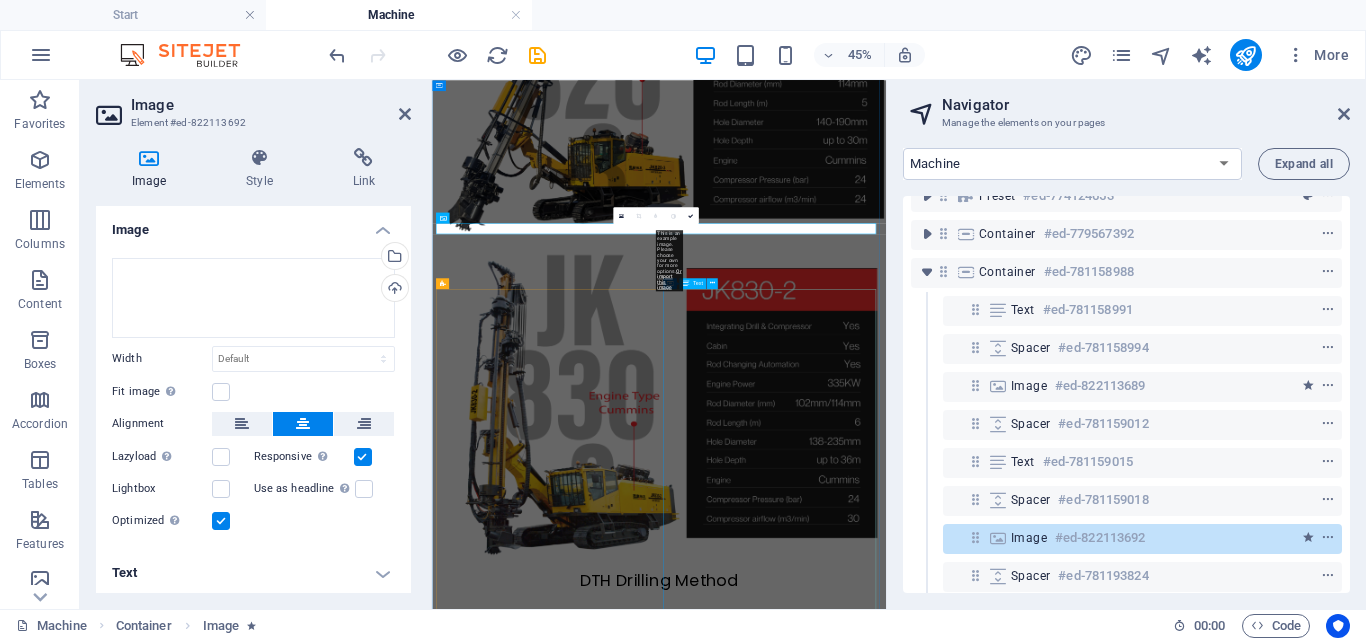 scroll, scrollTop: 6871, scrollLeft: 0, axis: vertical 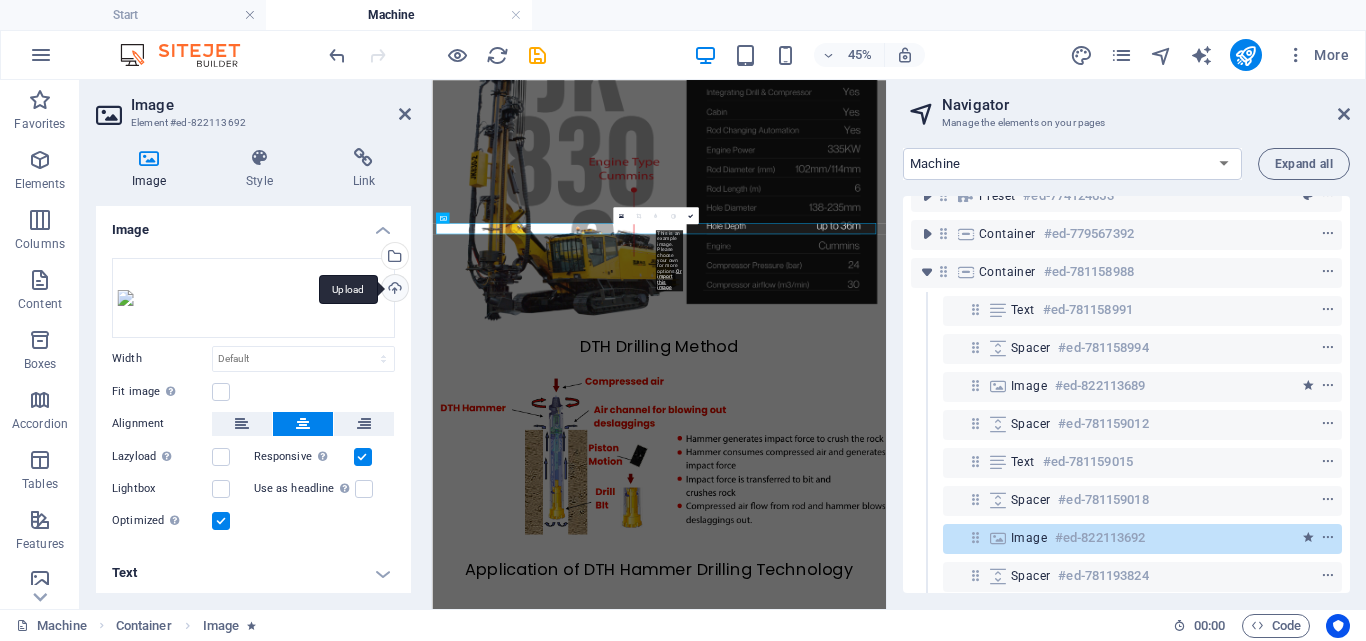 click on "Upload" at bounding box center (393, 290) 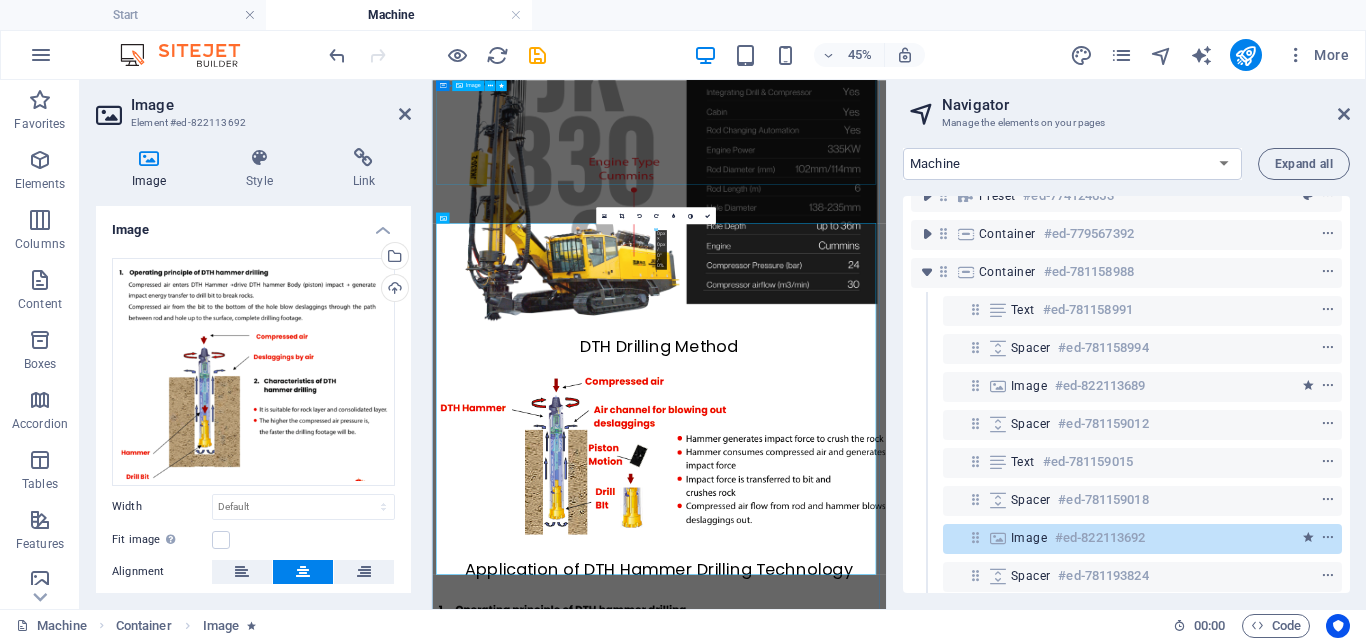 click at bounding box center [936, 915] 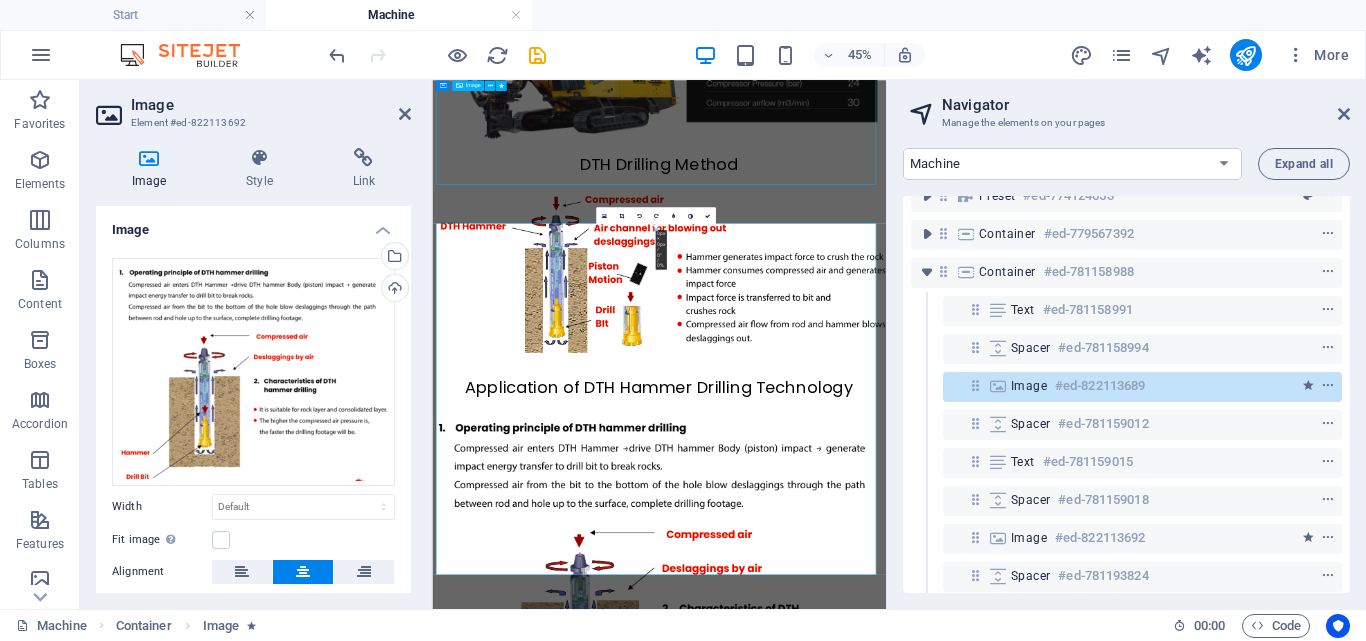 scroll, scrollTop: 6351, scrollLeft: 0, axis: vertical 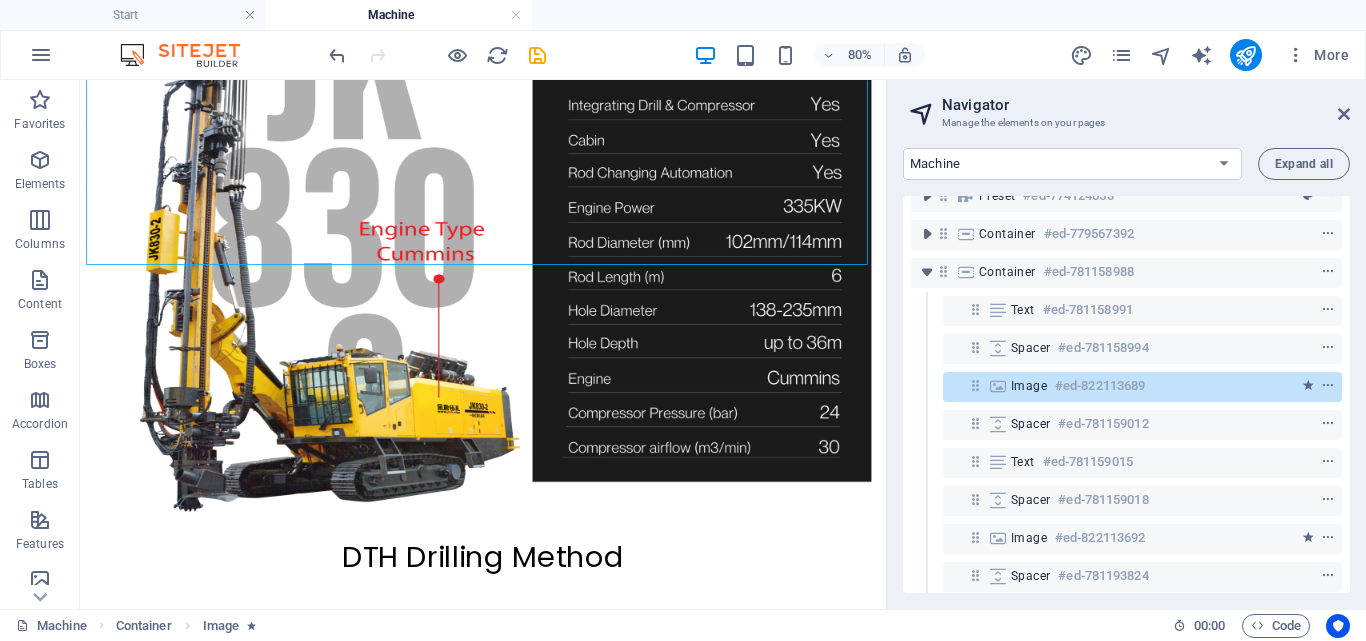 click on "Navigator Manage the elements on your pages Start  Machine  LOx Breaker  Services  News  Headline  Profile  Legal Notice  Privacy  Products: Single Page Layout  New Collection: Single Page Layout  News: Single Page Layout  Expand all Banner [REFERENCE] Reference [REFERENCE] Container [REFERENCE] H1 [REFERENCE] Text [REFERENCE] Reference [REFERENCE] Preset [REFERENCE] Container [REFERENCE] Container [REFERENCE] Text [REFERENCE] Spacer [REFERENCE] Image [REFERENCE] Spacer [REFERENCE] Text [REFERENCE] Spacer [REFERENCE] Image [REFERENCE] Spacer [REFERENCE] Text [REFERENCE] Spacer [REFERENCE] Preset [REFERENCE] Separator [REFERENCE] Preset [REFERENCE]" at bounding box center (1126, 344) 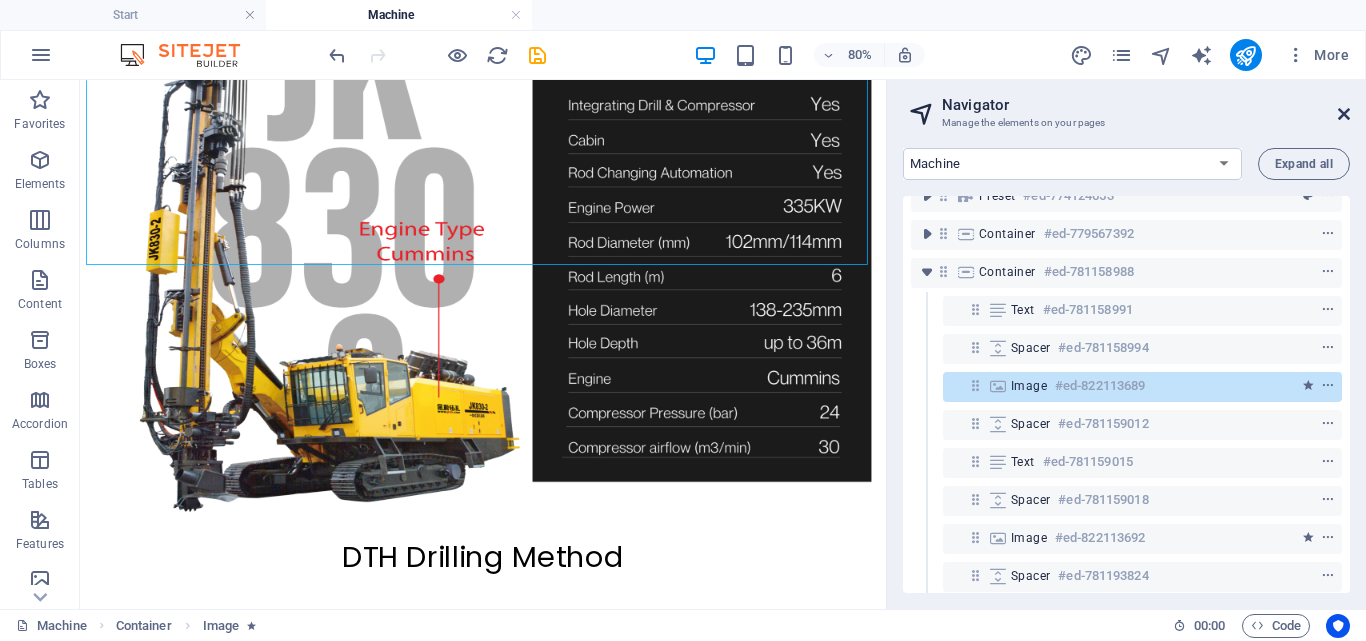 click at bounding box center (1344, 114) 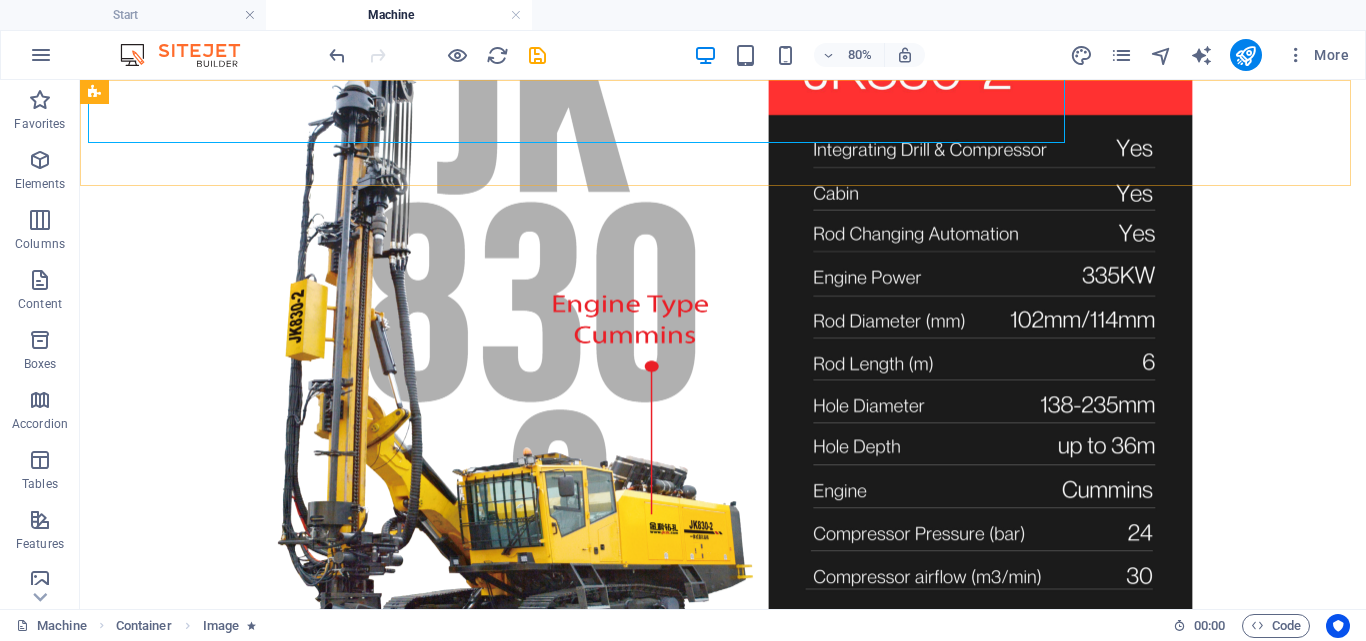 scroll, scrollTop: 6519, scrollLeft: 0, axis: vertical 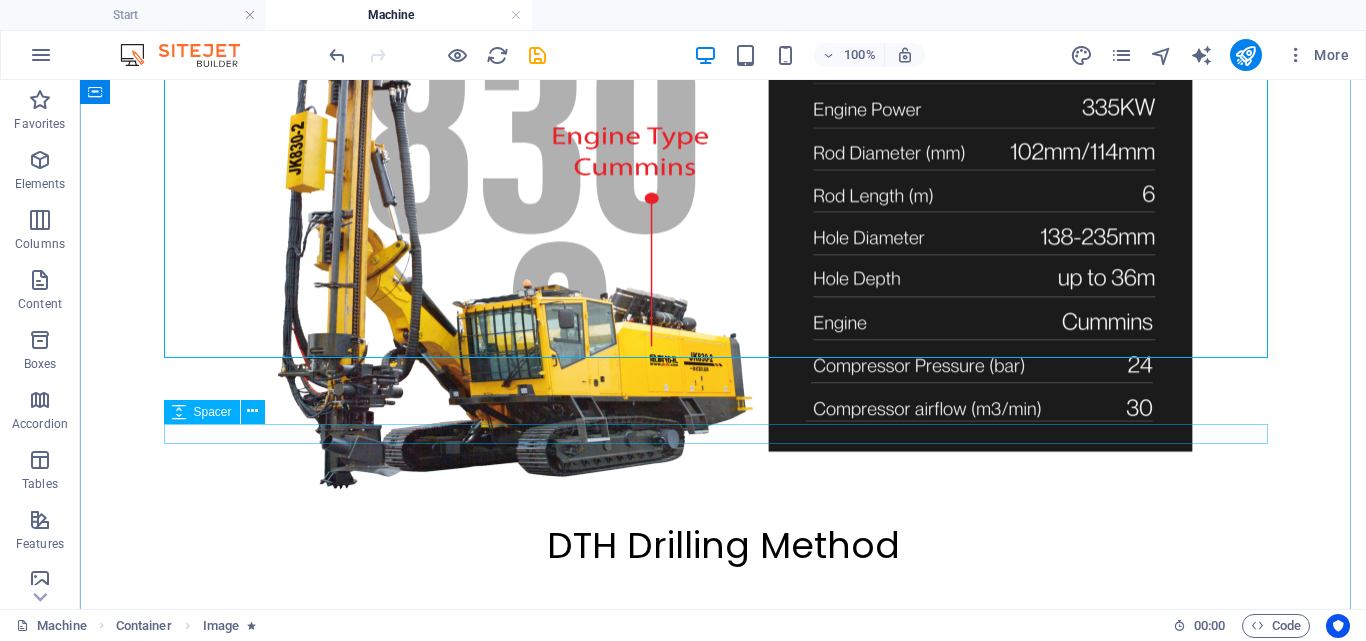 click at bounding box center (723, 1189) 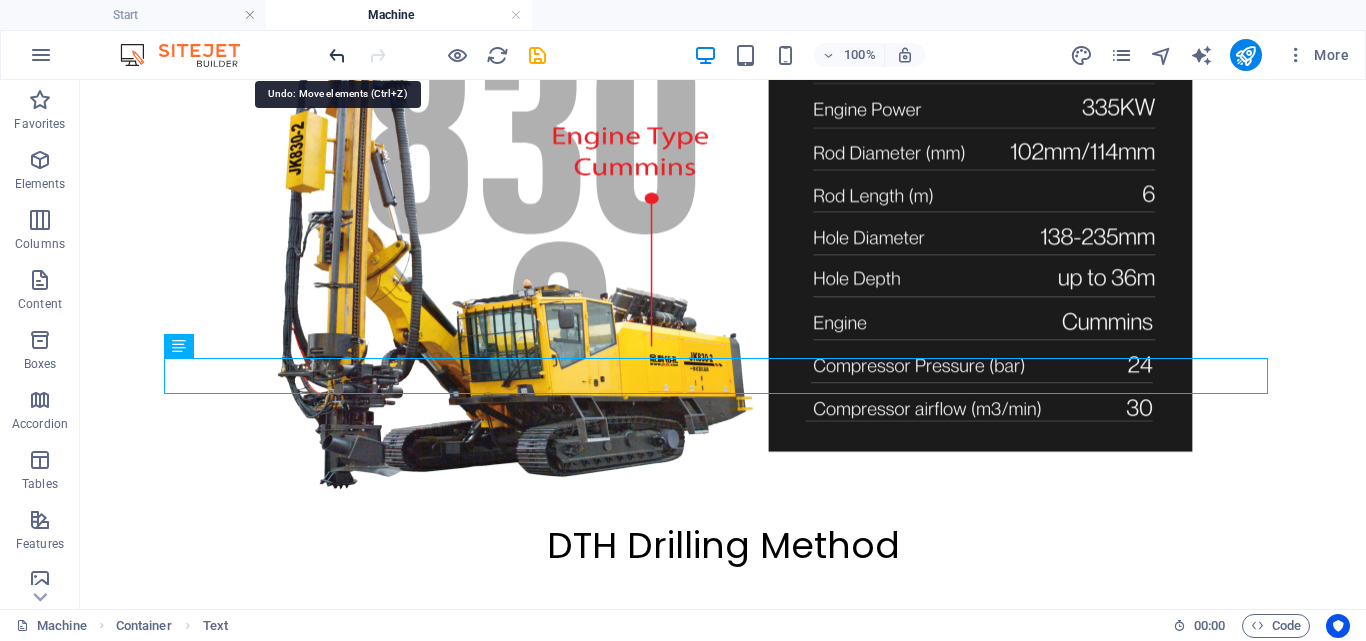 click at bounding box center (337, 55) 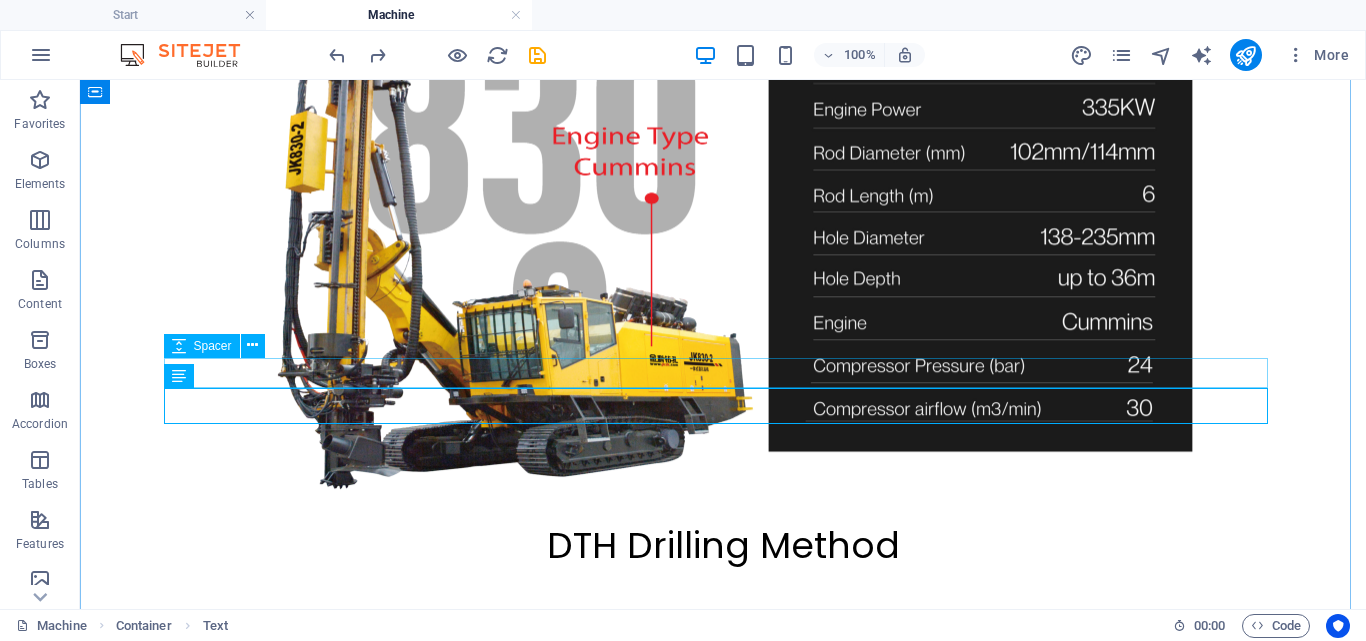 click at bounding box center (723, 1096) 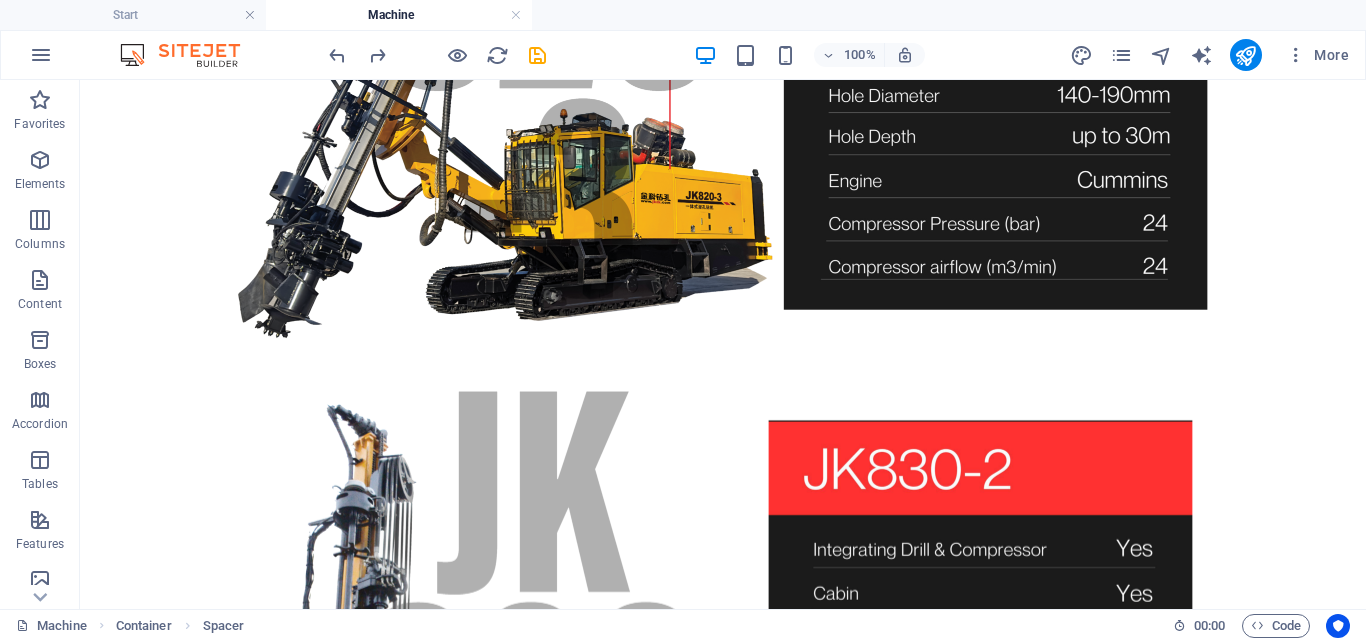 scroll, scrollTop: 6024, scrollLeft: 0, axis: vertical 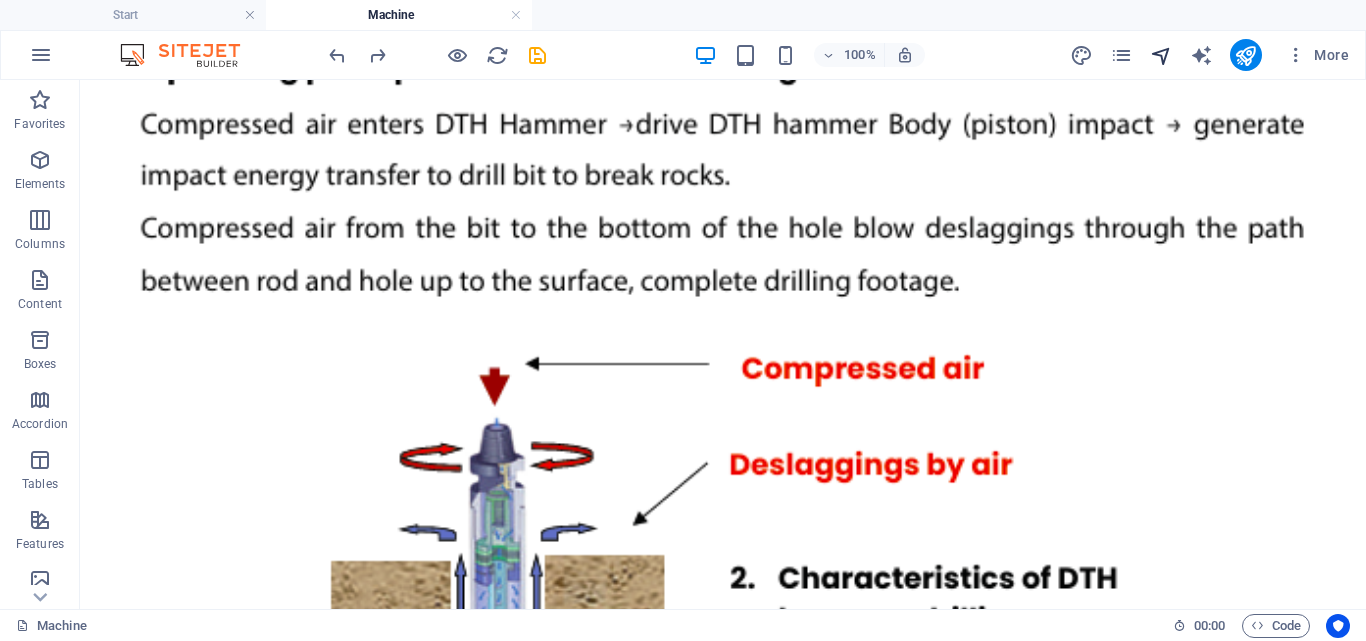click at bounding box center (1161, 55) 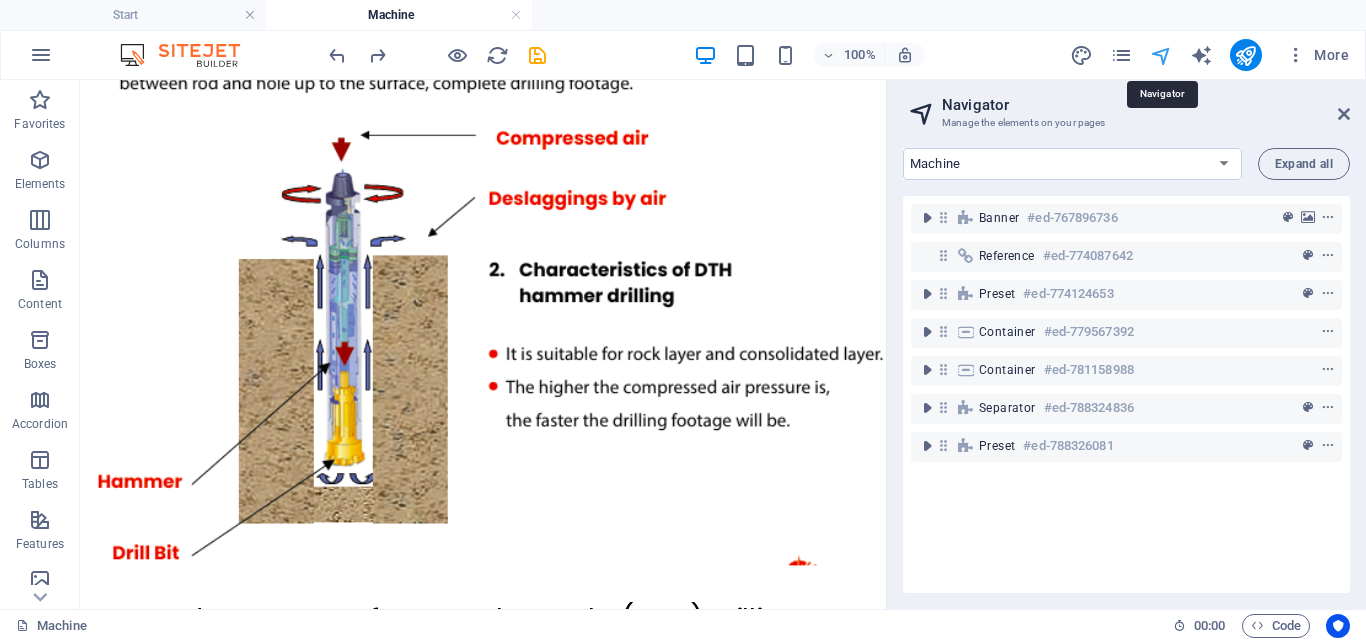 scroll, scrollTop: 7481, scrollLeft: 0, axis: vertical 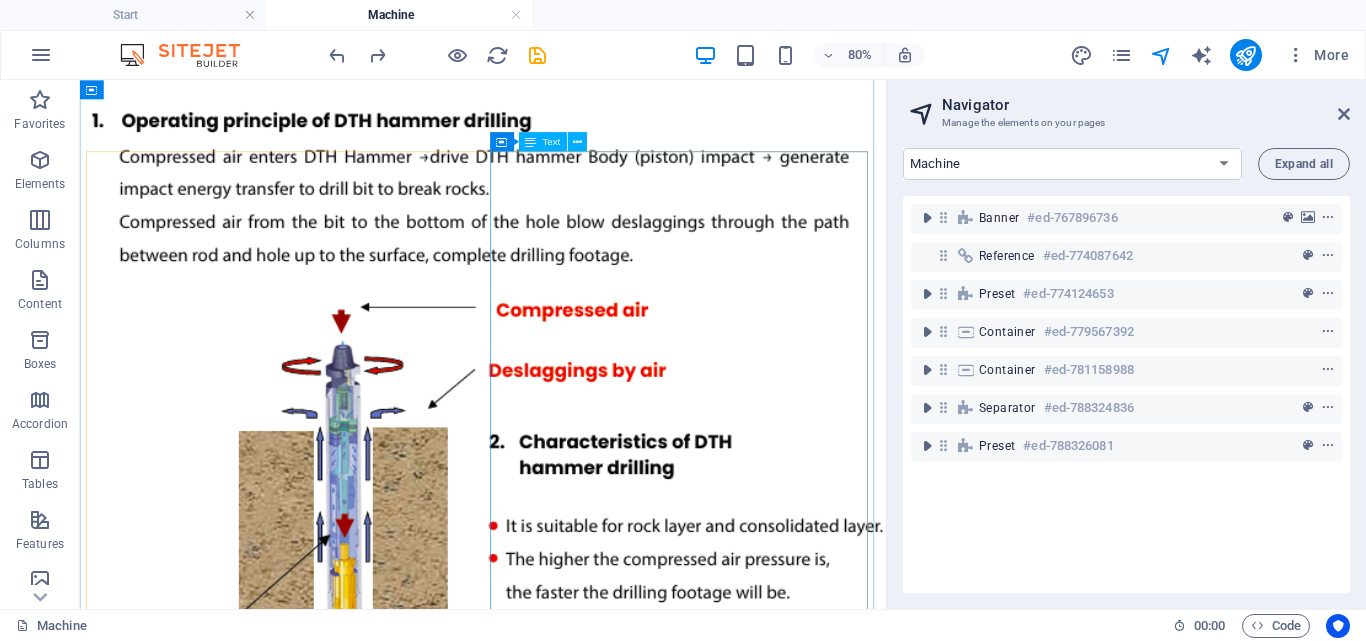 click on "1. Higher Productivity: DTH is more efficient in hard and abrasive rock formations due to its direct application of percussive force, which reduces overall drilling time compared to top hammer systems. DTH drilling provides more consistent penetration rates, even in challenging rock formations. Top hammer drilling tends to lose effectiveness as the hole gets deeper. 2. Less Energy Loss: The hammer in DTH drilling is located at the bottom of the hole, minimizing energy loss through the drill string. This results in higher drilling efficiency and better performance at depth. 3. Lower Consumable cost: In top hammer drilling, energy is transmitted through the drill rod, leading to increased energy loss, higher vibration, and greater wear and tear on the rod, joints, and drill bit. In contrast, DTH (down-the-hole) drilling minimizes these issues since the impact is concentrated at the bottom of the hole, reducing overall stress on the equipment. 4. Better Drilling Accuracy: 5. Better Hole Quality:" at bounding box center (584, 2651) 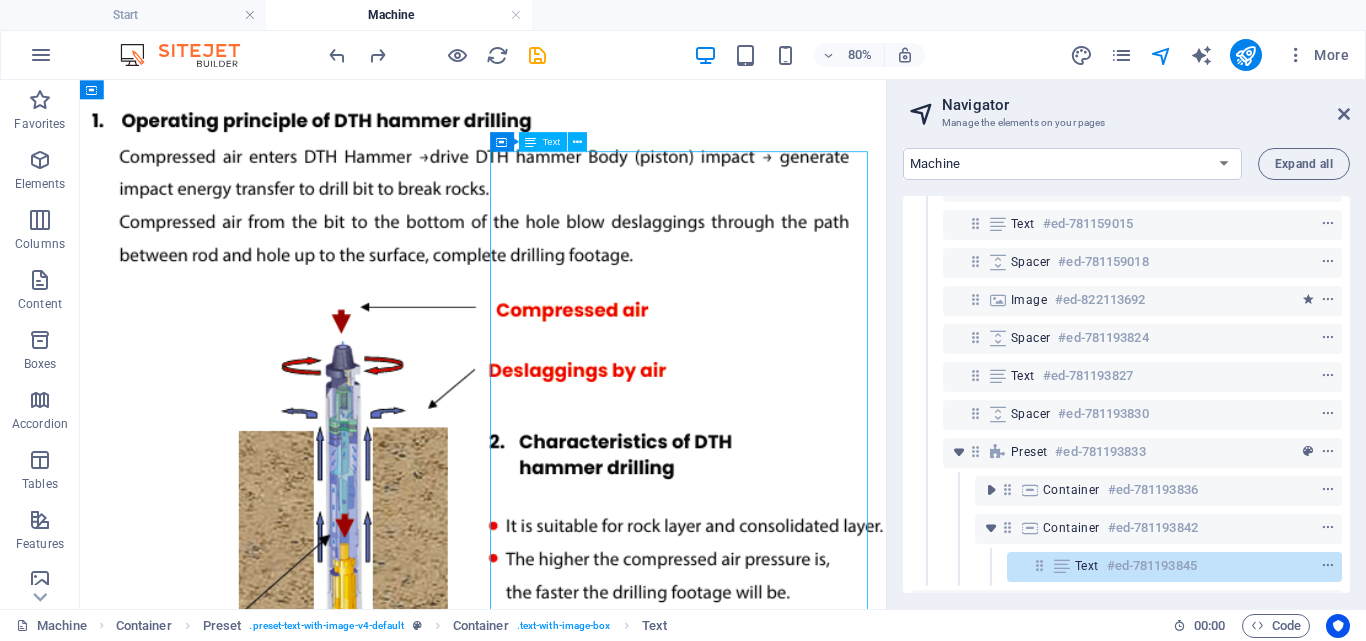 scroll, scrollTop: 424, scrollLeft: 0, axis: vertical 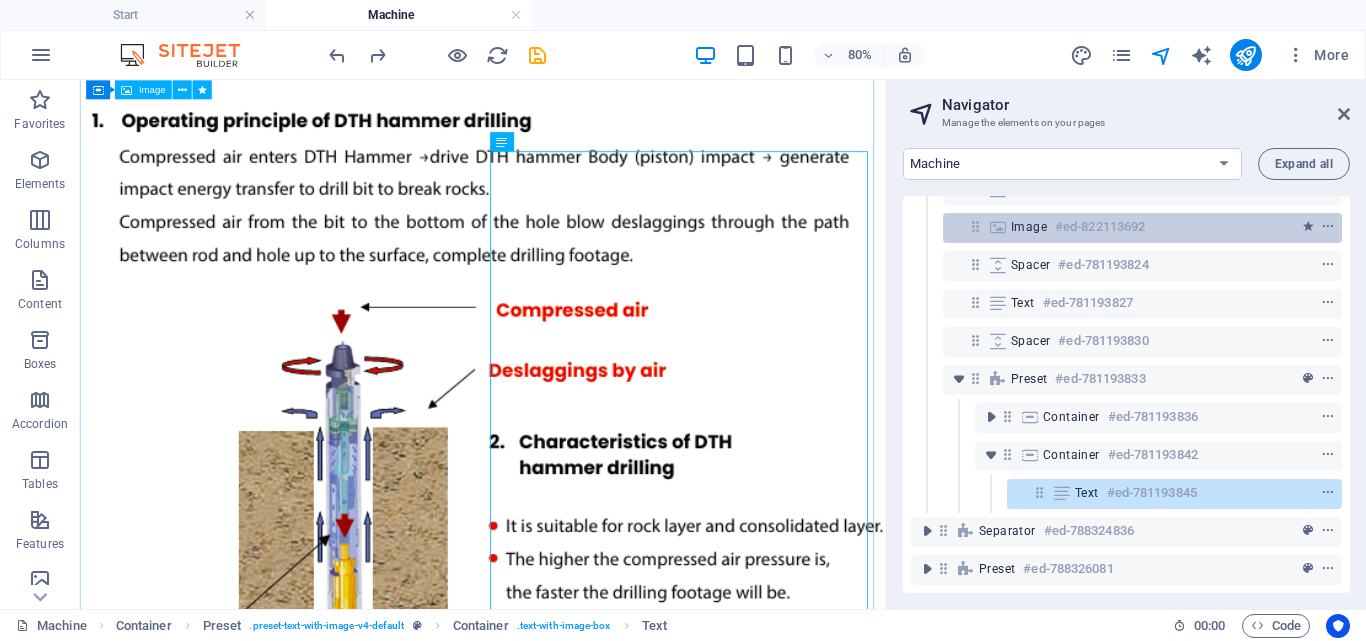 click on "#ed-822113692" at bounding box center [1100, 227] 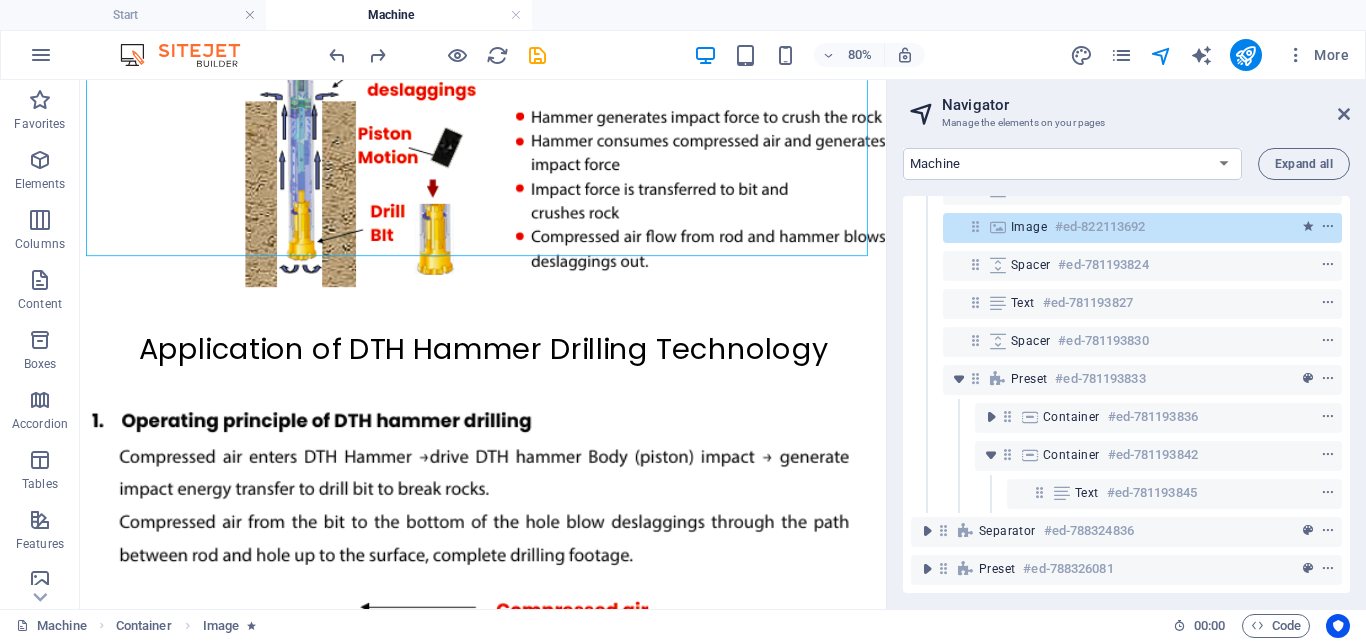 scroll, scrollTop: 7090, scrollLeft: 0, axis: vertical 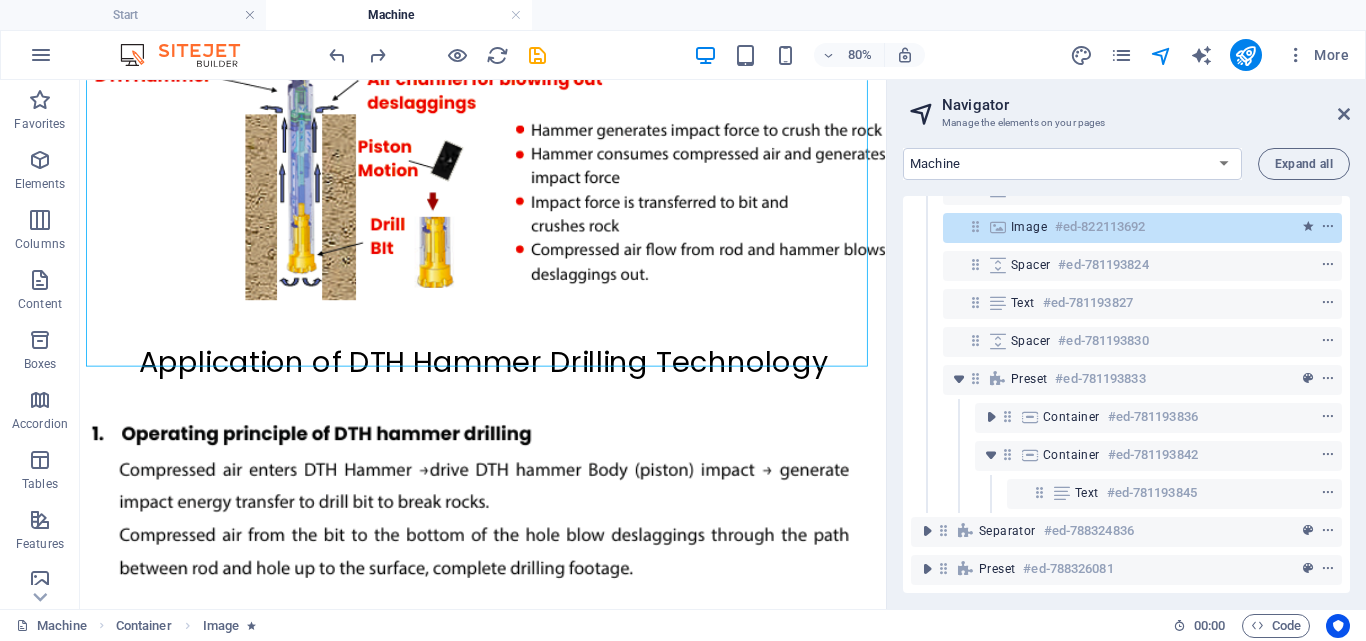 drag, startPoint x: 1073, startPoint y: 621, endPoint x: 1127, endPoint y: 420, distance: 208.12737 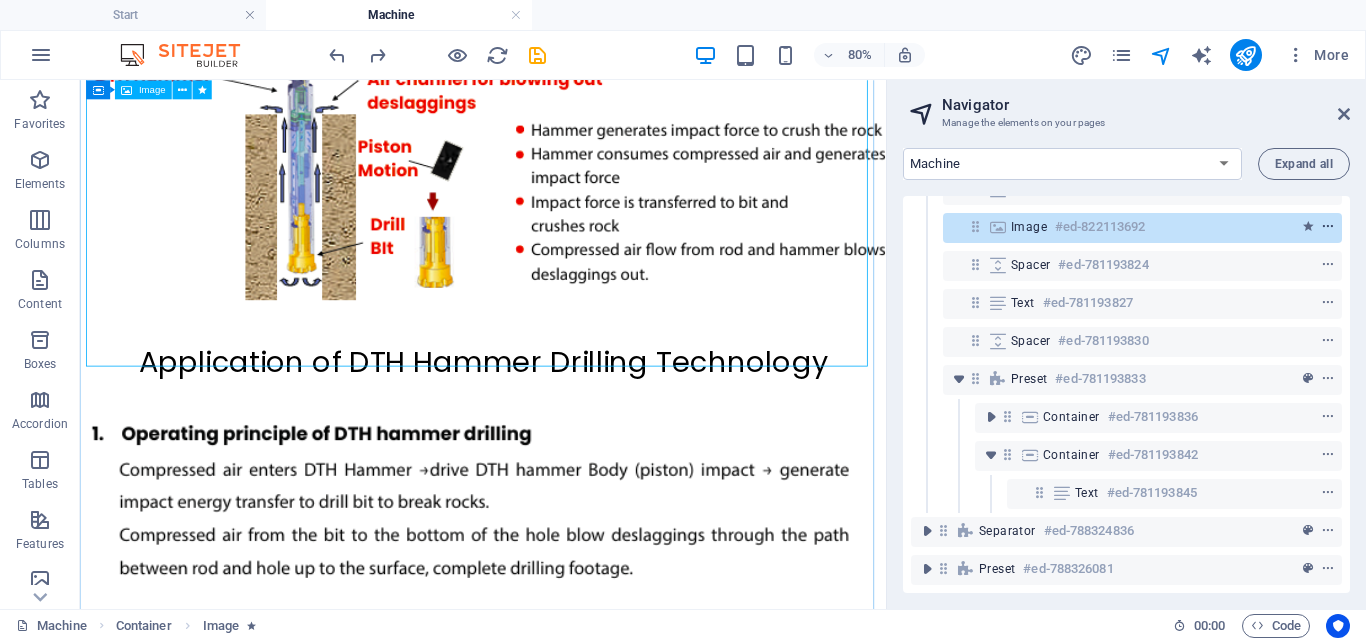 click at bounding box center (1328, 227) 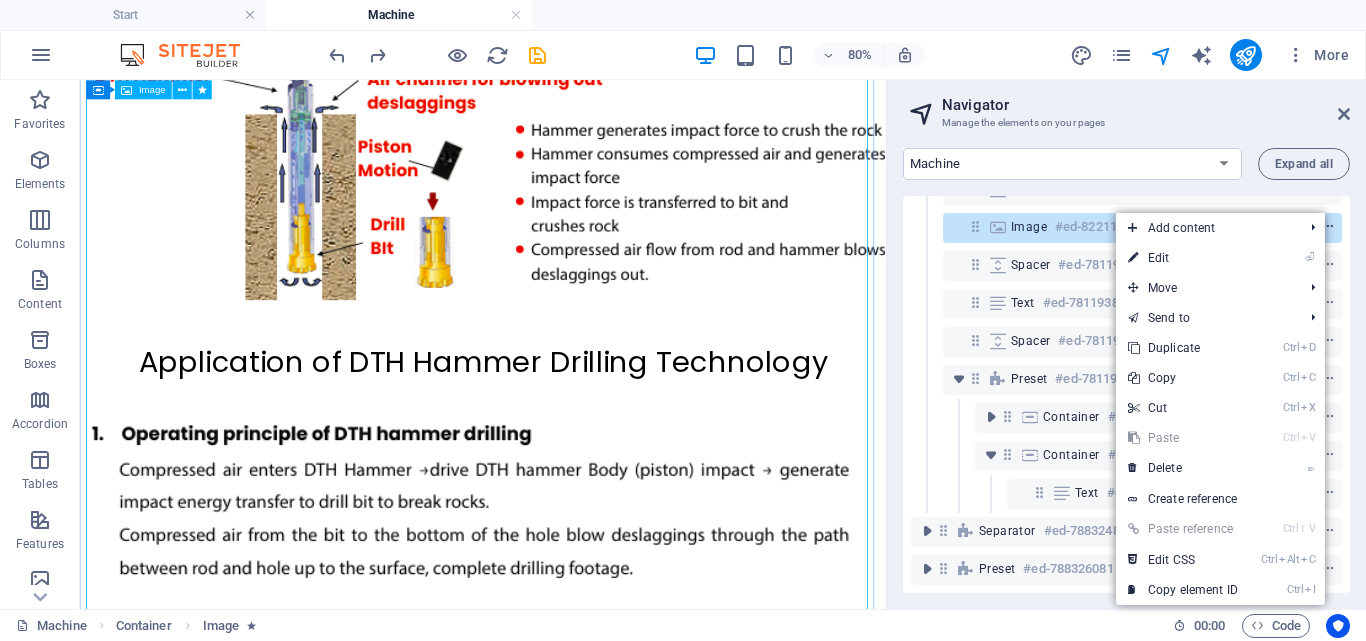 scroll, scrollTop: 6727, scrollLeft: 0, axis: vertical 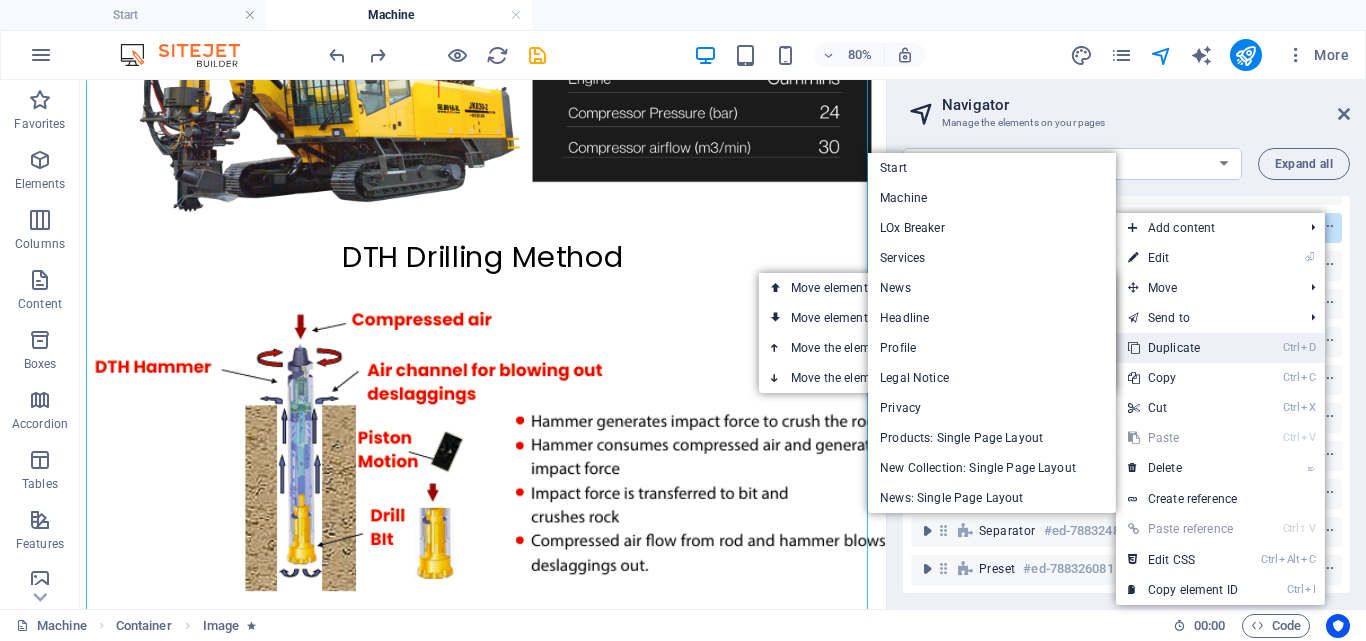 click on "Ctrl D  Duplicate" at bounding box center (1183, 348) 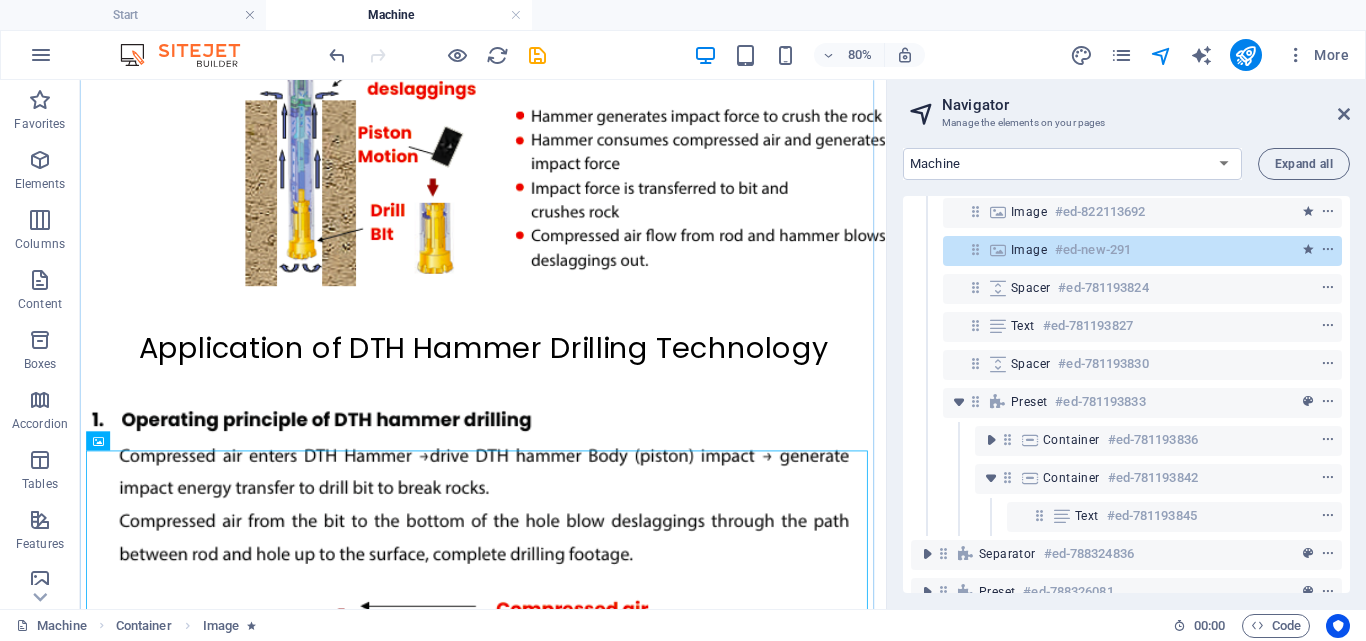 scroll, scrollTop: 7508, scrollLeft: 0, axis: vertical 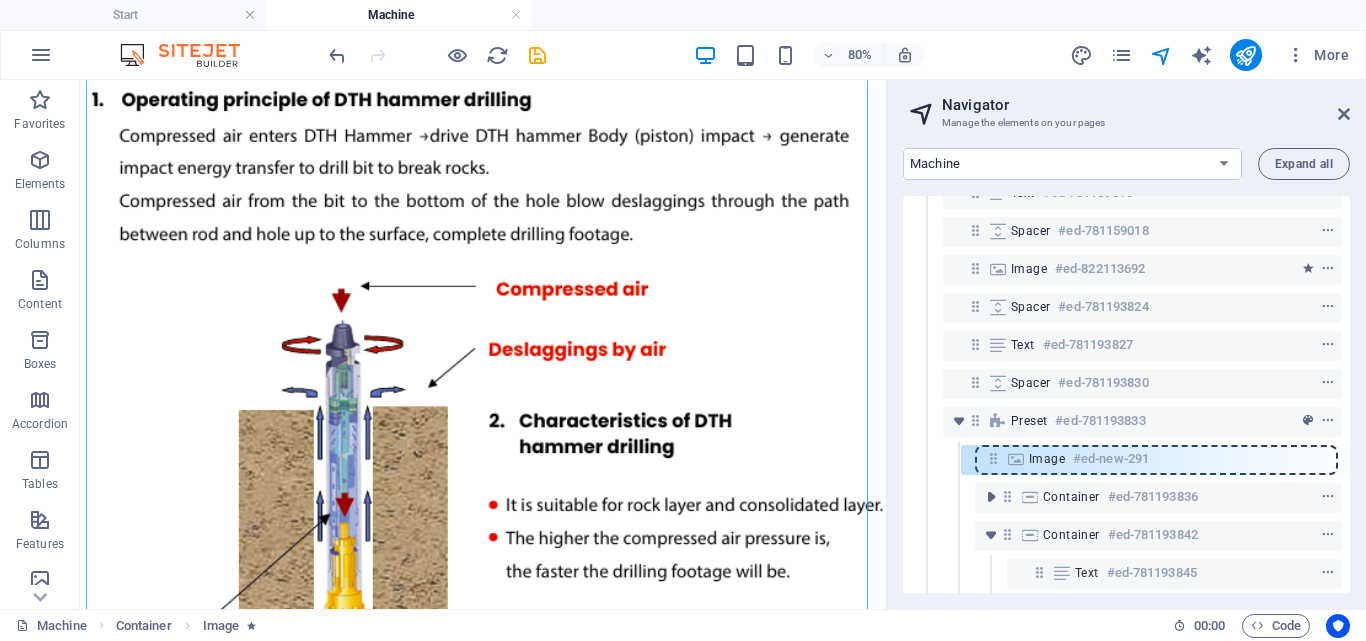 drag, startPoint x: 983, startPoint y: 256, endPoint x: 1000, endPoint y: 470, distance: 214.67418 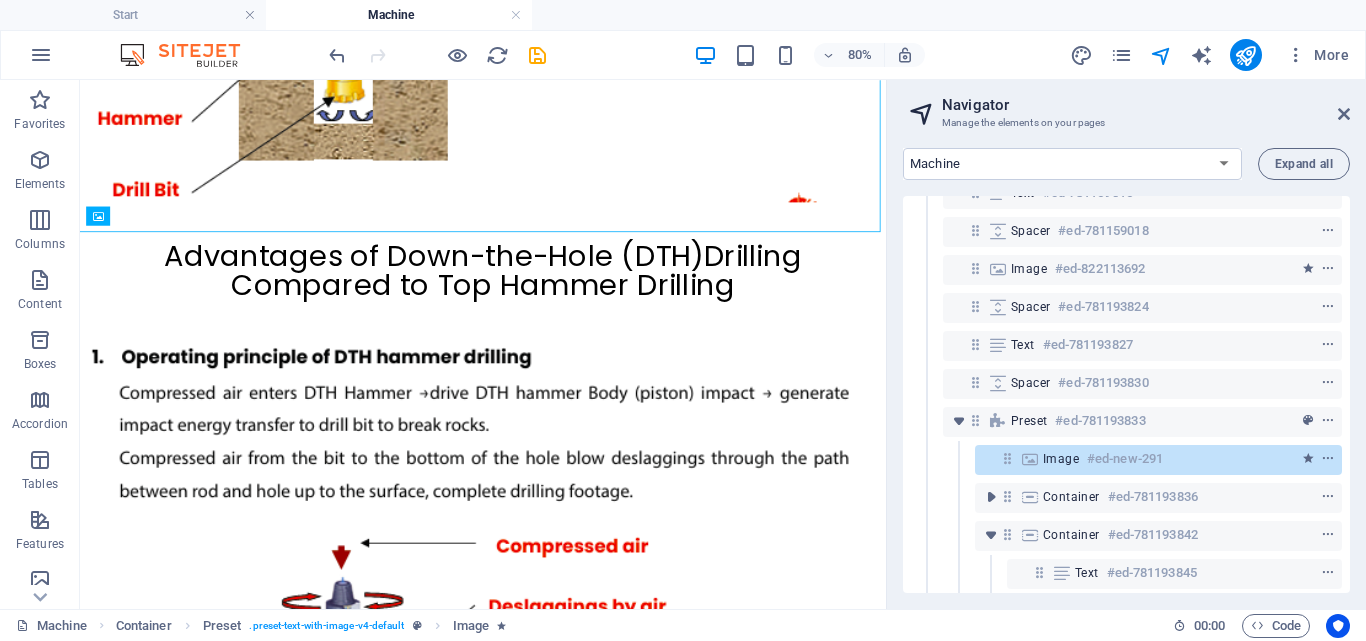 scroll, scrollTop: 8169, scrollLeft: 0, axis: vertical 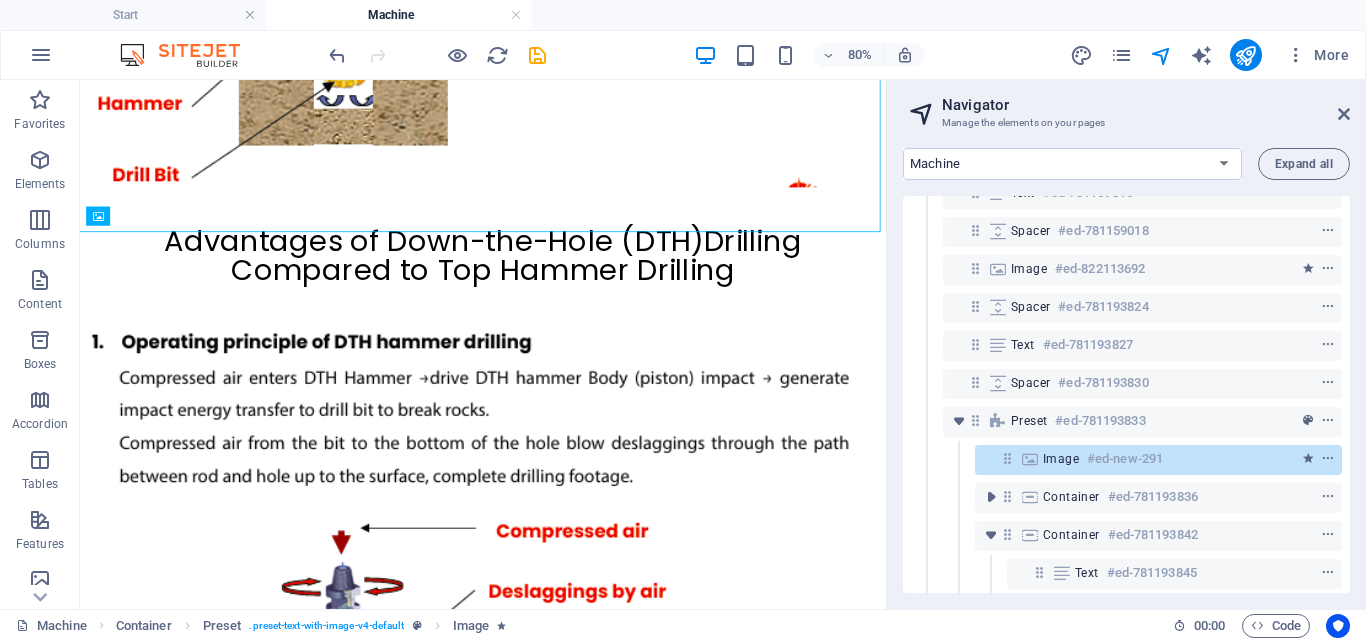 drag, startPoint x: 1083, startPoint y: 611, endPoint x: 973, endPoint y: 620, distance: 110.36757 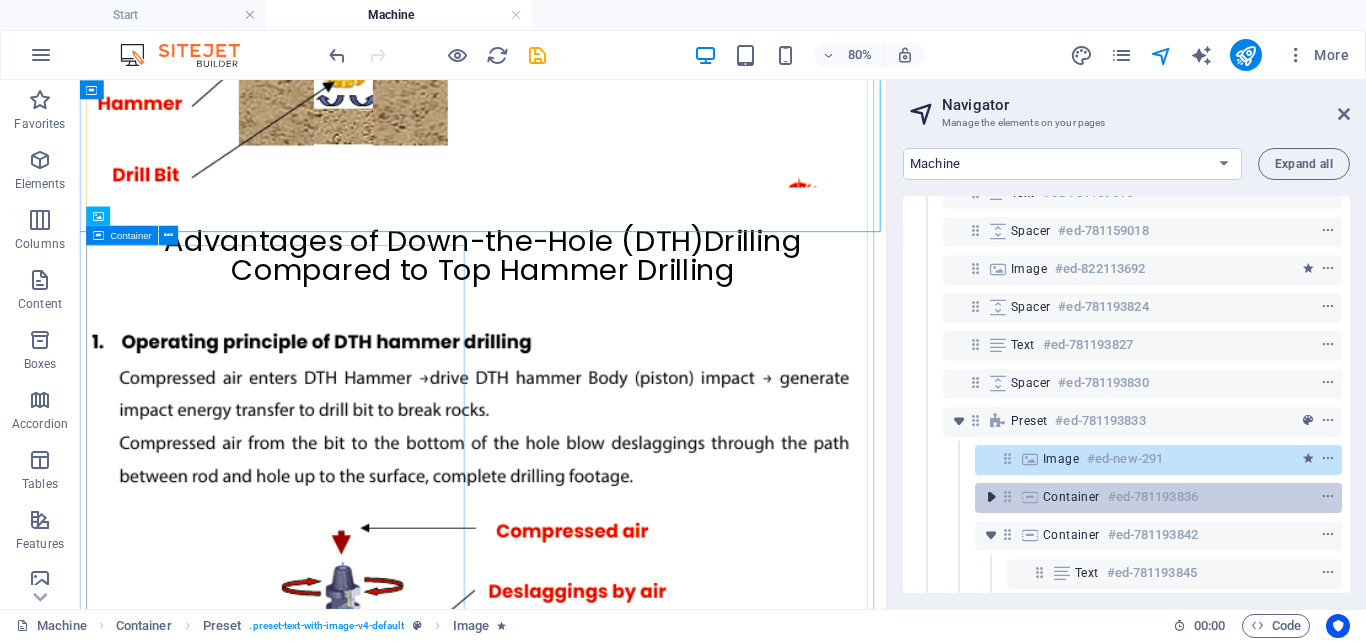 click at bounding box center [991, 497] 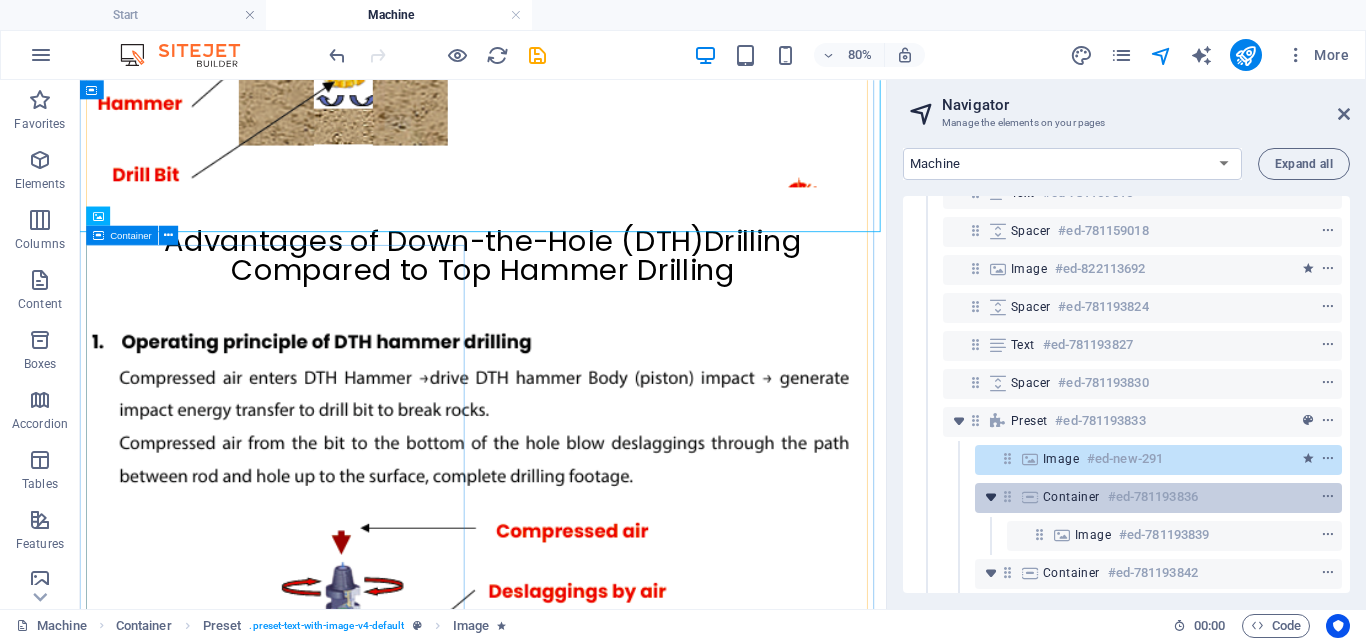 click at bounding box center [991, 497] 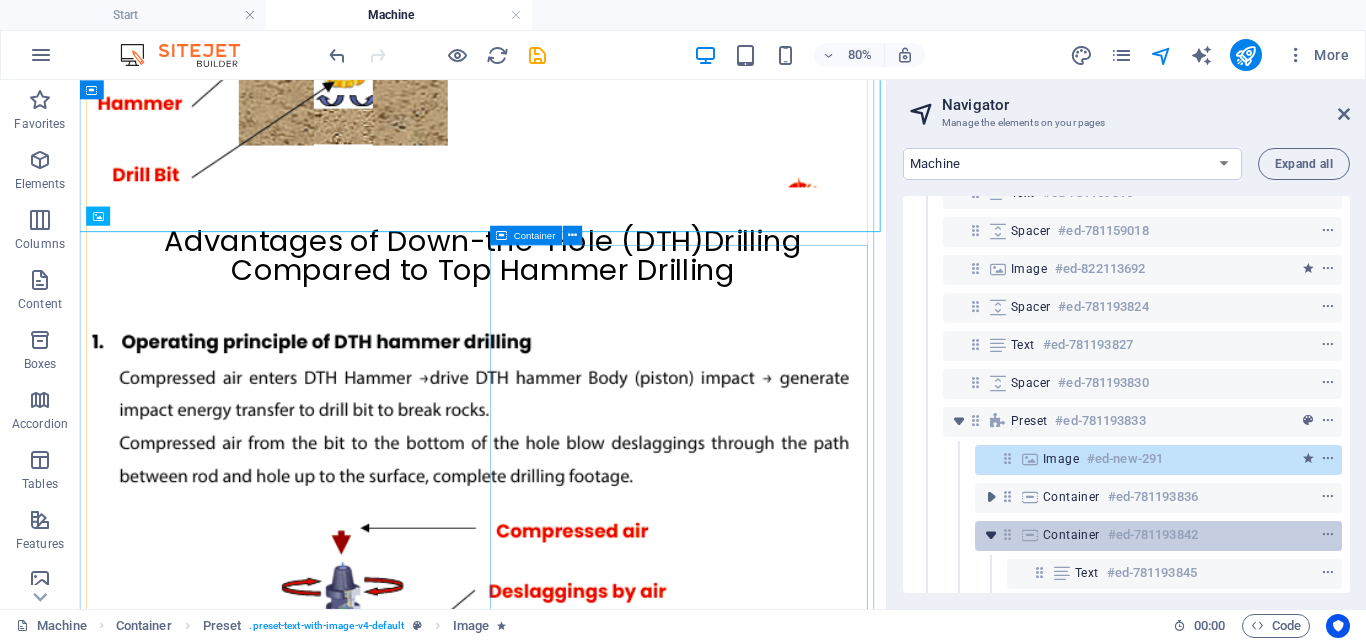 click at bounding box center [991, 535] 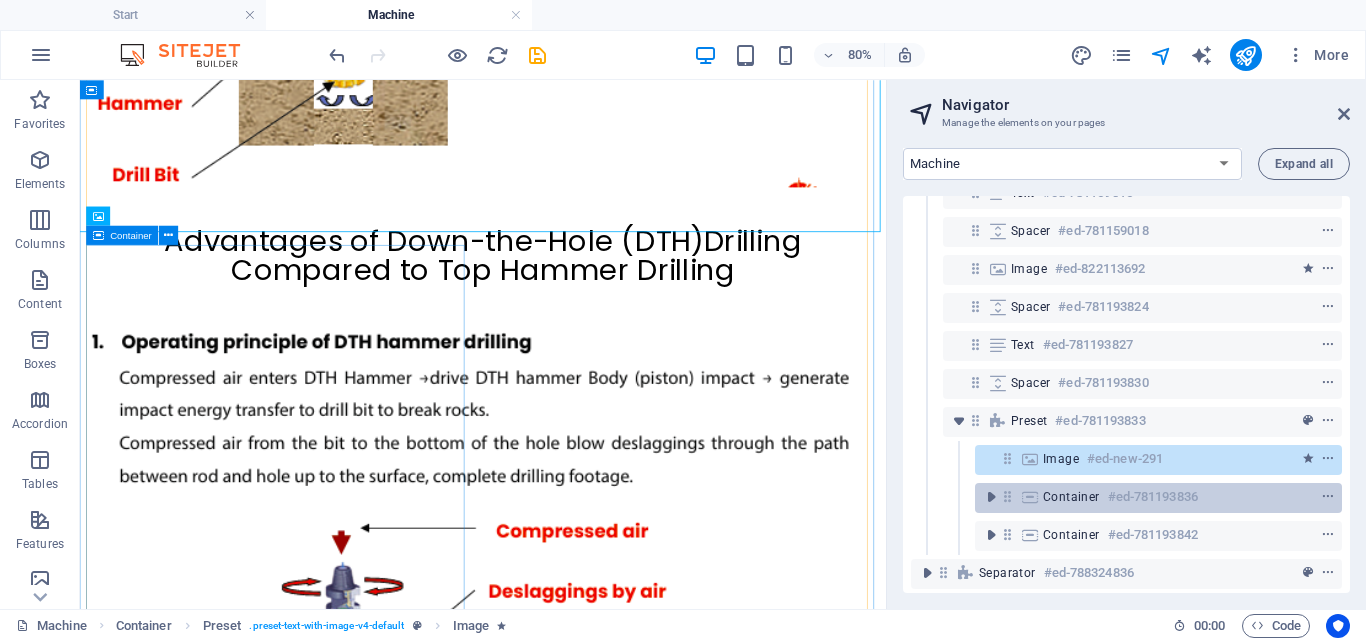 click at bounding box center (1291, 497) 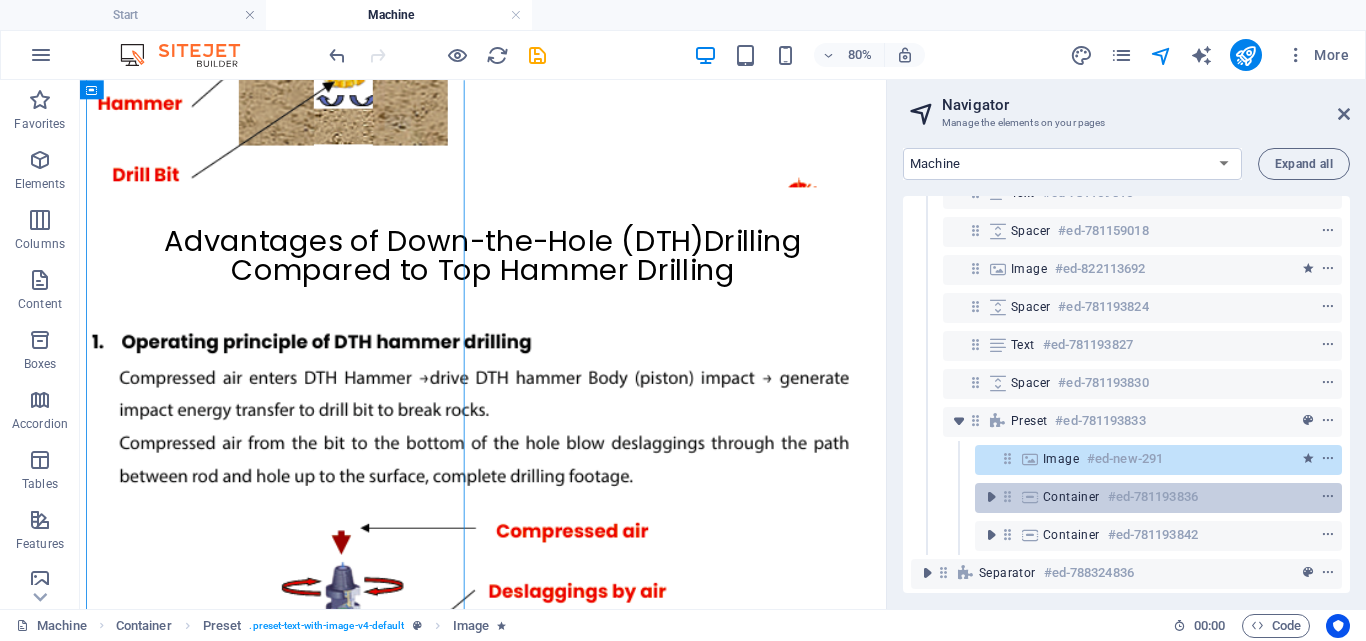 scroll, scrollTop: 8457, scrollLeft: 0, axis: vertical 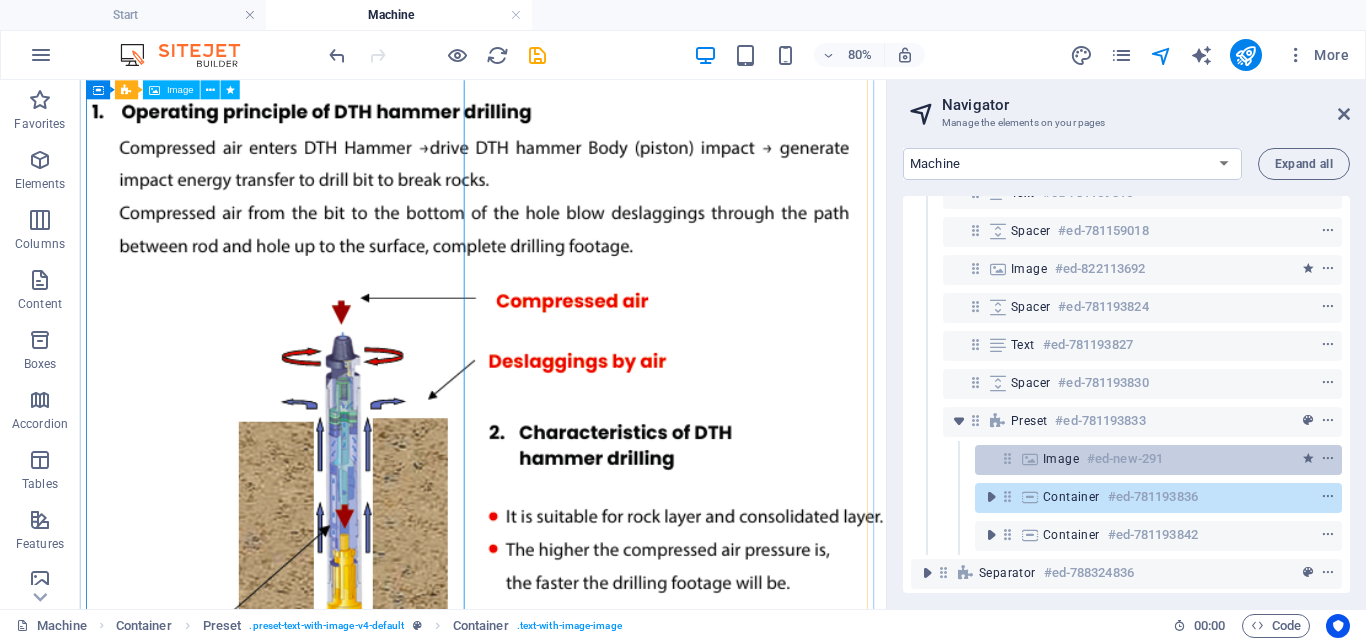 click on "Image" at bounding box center (1061, 459) 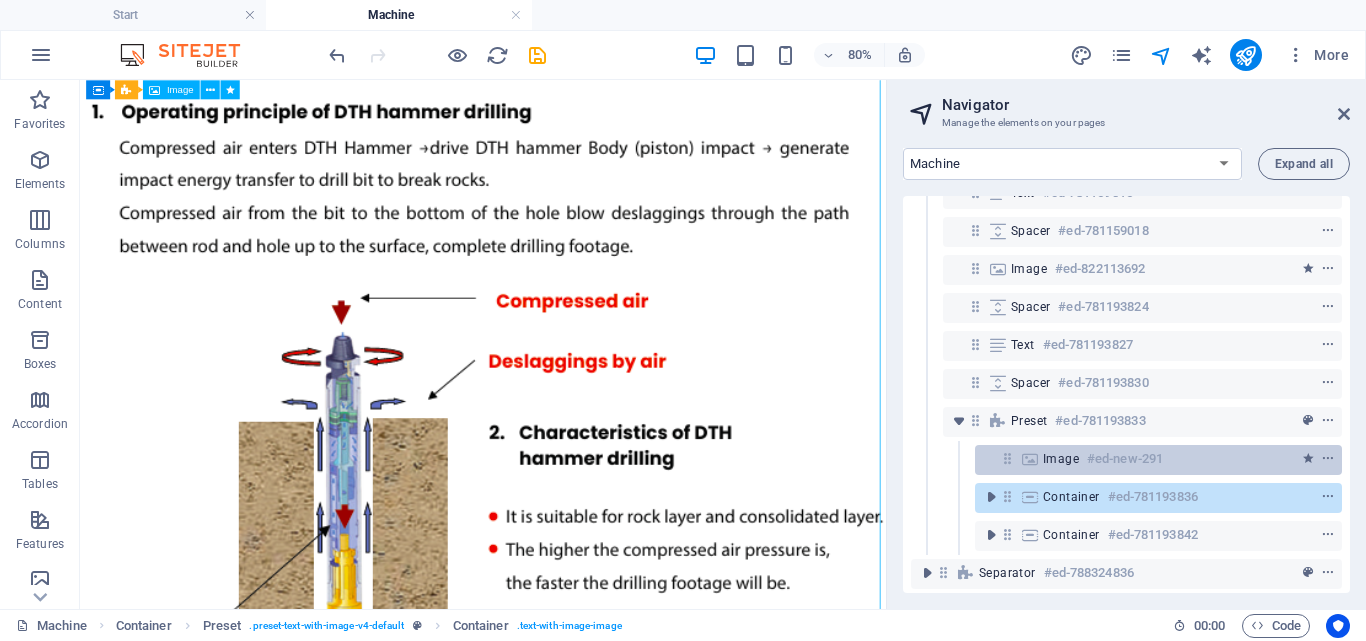 scroll, scrollTop: 7626, scrollLeft: 0, axis: vertical 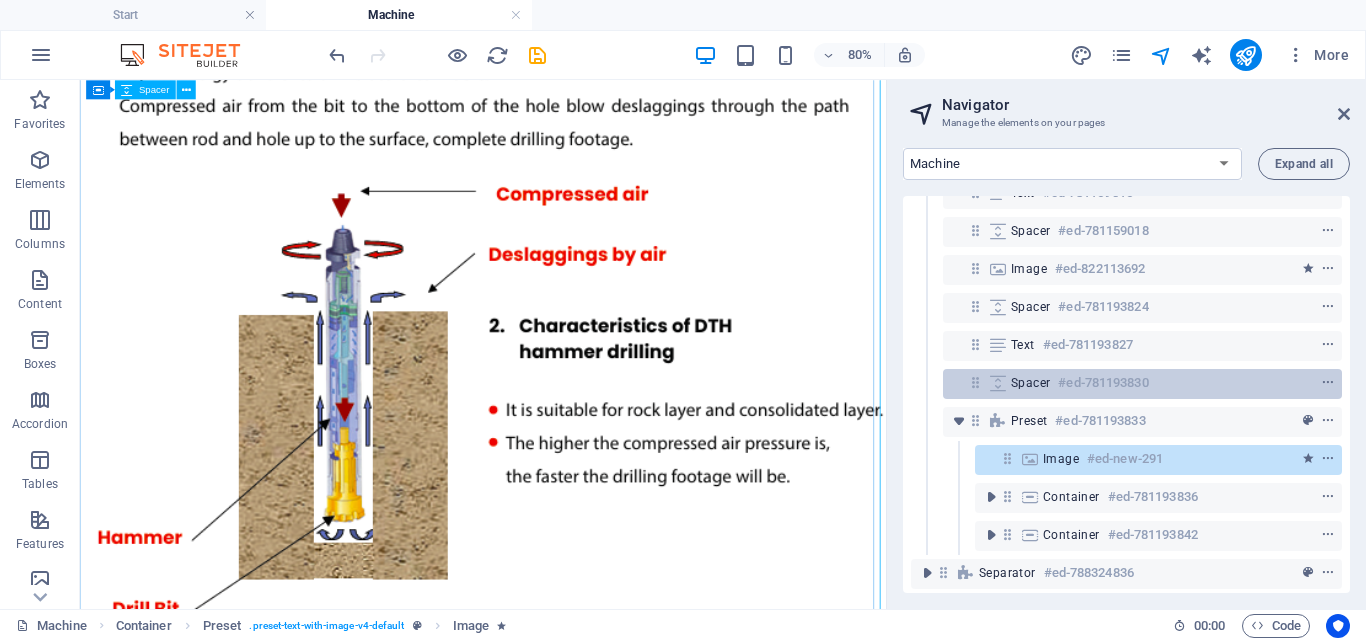 click on "Spacer" at bounding box center [1030, 383] 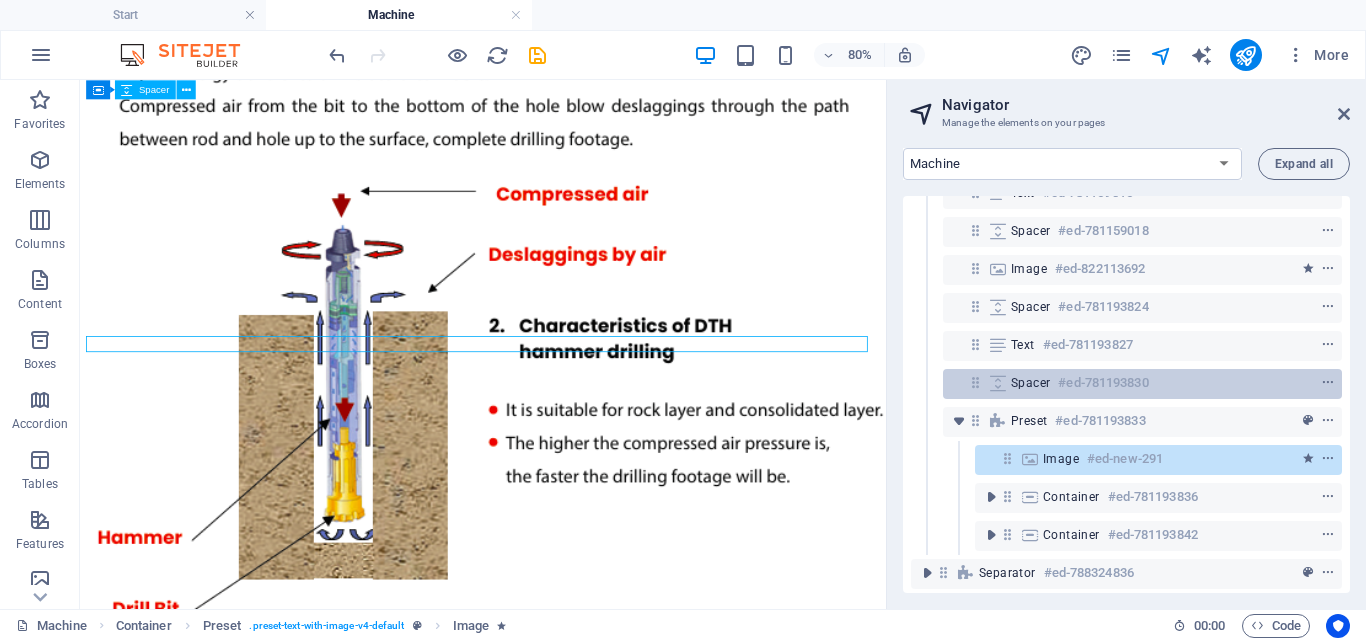 scroll, scrollTop: 7230, scrollLeft: 0, axis: vertical 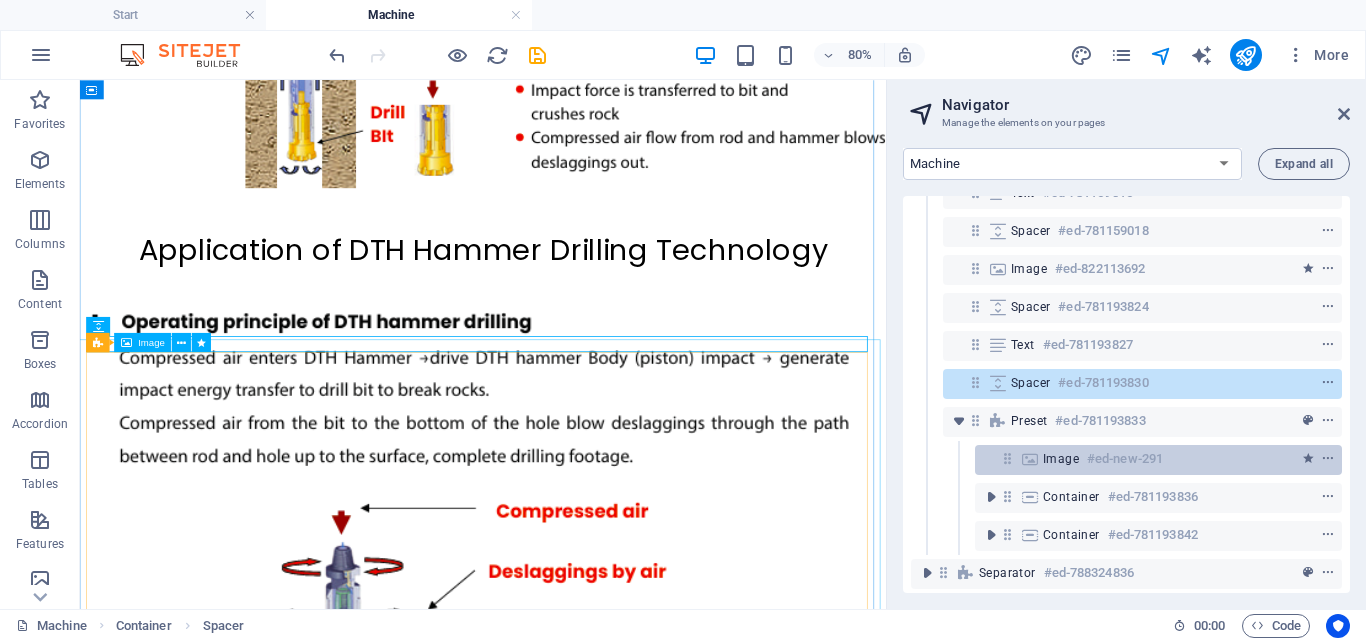 click on "Image" at bounding box center (1061, 459) 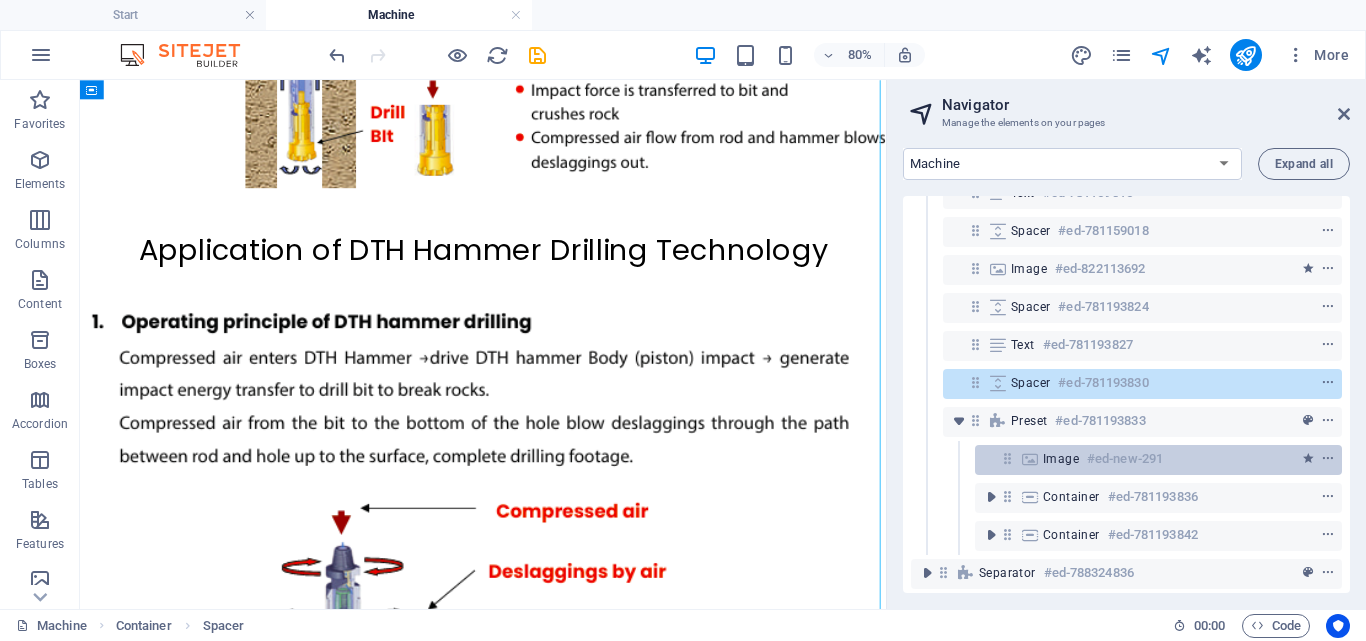 scroll, scrollTop: 7626, scrollLeft: 0, axis: vertical 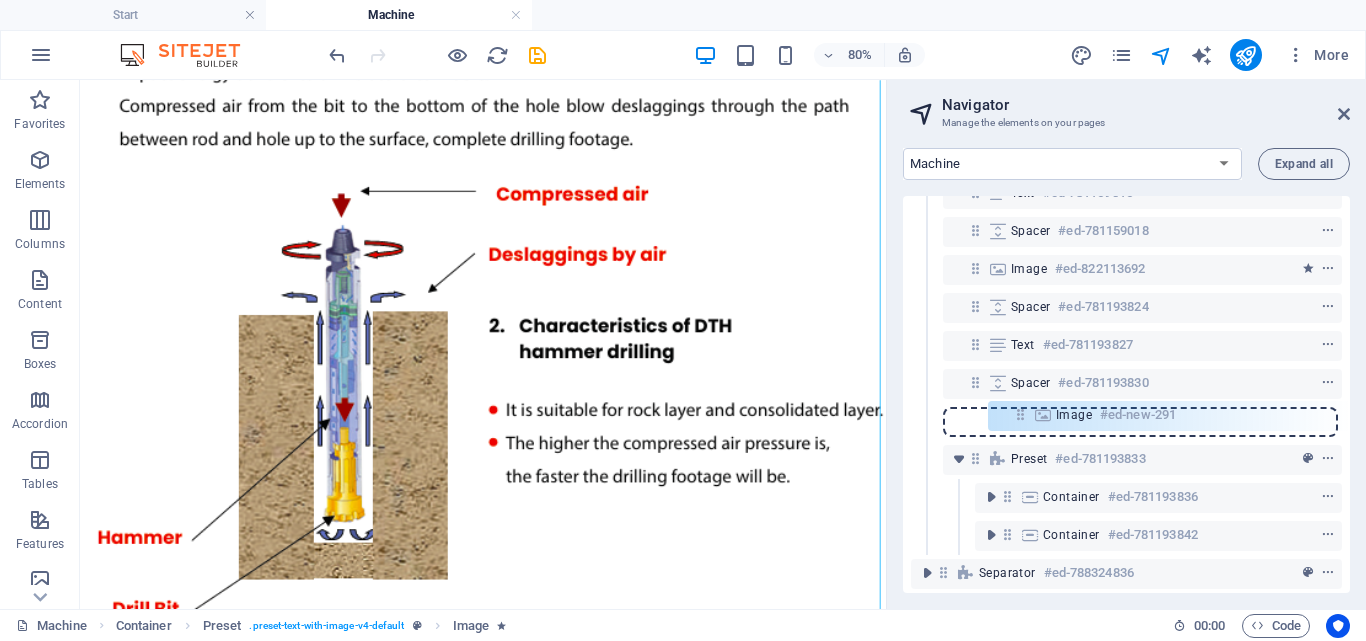 drag, startPoint x: 1011, startPoint y: 467, endPoint x: 1020, endPoint y: 416, distance: 51.78803 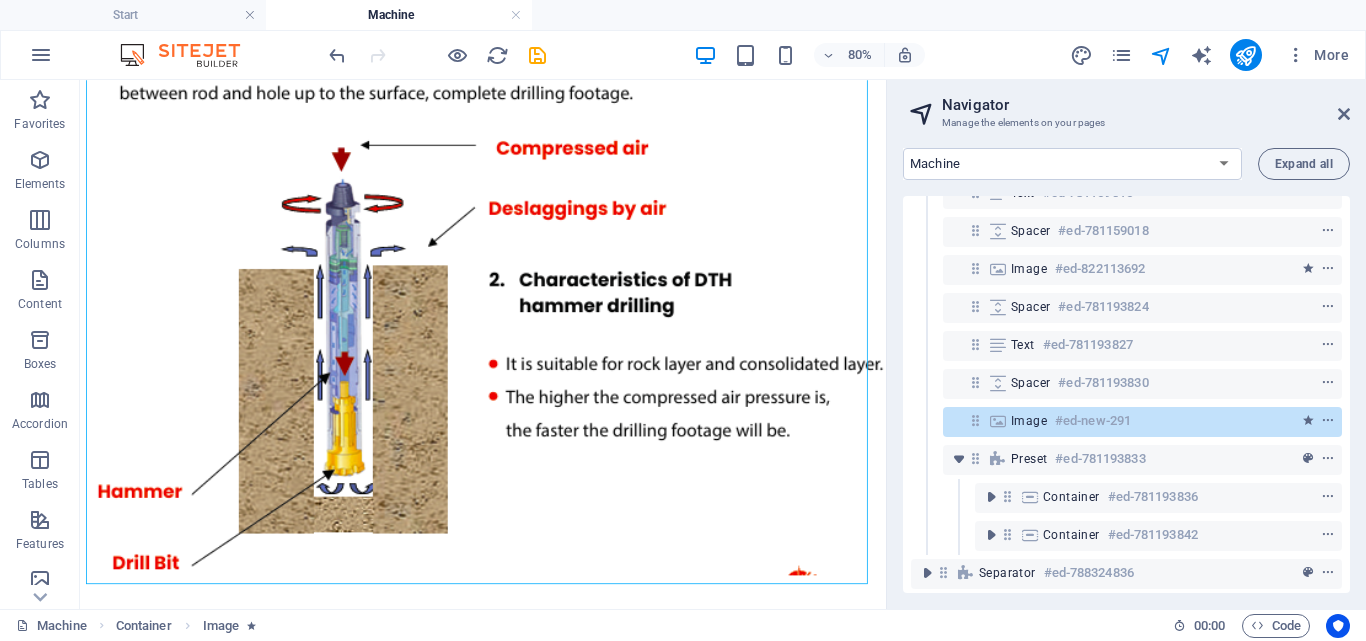 scroll, scrollTop: 7630, scrollLeft: 0, axis: vertical 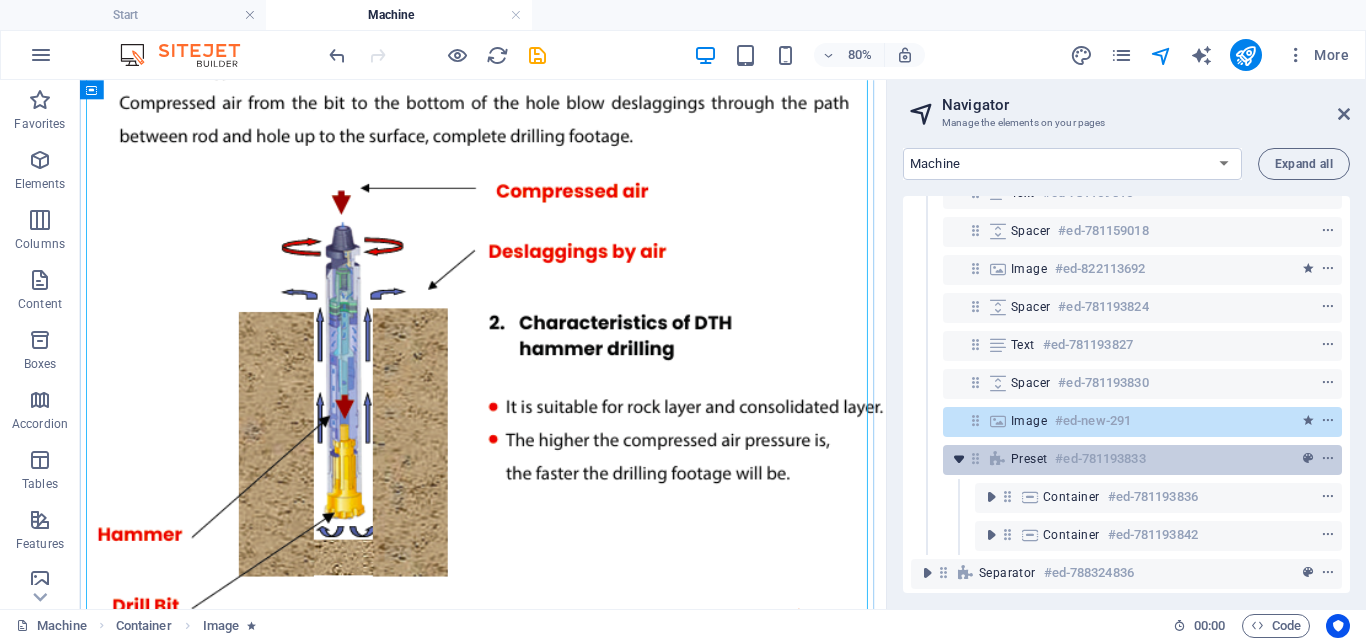 click at bounding box center (959, 459) 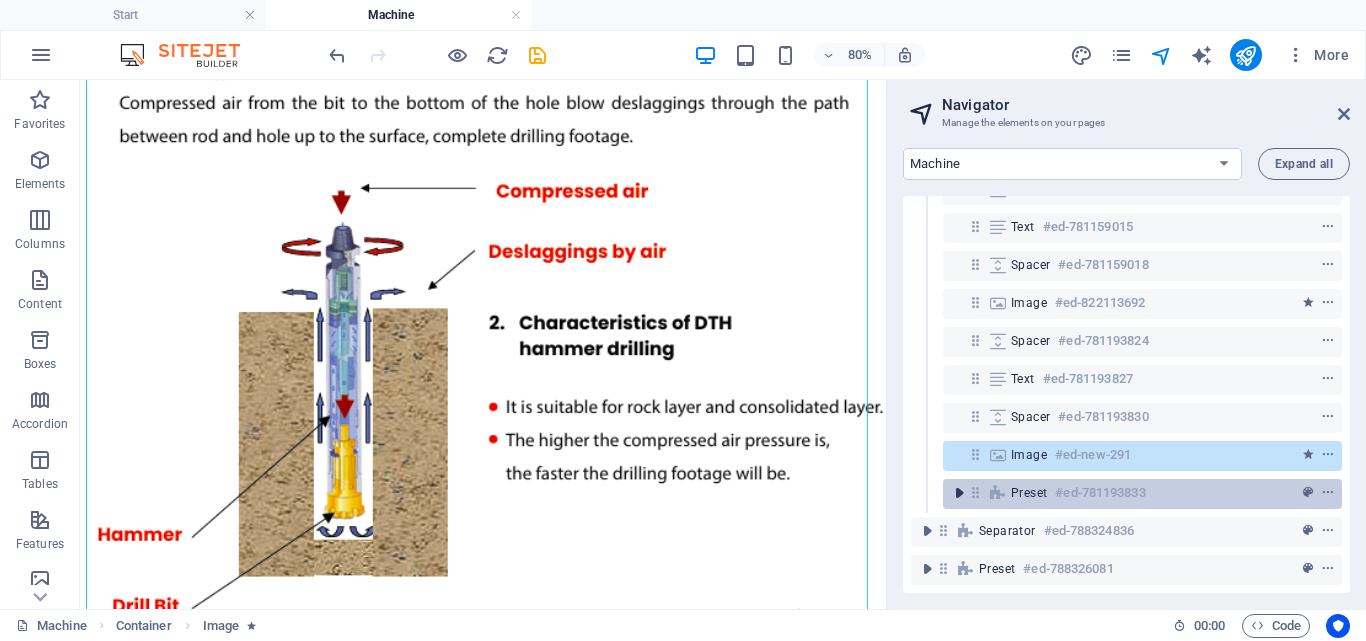 scroll, scrollTop: 348, scrollLeft: 0, axis: vertical 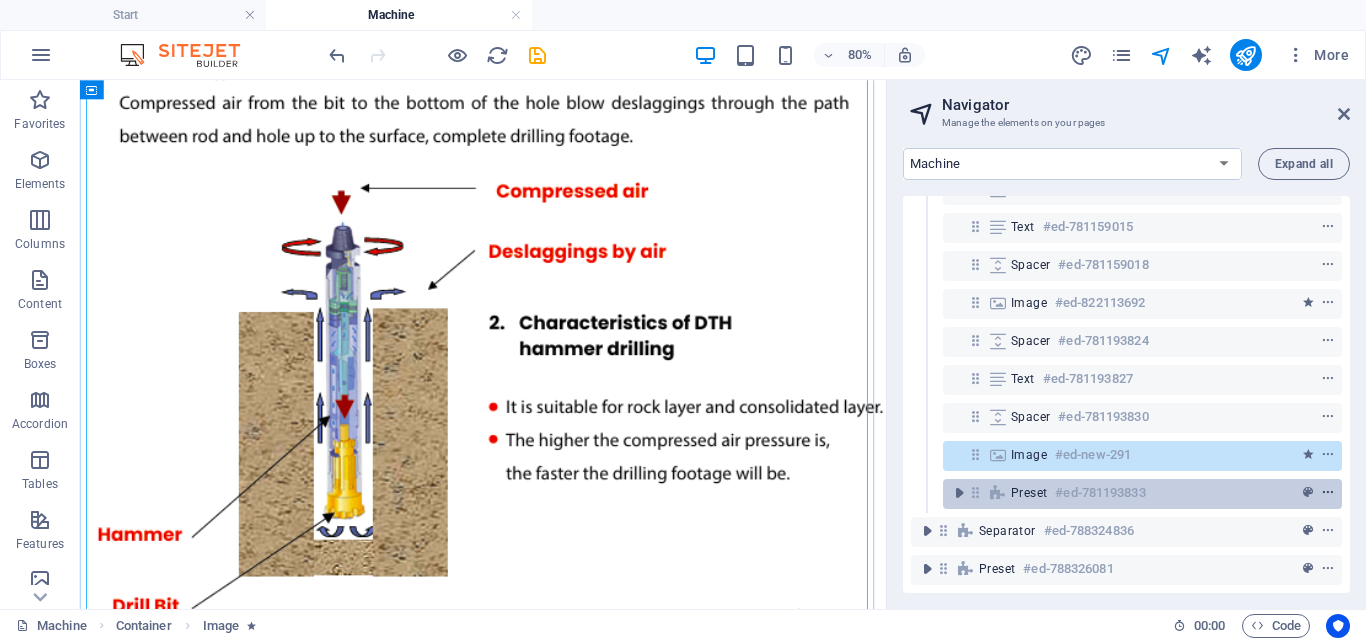 click at bounding box center (1328, 493) 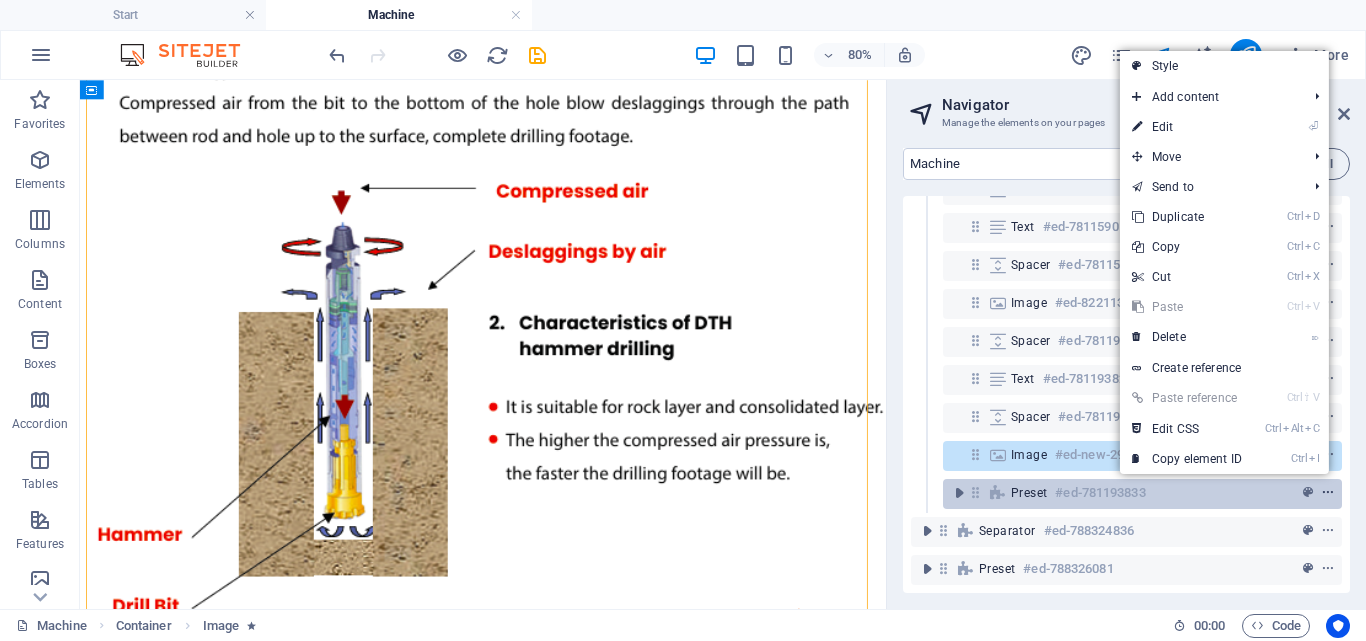 scroll, scrollTop: 8433, scrollLeft: 0, axis: vertical 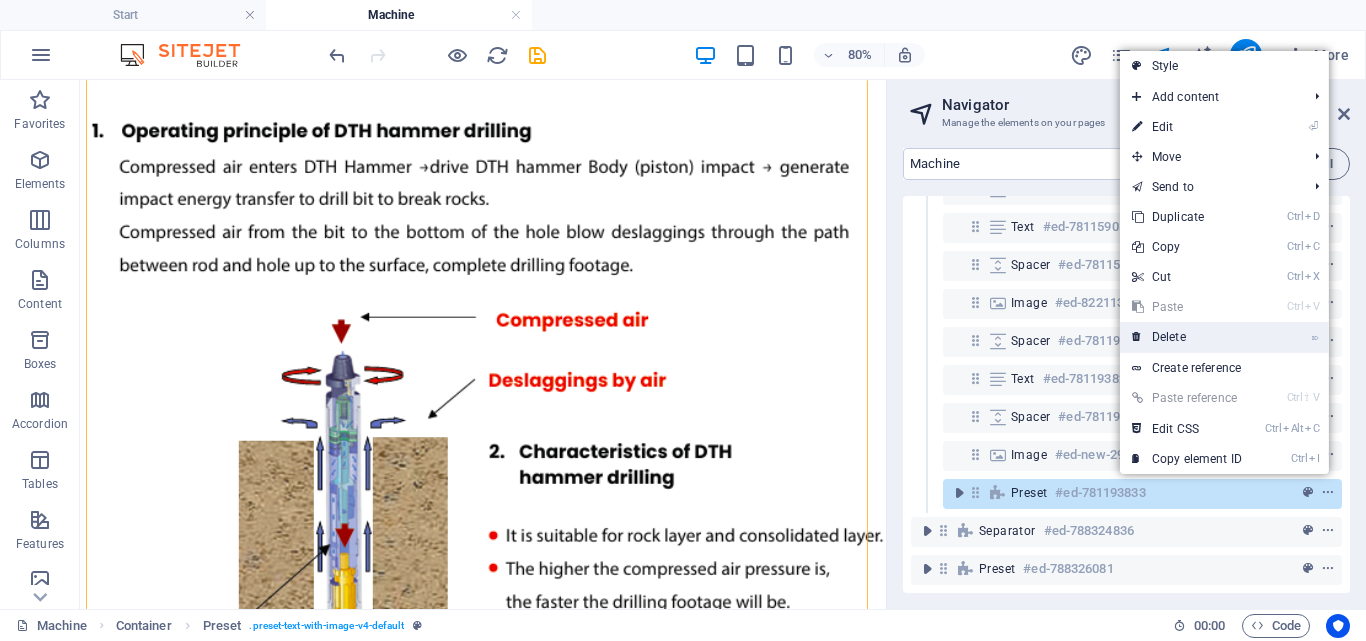 click on "⌦  Delete" at bounding box center [1187, 337] 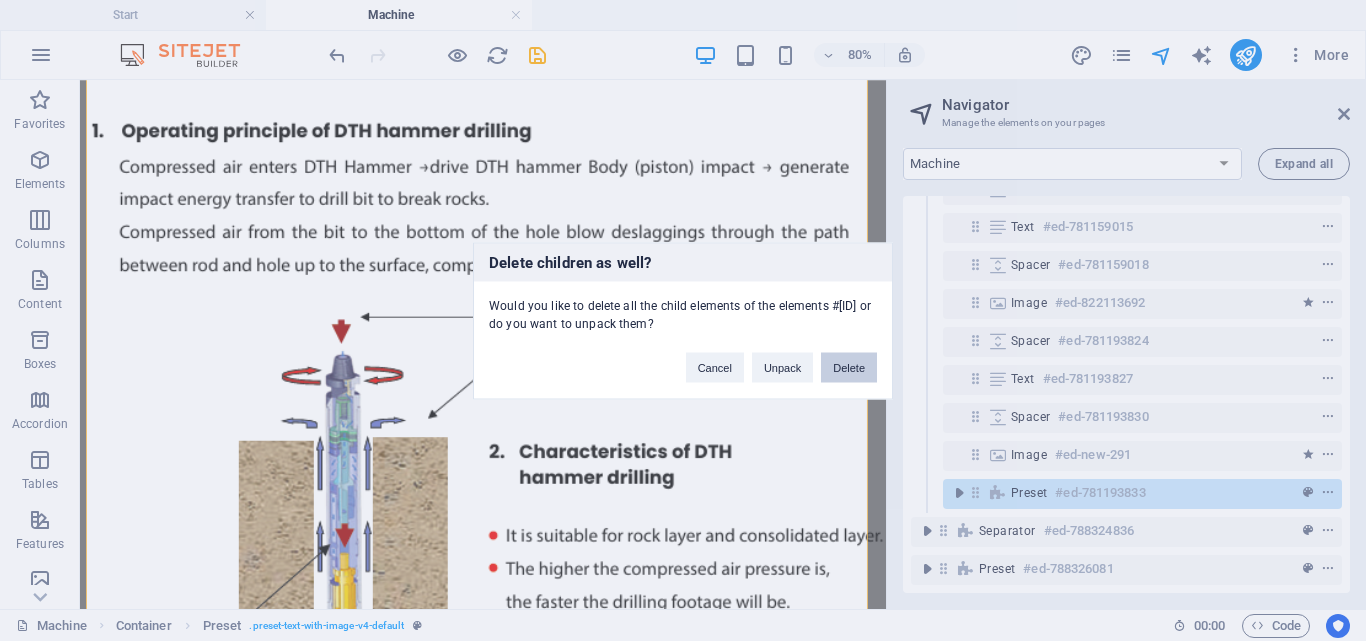 click on "Delete" at bounding box center (849, 367) 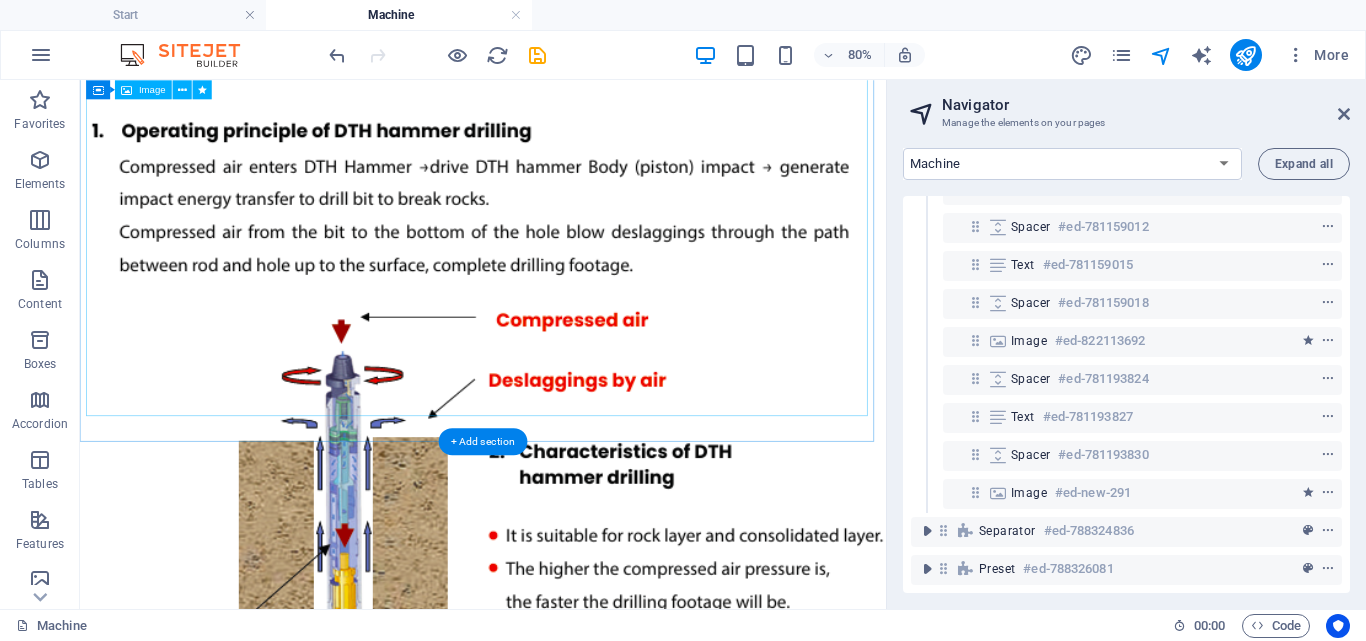 scroll, scrollTop: 7931, scrollLeft: 0, axis: vertical 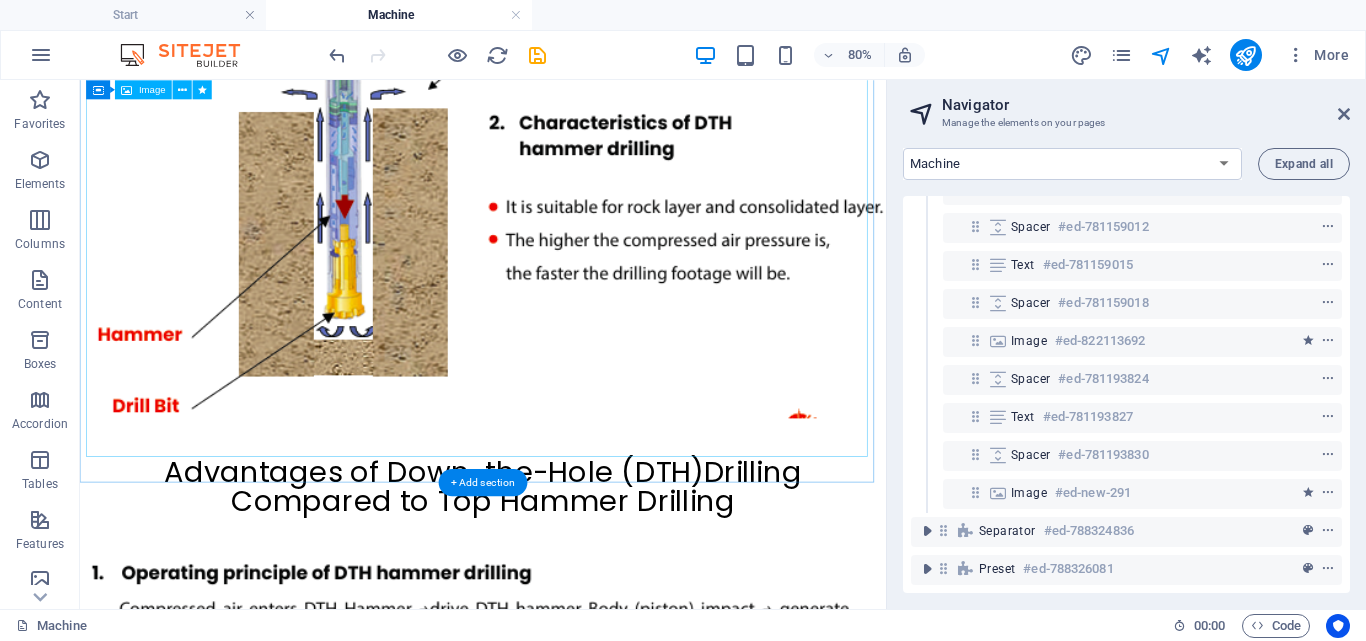 click at bounding box center [584, 1065] 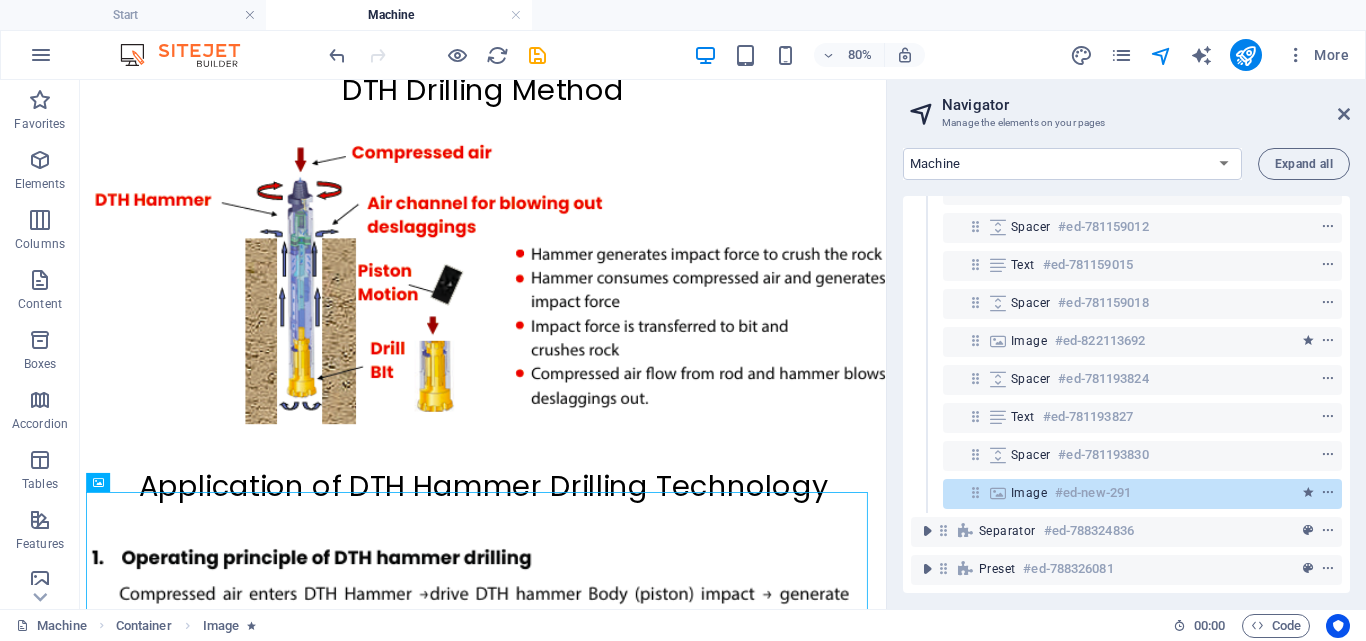 scroll, scrollTop: 6883, scrollLeft: 0, axis: vertical 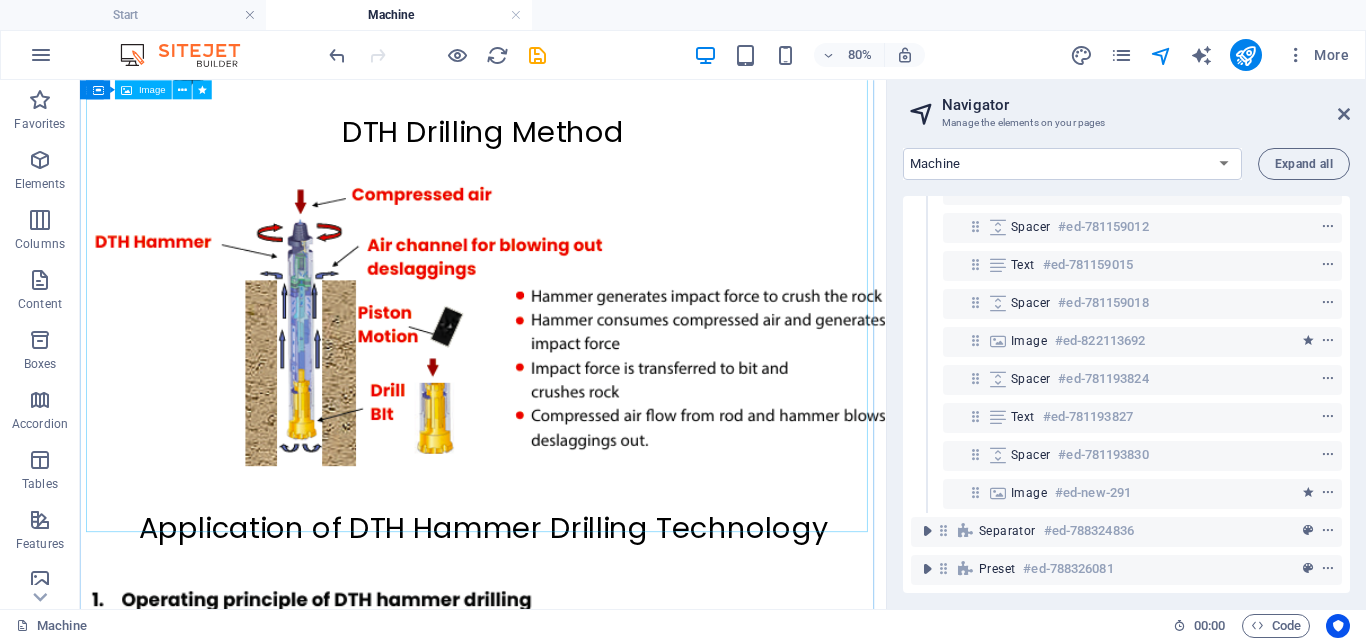 click at bounding box center (584, 1098) 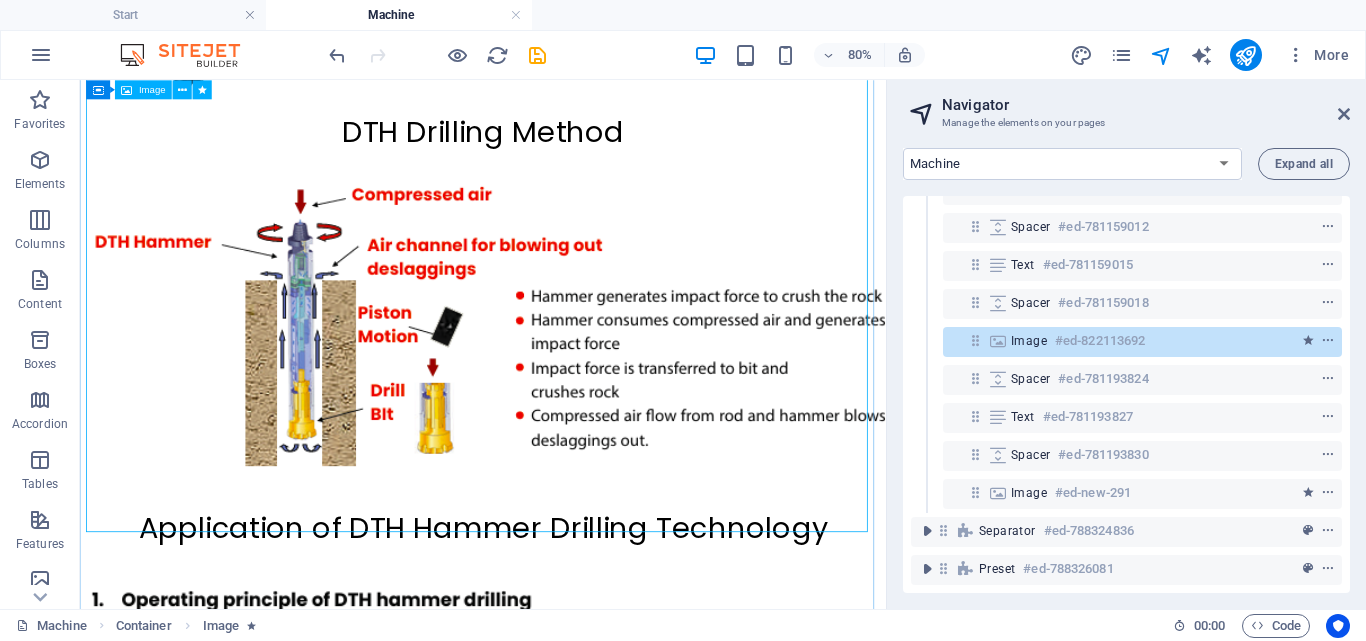 click at bounding box center (584, 1098) 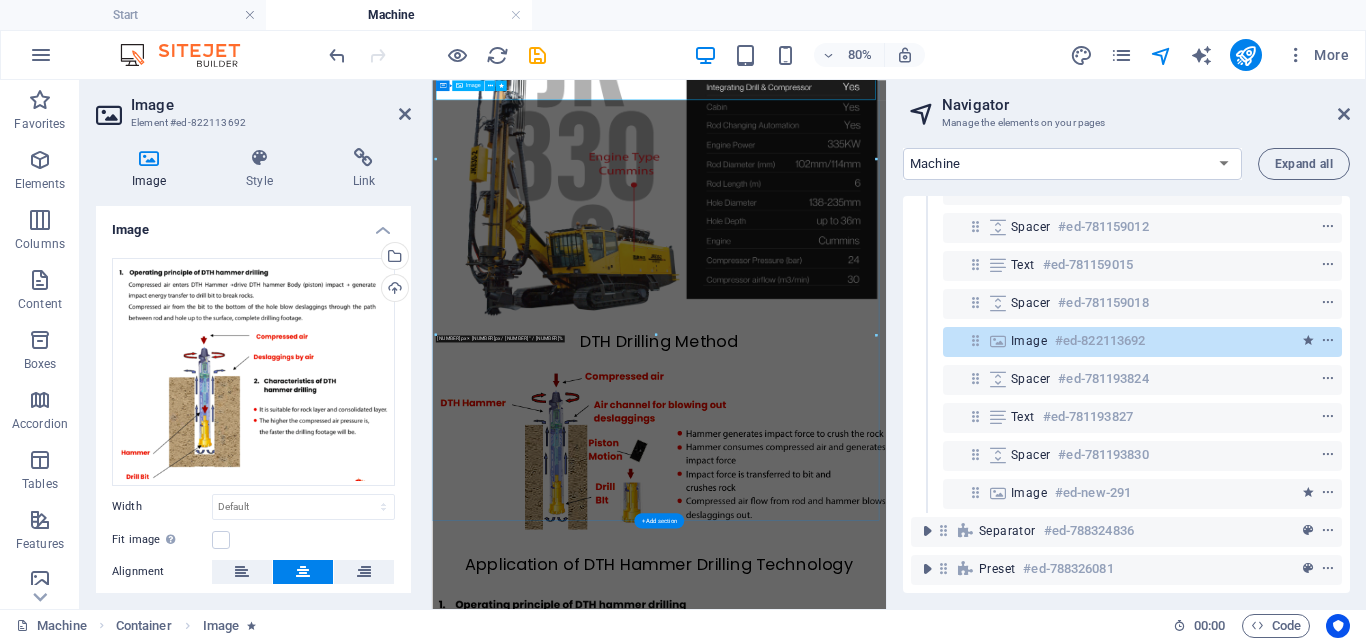 scroll, scrollTop: 7404, scrollLeft: 0, axis: vertical 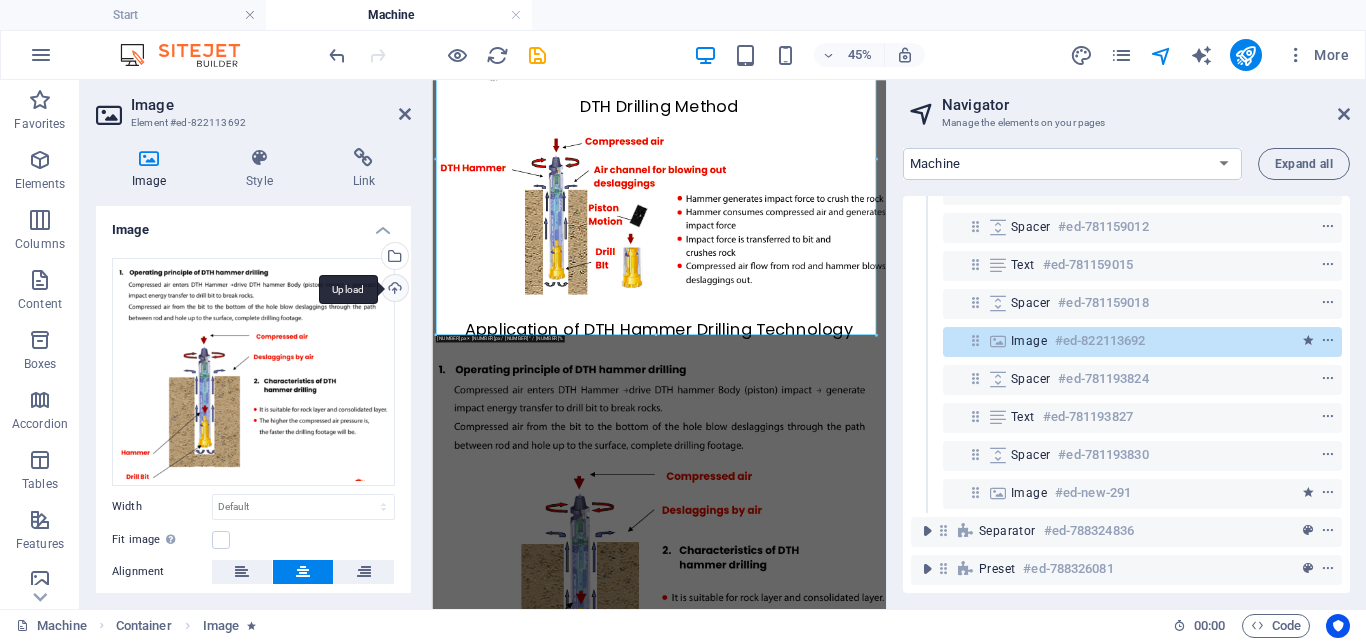 click on "Upload" at bounding box center (393, 290) 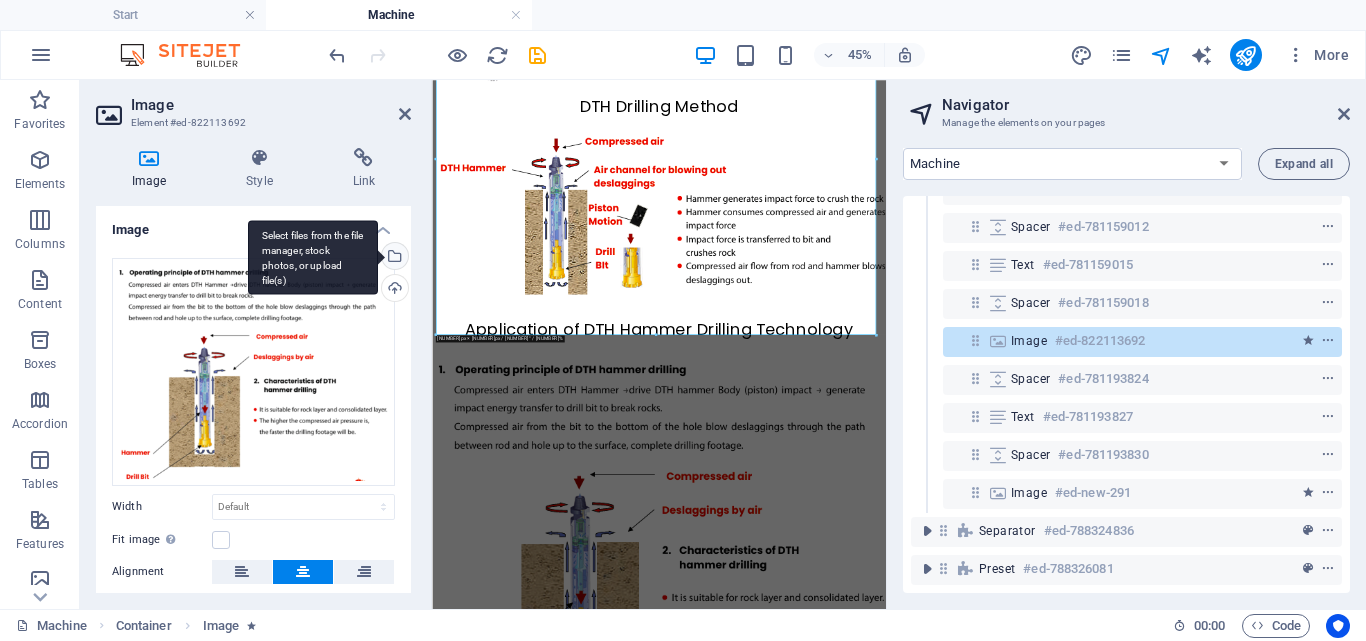 click on "Select files from the file manager, stock photos, or upload file(s)" at bounding box center (313, 257) 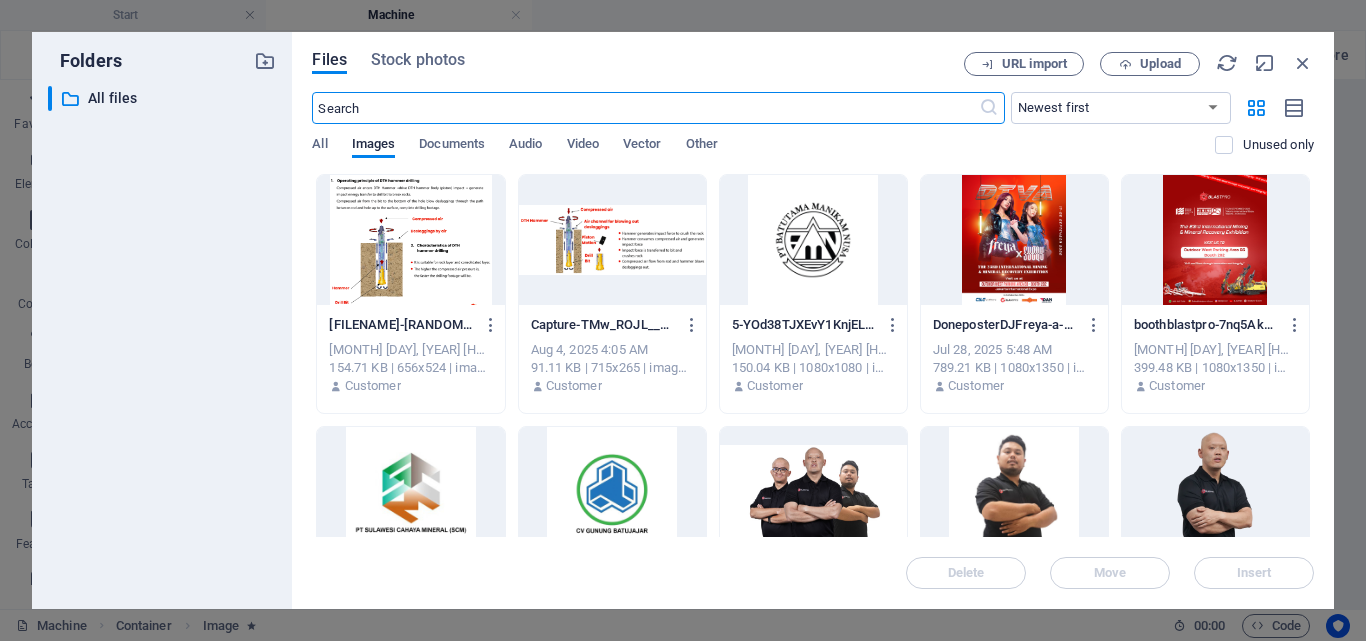scroll, scrollTop: 1279, scrollLeft: 0, axis: vertical 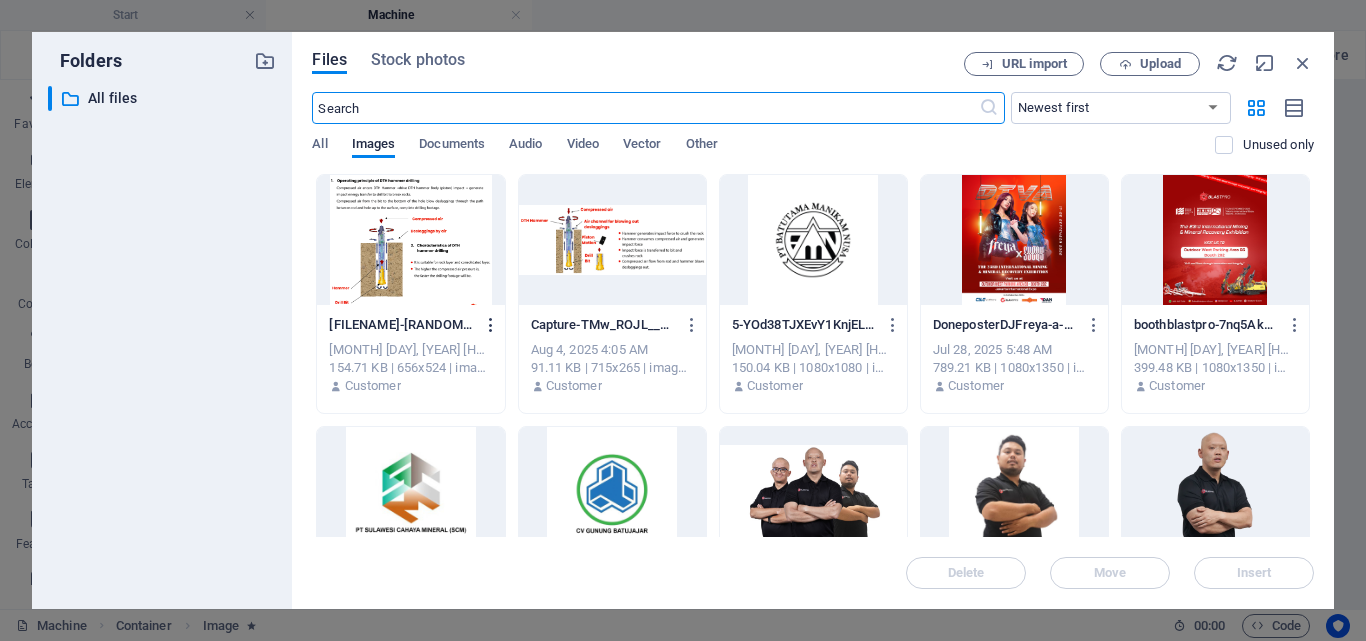 click at bounding box center [491, 325] 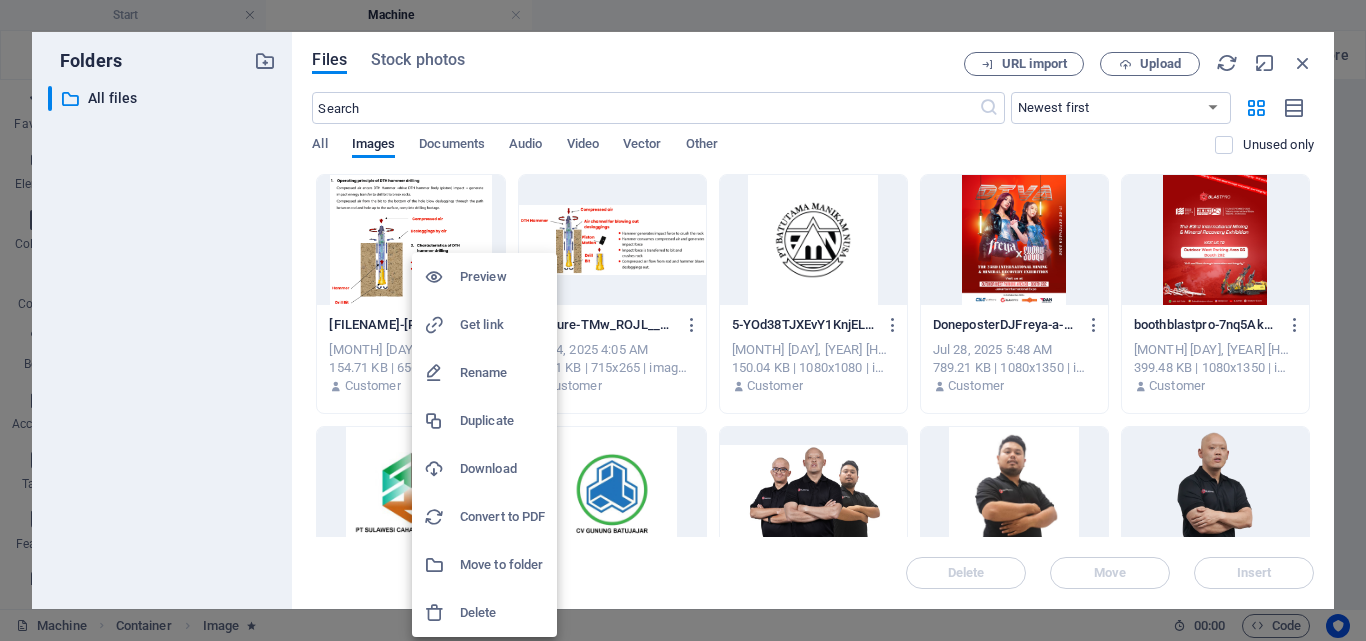 click on "Delete" at bounding box center [502, 613] 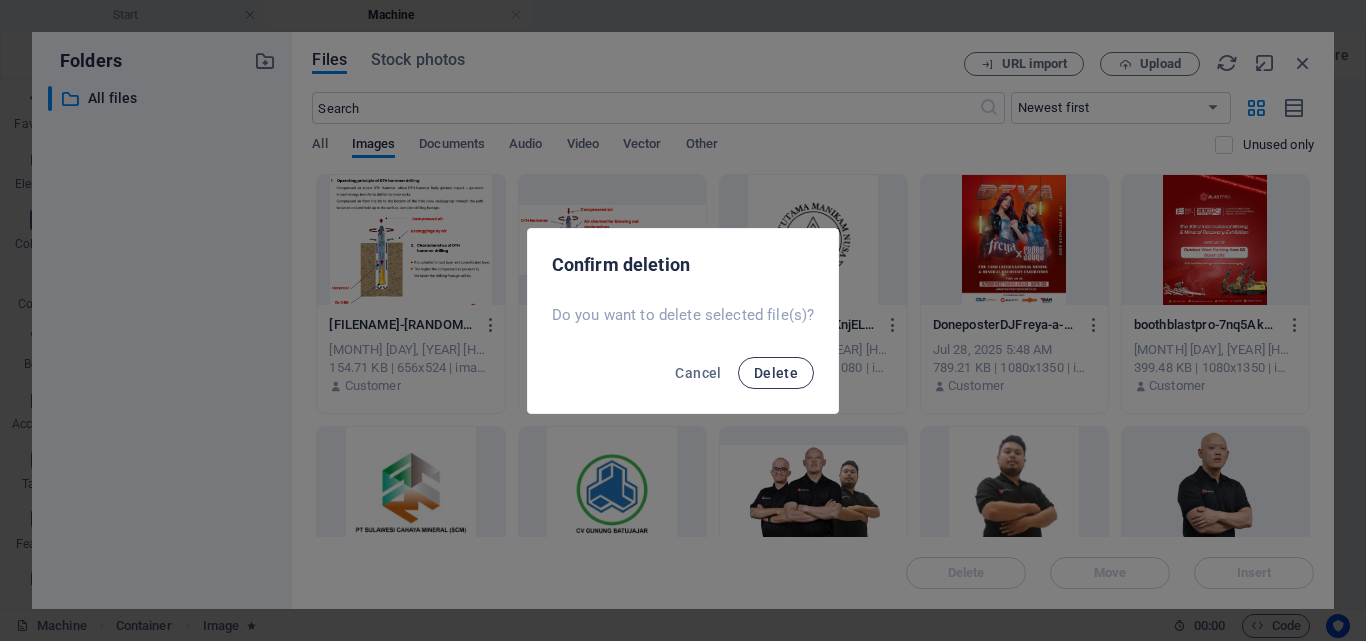click on "Delete" at bounding box center (776, 373) 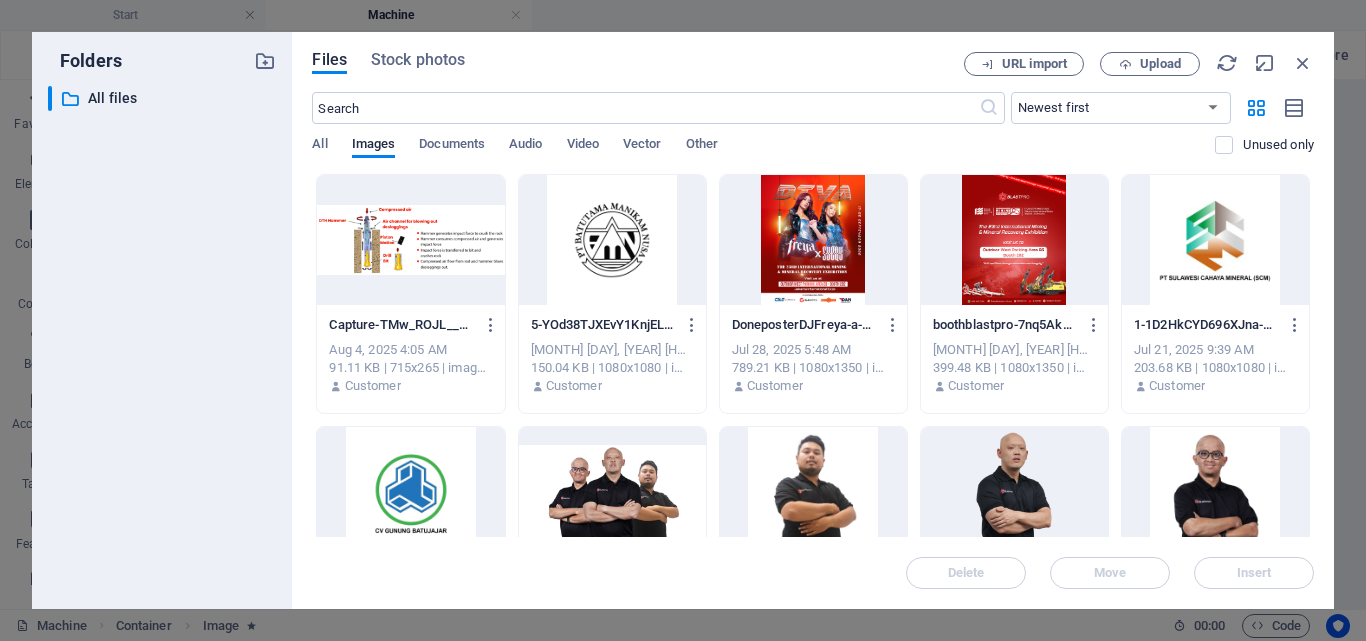 click on "Files Stock photos URL import Upload ​ Newest first Oldest first Name (A-Z) Name (Z-A) Size (0-9) Size (9-0) Resolution (0-9) Resolution (9-0) All Images Documents Audio Video Vector Other Unused only Drop files here to upload them instantly Capture-TMw_ROJL__6B1qziprGC_w.PNG Capture-TMw_ROJL__6B1qziprGC_w.PNG [MONTH] [DAY], [YEAR] [HOUR]:[MINUTE] [AM/PM] [SIZE] | [RESOLUTION] | image/png Customer 5-YOd38TJXEvY1KnjEL12v0w.jpg 5-YOd38TJXEvY1KnjEL12v0w.jpg [MONTH] [DAY], [YEAR] [HOUR]:[MINUTE] [AM/PM] [SIZE] | [RESOLUTION] | image/jpeg Customer DoneposterDJFreya-a-YpB9hZ3eq5oY6DMVDeVg.jpg DoneposterDJFreya-a-YpB9hZ3eq5oY6DMVDeVg.jpg [MONTH] [DAY], [YEAR] [HOUR]:[MINUTE] [AM/PM] [SIZE] | [RESOLUTION] | image/jpeg Customer boothblastpro-7nq5AkUbO6UWP5GpCWckOA.jpg boothblastpro-7nq5AkUbO6UWP5GpCWckOA.jpg [MONTH] [DAY], [YEAR] [HOUR]:[MINUTE] [AM/PM] [SIZE] | [RESOLUTION] | image/jpeg Customer 1-1D2HkCYD696XJna-O29m1Q.jpg 1-1D2HkCYD696XJna-O29m1Q.jpg [MONTH] [DAY], [YEAR] [HOUR]:[MINUTE] [AM/PM] Customer Customer Move" at bounding box center [813, 320] 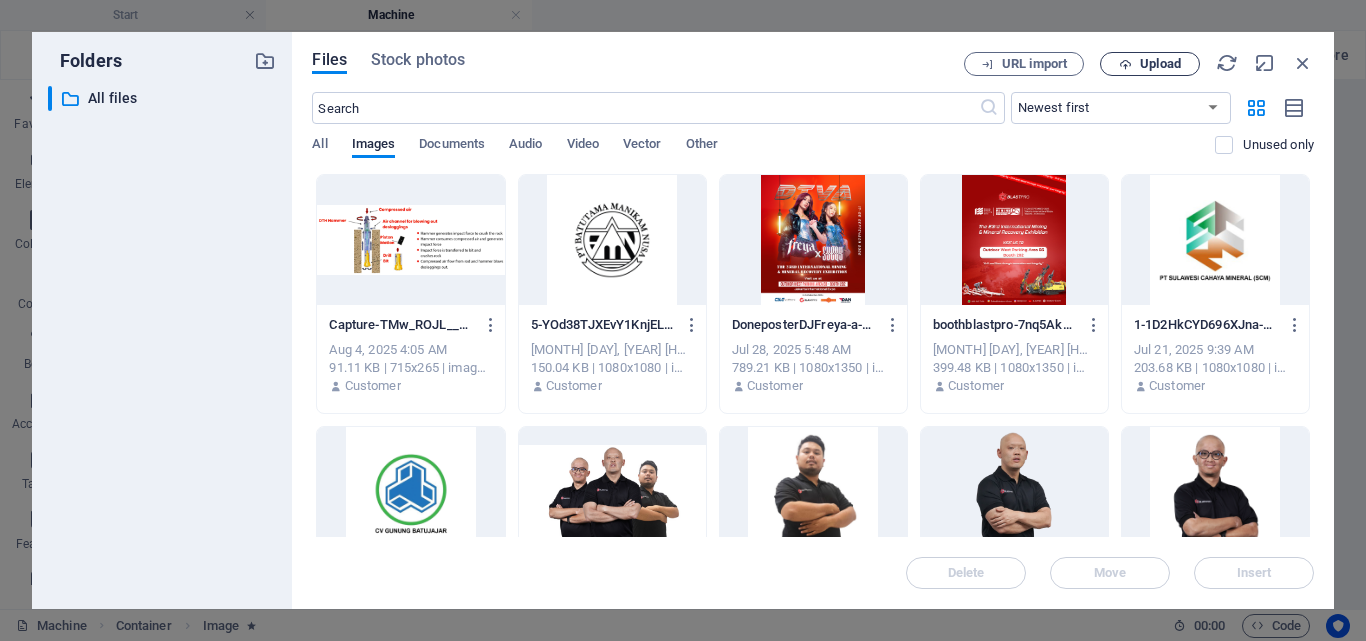 click on "Upload" at bounding box center (1160, 64) 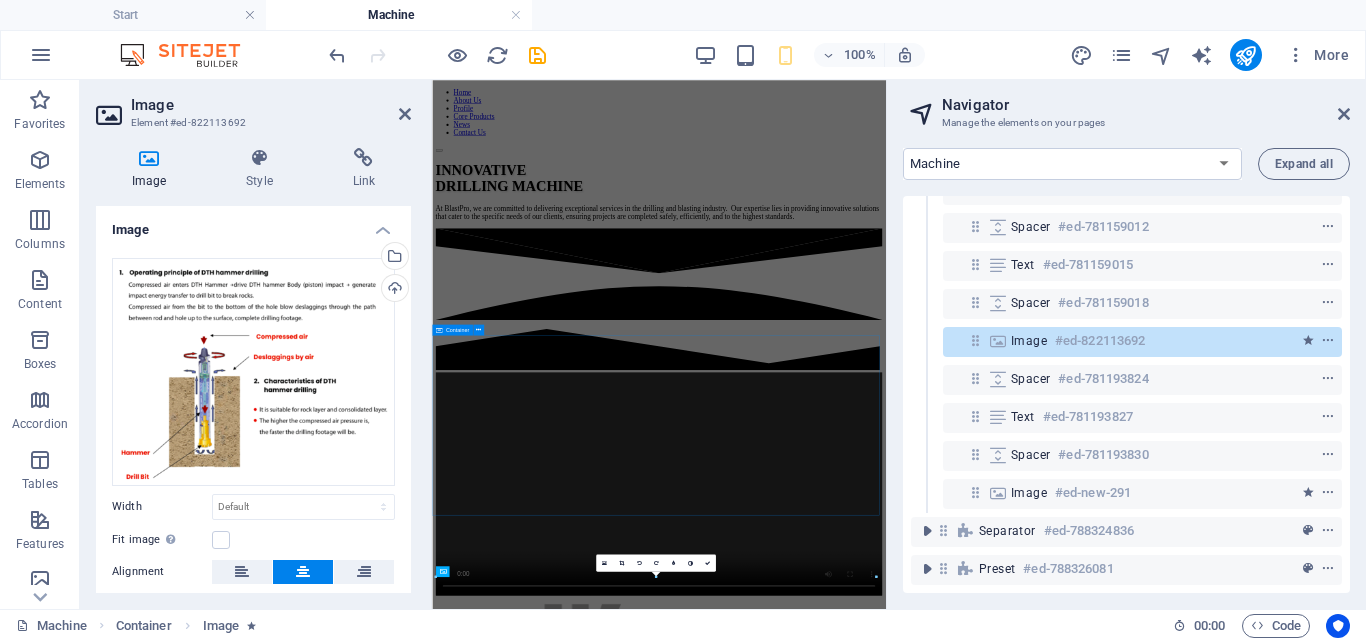 scroll, scrollTop: 6085, scrollLeft: 0, axis: vertical 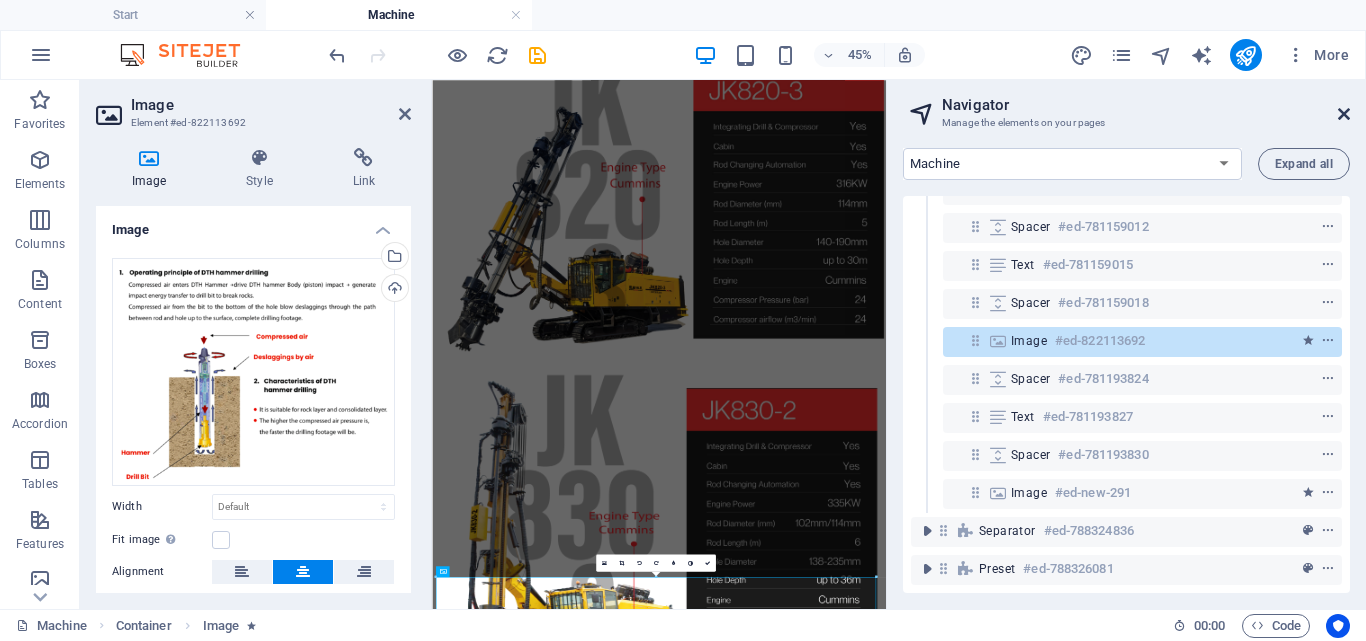 click at bounding box center (1344, 114) 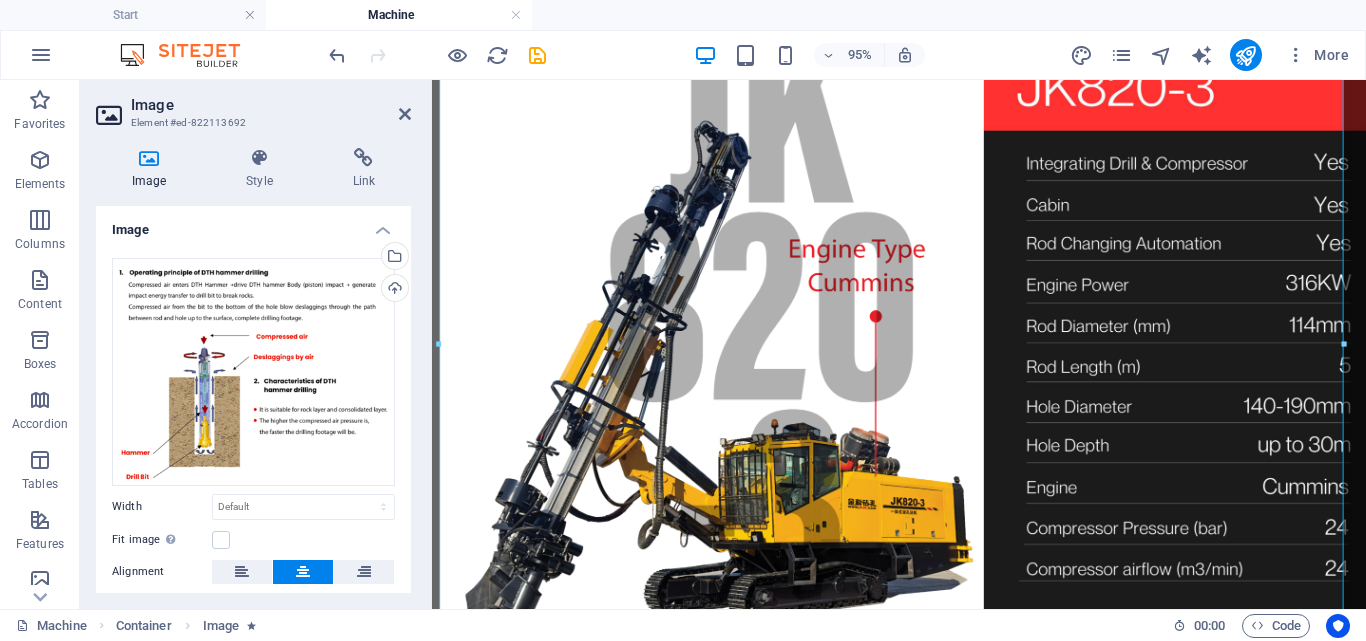 scroll, scrollTop: 6521, scrollLeft: 0, axis: vertical 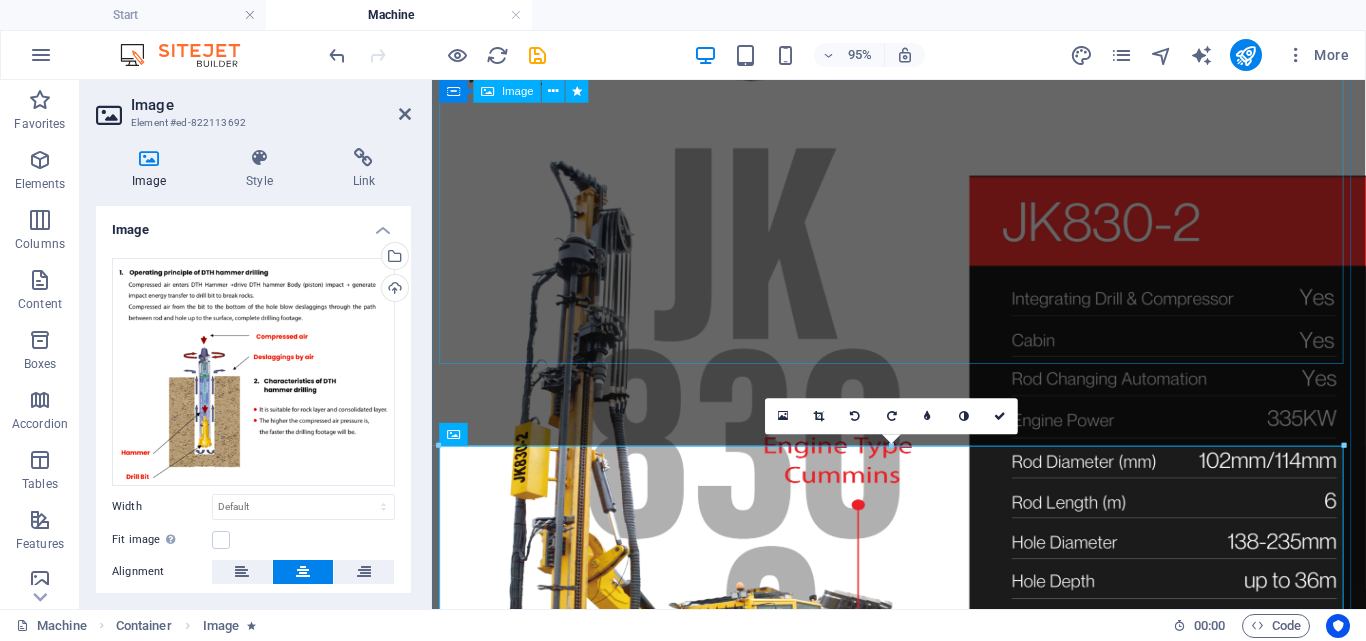 click at bounding box center [923, 1113] 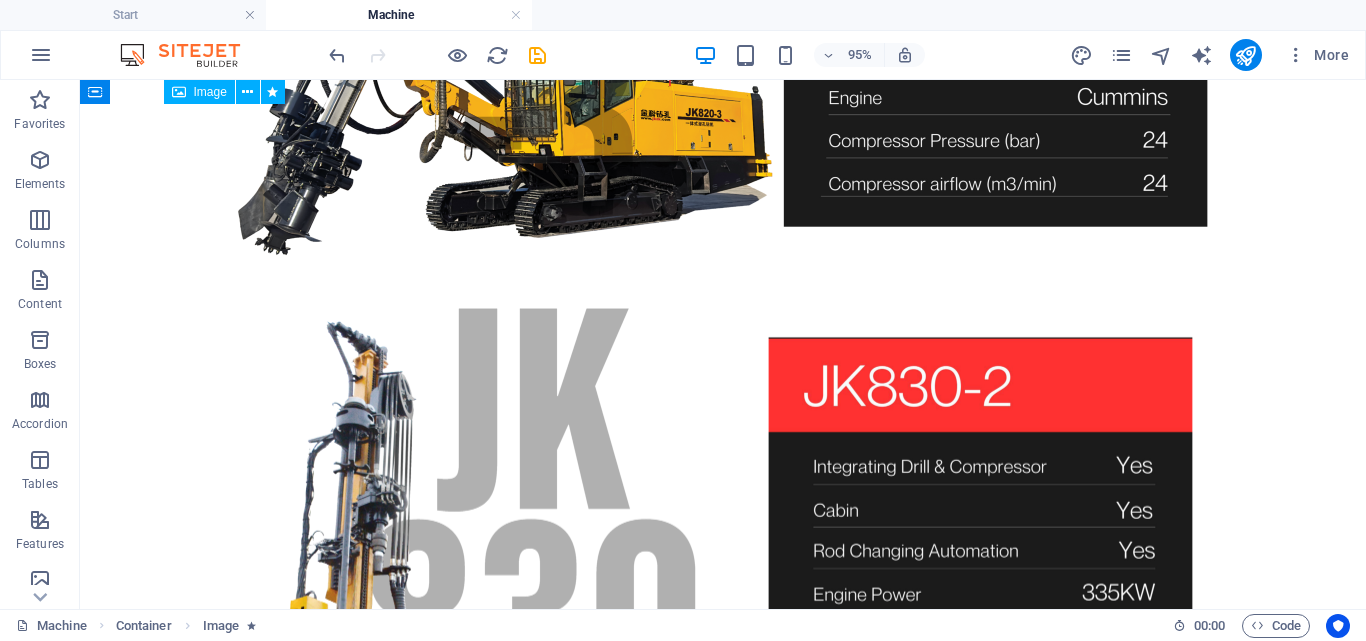 scroll, scrollTop: 6442, scrollLeft: 0, axis: vertical 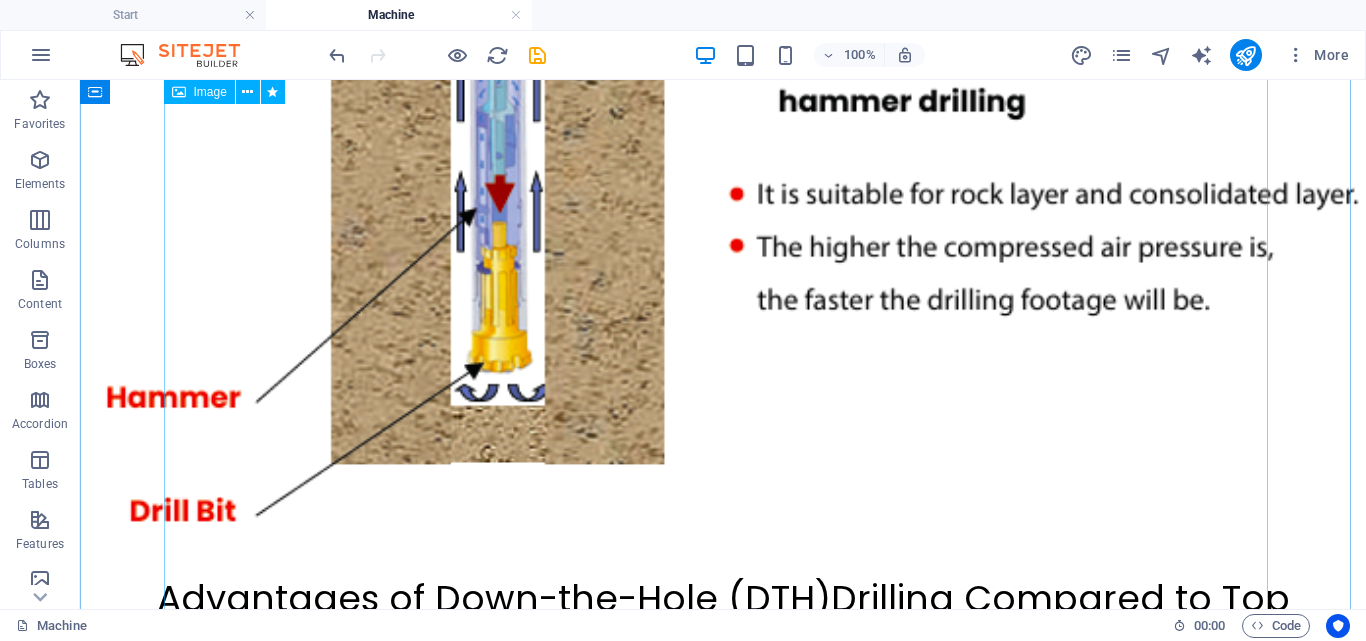 click at bounding box center (723, 1204) 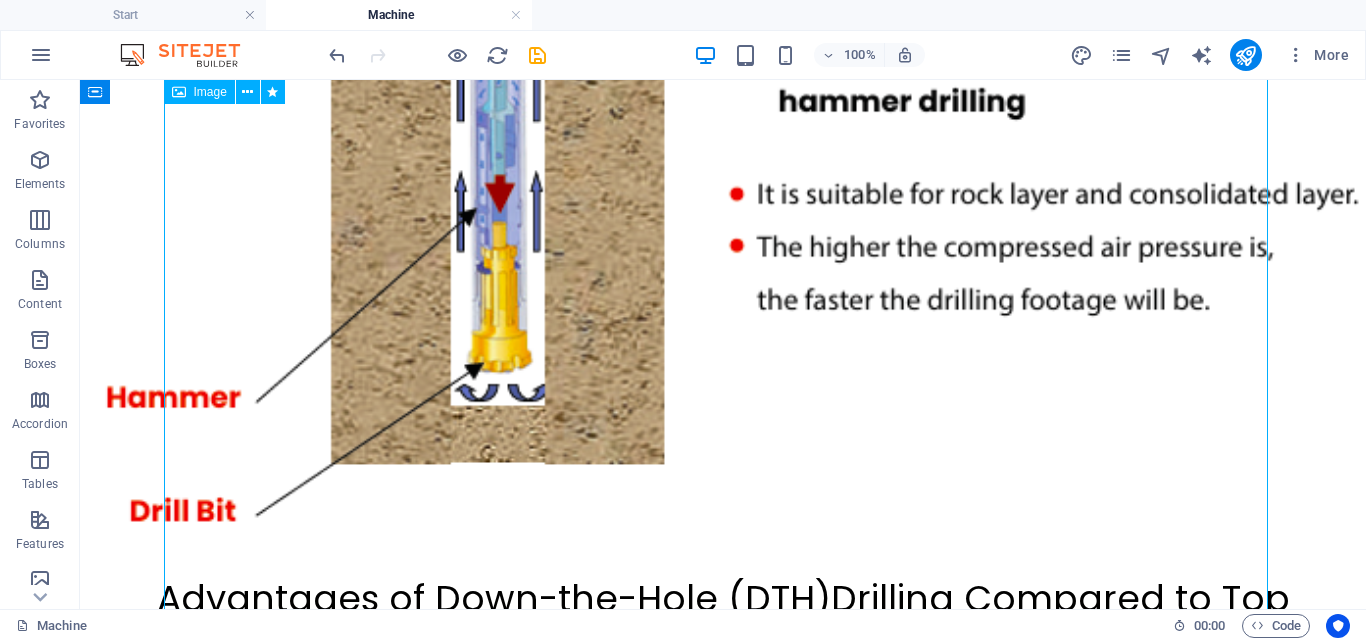 click at bounding box center (723, 1204) 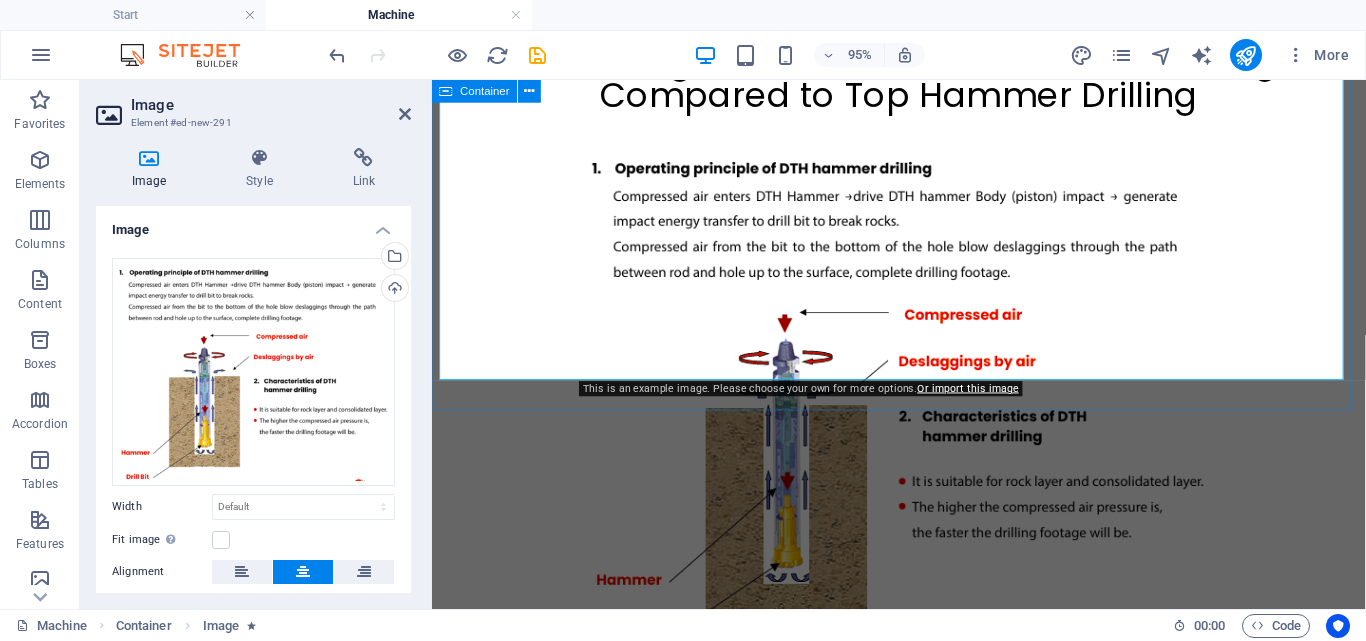 scroll, scrollTop: 7509, scrollLeft: 0, axis: vertical 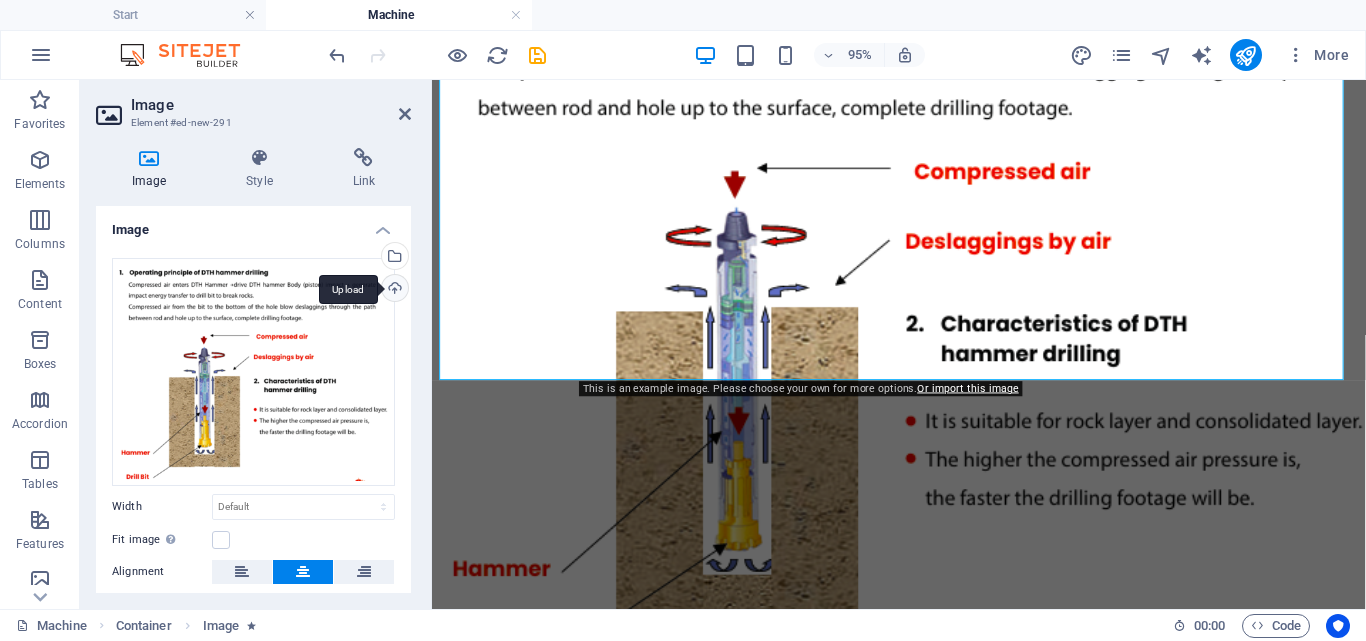 click on "Upload" at bounding box center (393, 290) 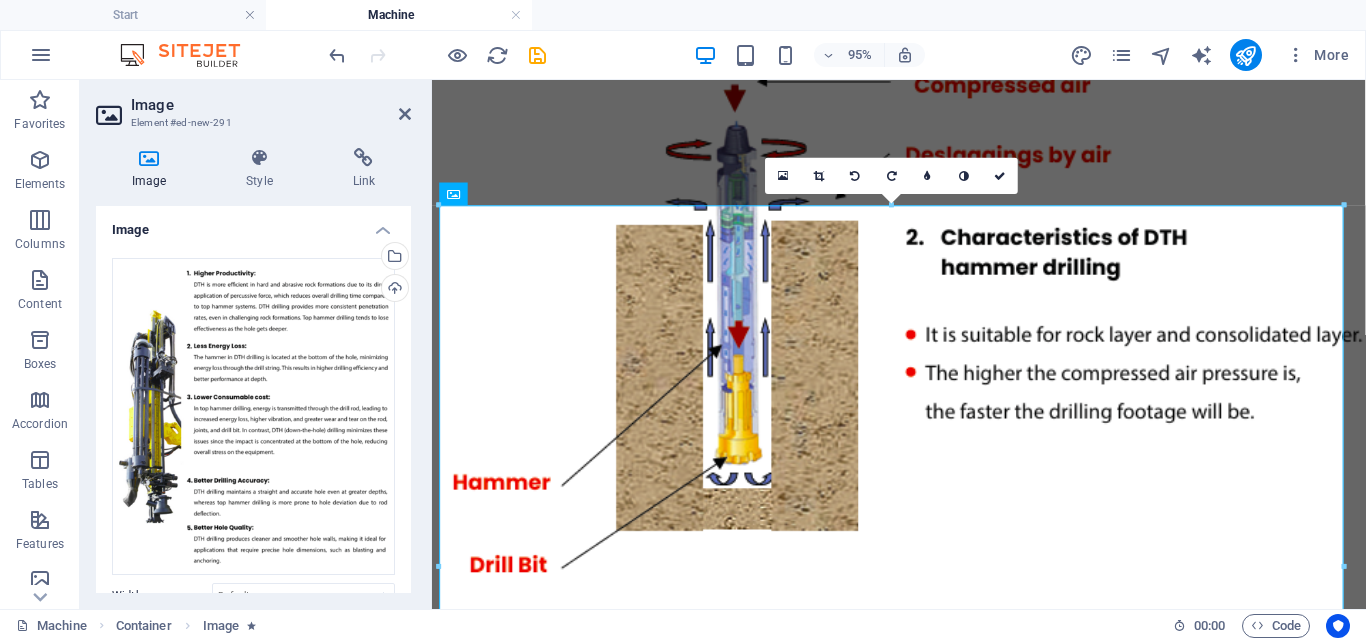 scroll, scrollTop: 7141, scrollLeft: 0, axis: vertical 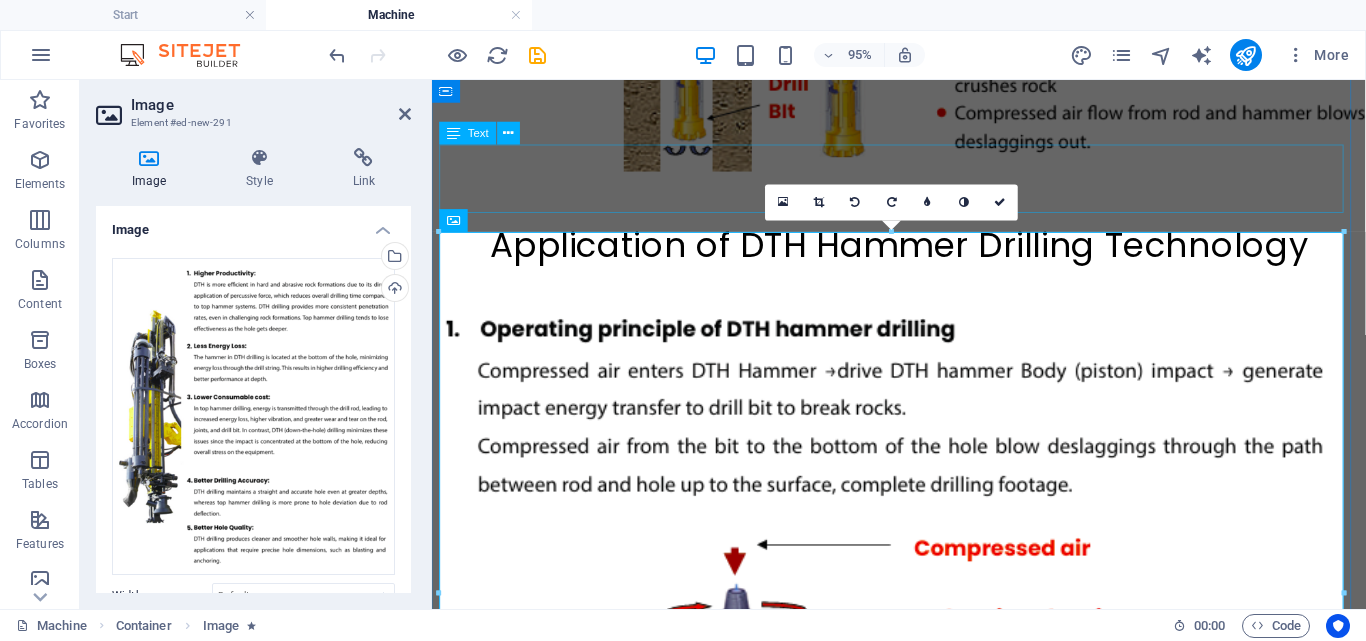 click on "Advantages of Down-the-Hole (DTH) Drilling Compared to Top Hammer Drilling" at bounding box center (923, 1179) 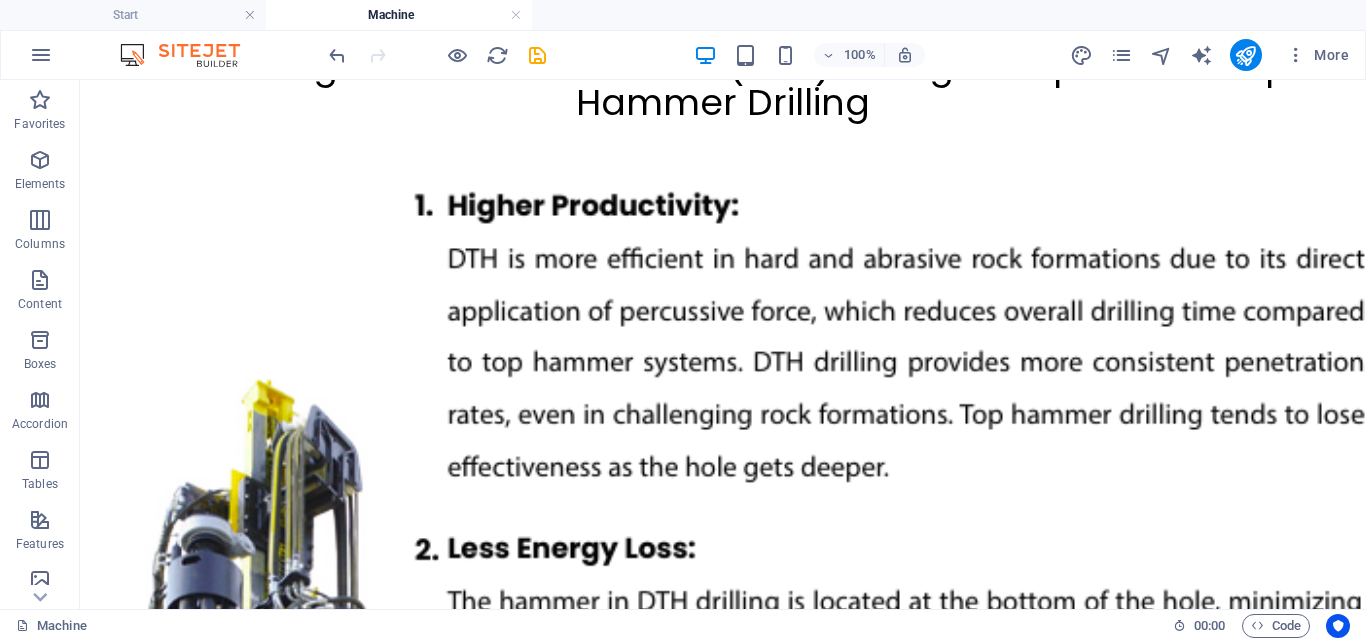 scroll, scrollTop: 8841, scrollLeft: 0, axis: vertical 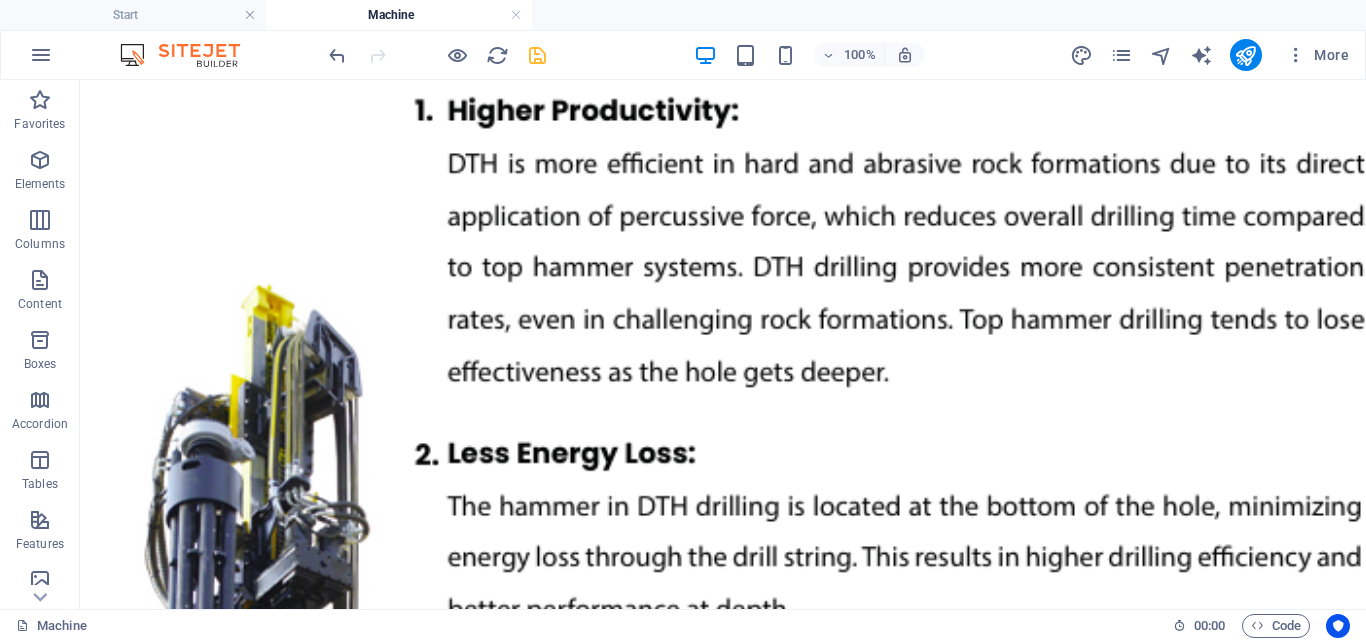 click at bounding box center (537, 55) 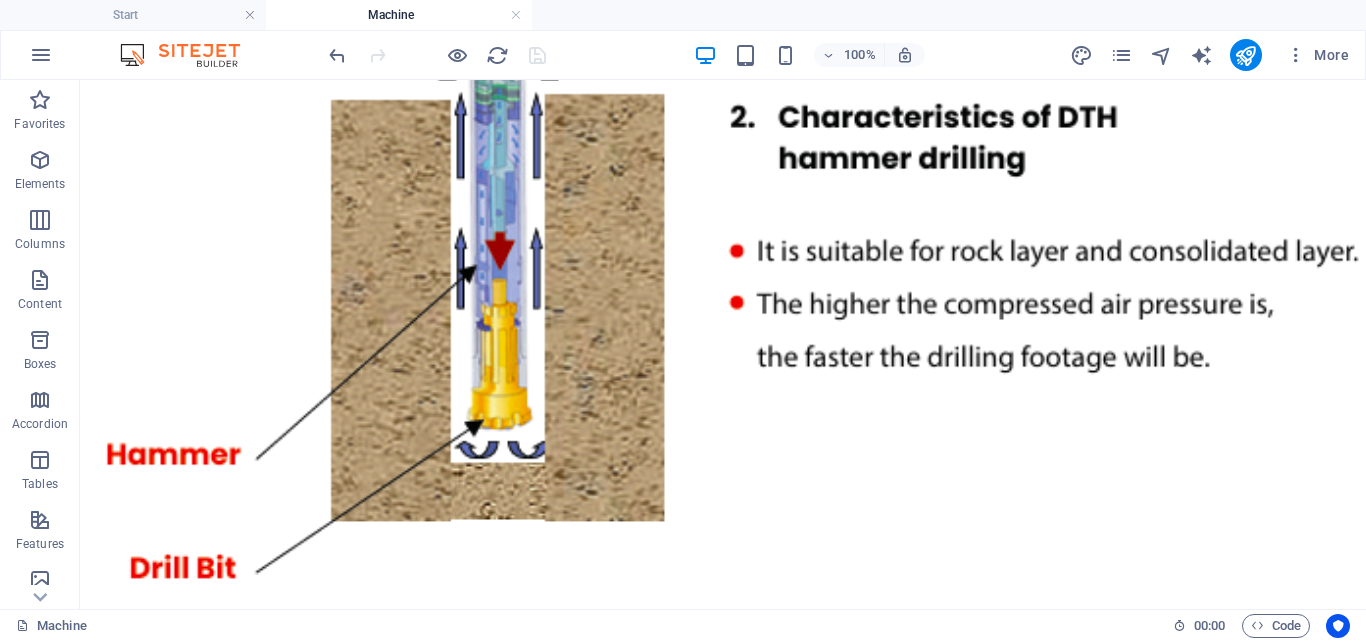 scroll, scrollTop: 8347, scrollLeft: 0, axis: vertical 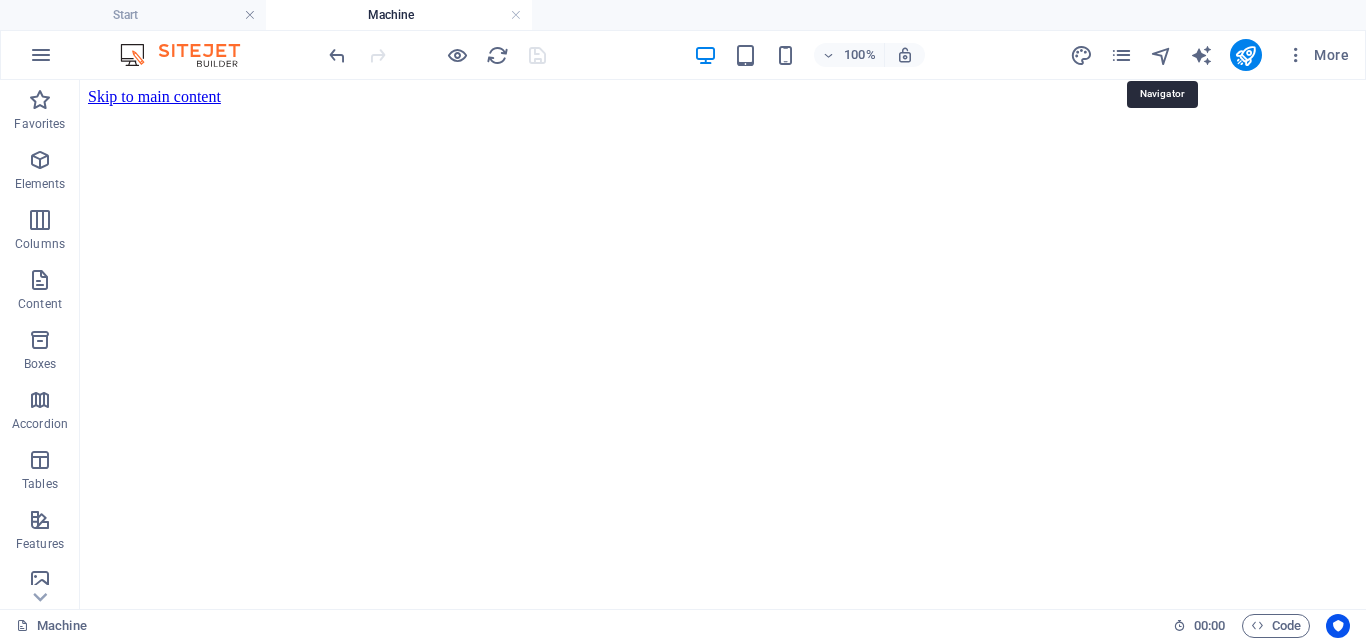 click on "More" at bounding box center [1213, 55] 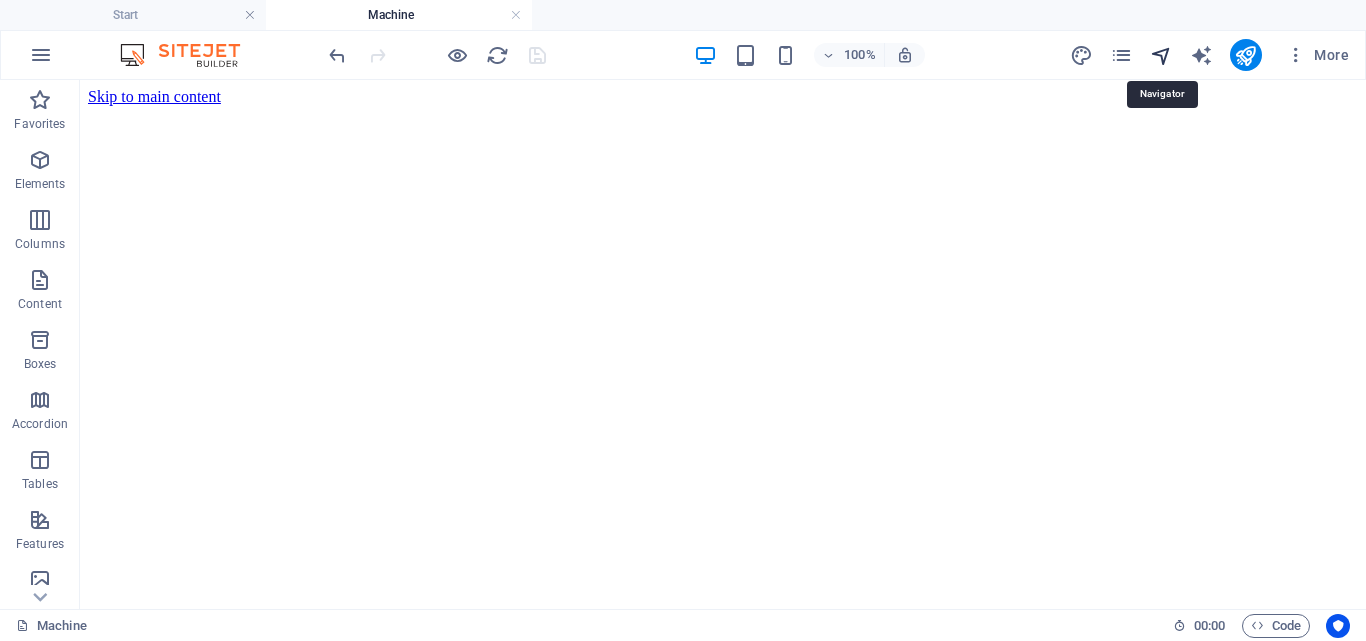 click at bounding box center (1161, 55) 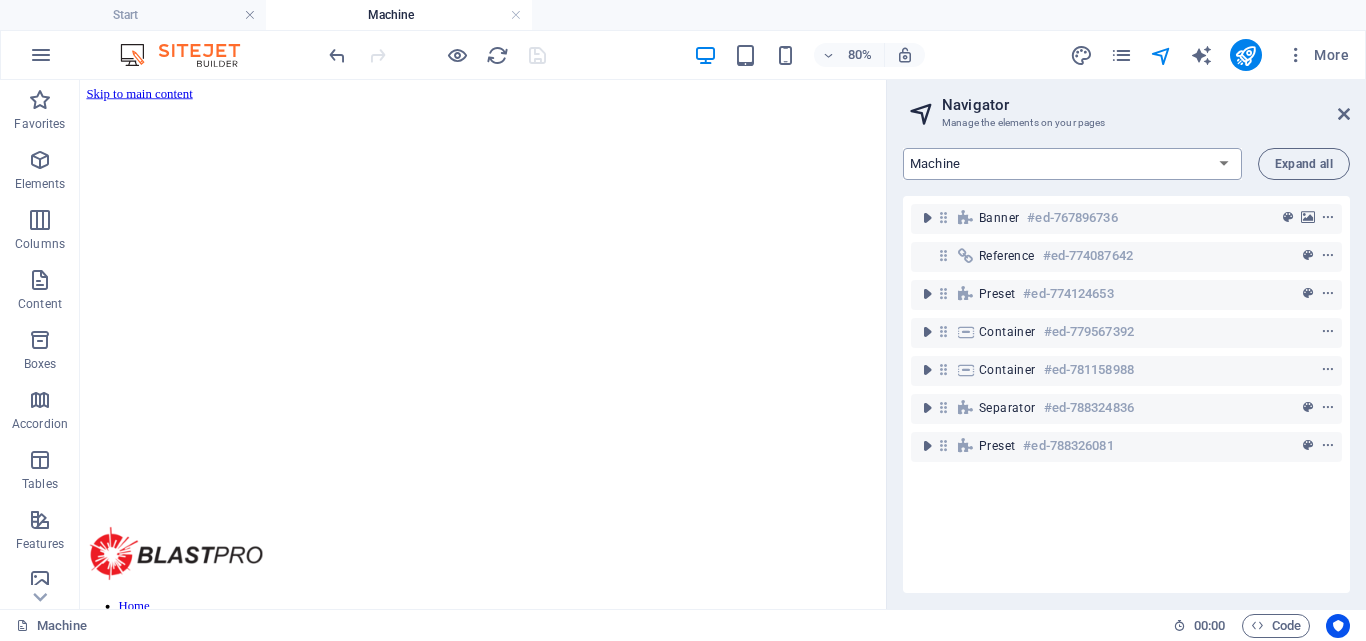 click on "Start  Machine  LOx Breaker  Services  News  Headline  Profile  Legal Notice  Privacy  Products: Single Page Layout  New Collection: Single Page Layout  News: Single Page Layout" at bounding box center [1072, 164] 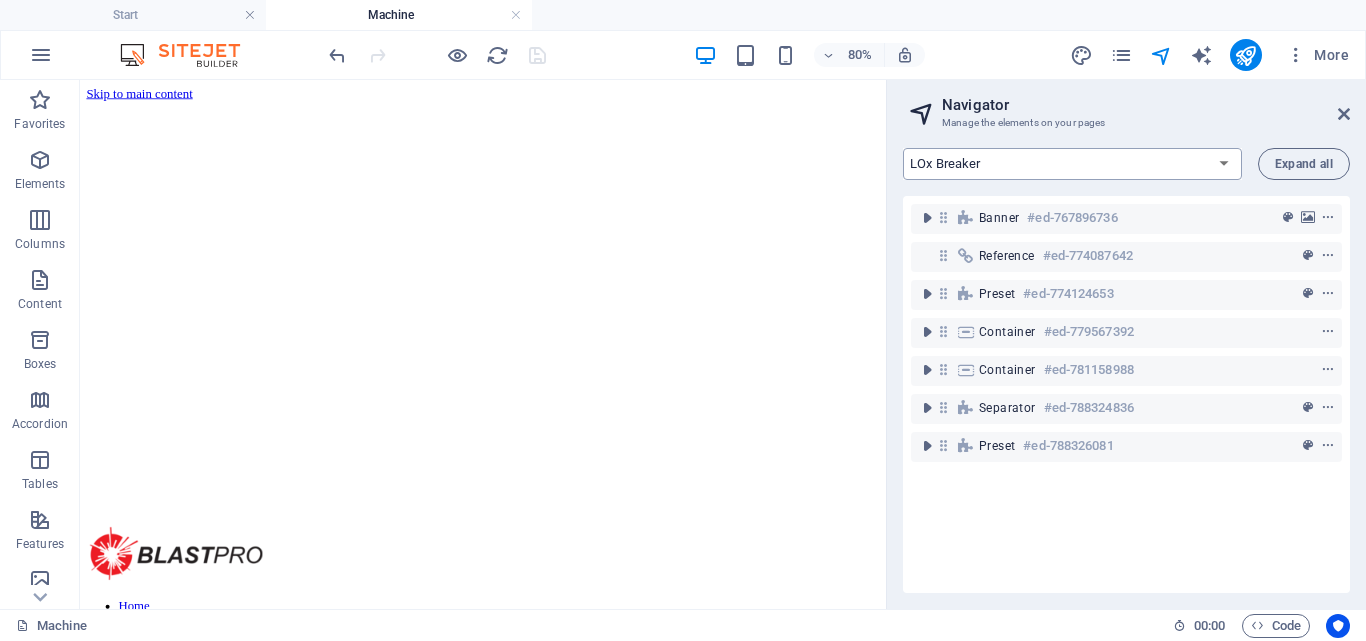 click on "Start  Machine  LOx Breaker  Services  News  Headline  Profile  Legal Notice  Privacy  Products: Single Page Layout  New Collection: Single Page Layout  News: Single Page Layout" at bounding box center [1072, 164] 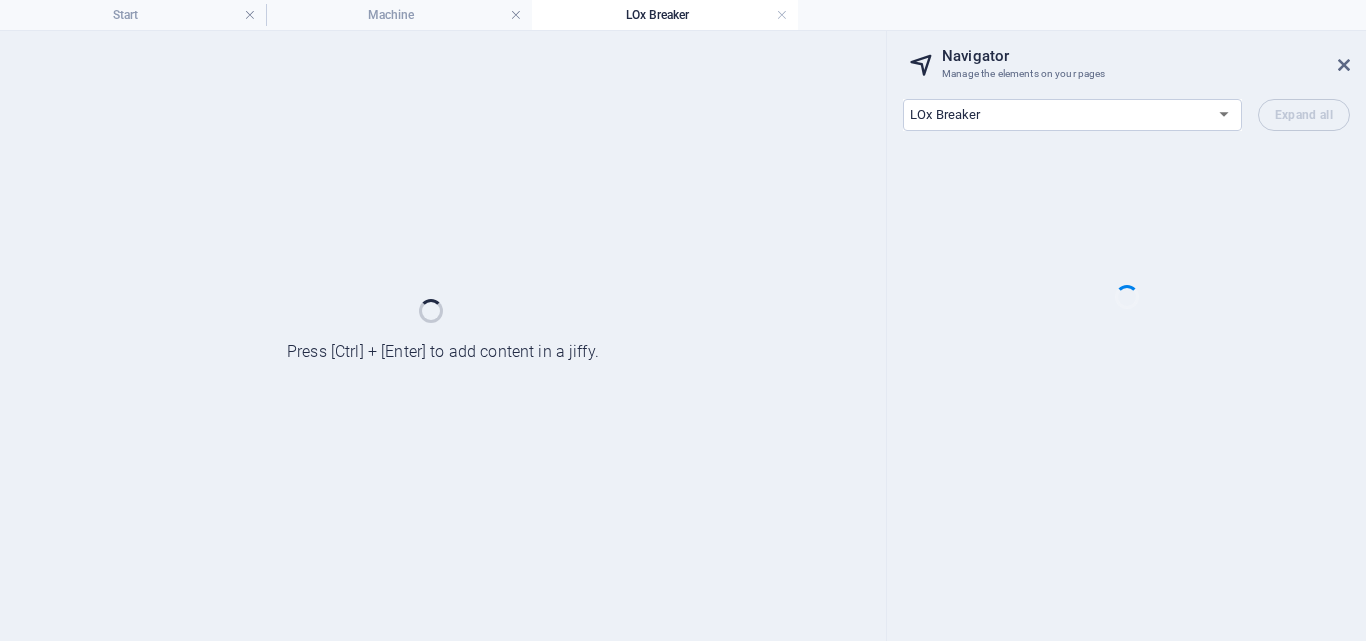 click on "Manage the elements on your pages" at bounding box center [1126, 74] 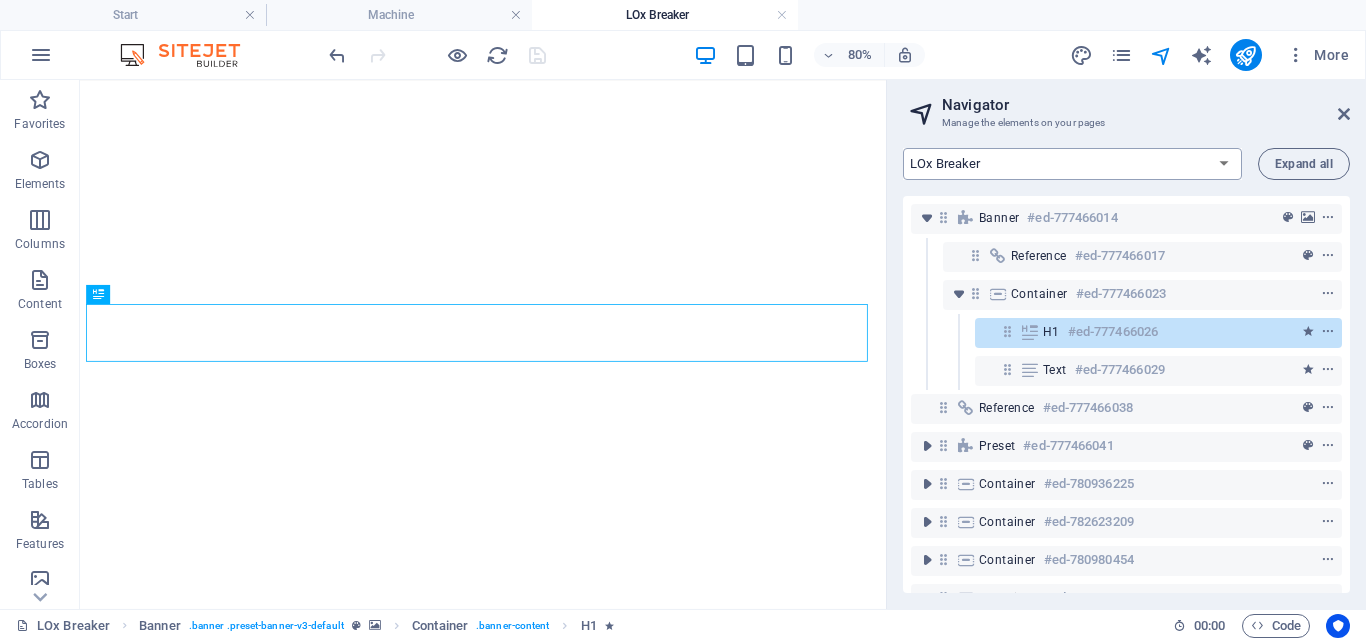 click on "Start  Machine  LOx Breaker  Services  News  Headline  Profile  Legal Notice  Privacy  Products: Single Page Layout  New Collection: Single Page Layout  News: Single Page Layout" at bounding box center (1072, 164) 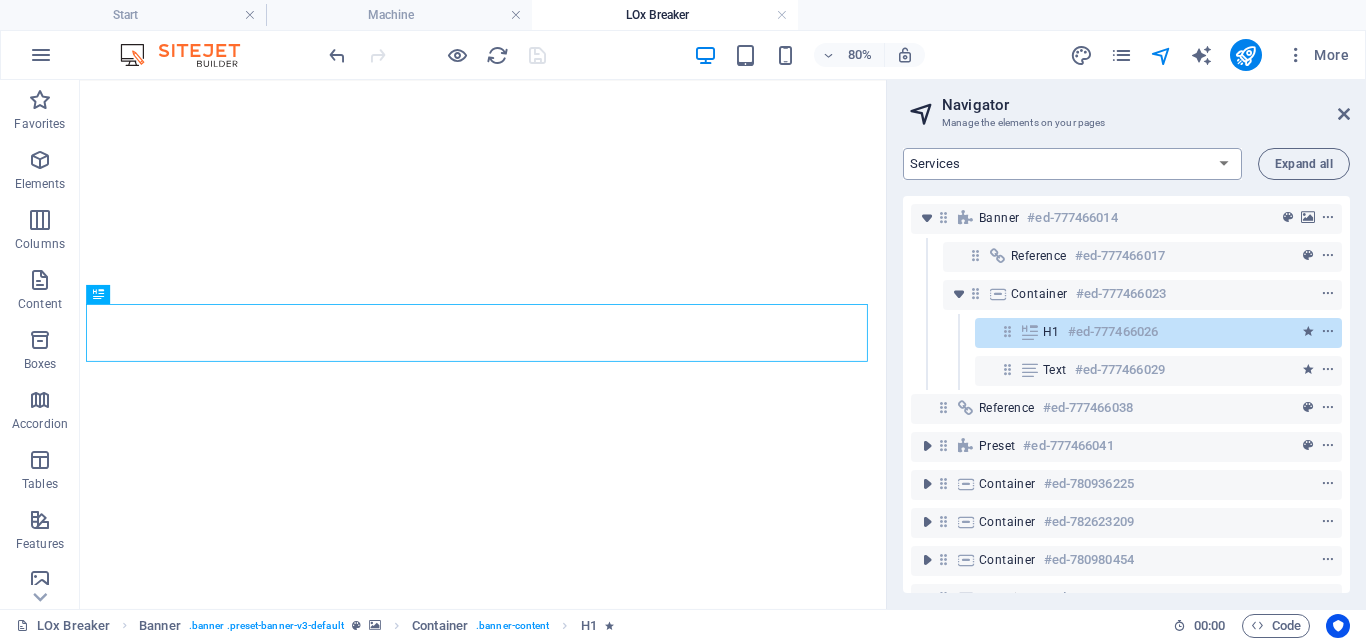 click on "Start  Machine  LOx Breaker  Services  News  Headline  Profile  Legal Notice  Privacy  Products: Single Page Layout  New Collection: Single Page Layout  News: Single Page Layout" at bounding box center (1072, 164) 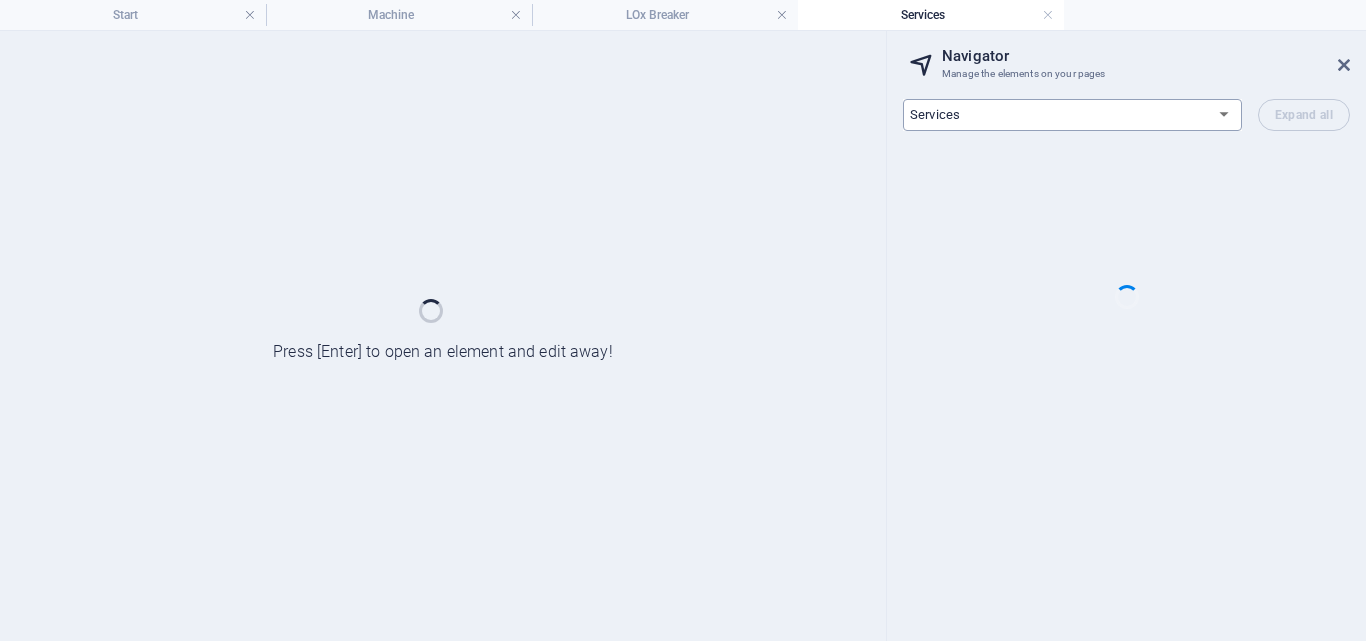 scroll, scrollTop: 0, scrollLeft: 0, axis: both 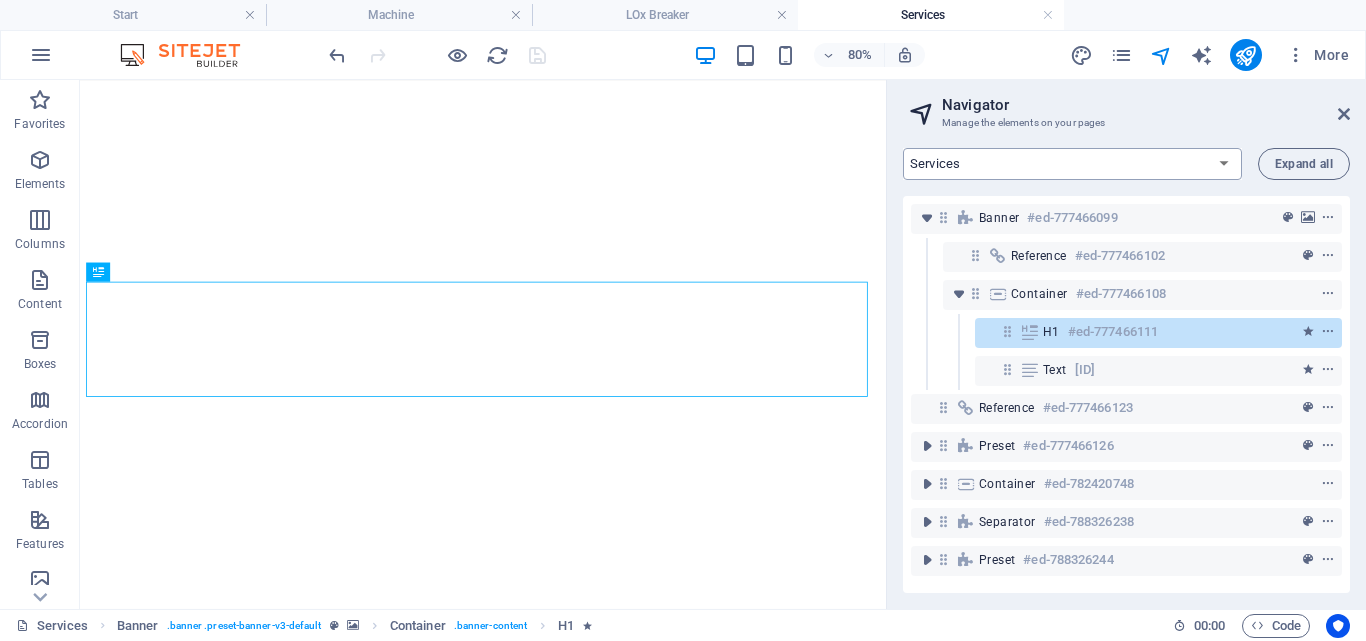 click on "Start  Machine  LOx Breaker  Services  News  Headline  Profile  Legal Notice  Privacy  Products: Single Page Layout  New Collection: Single Page Layout  News: Single Page Layout" at bounding box center [1072, 164] 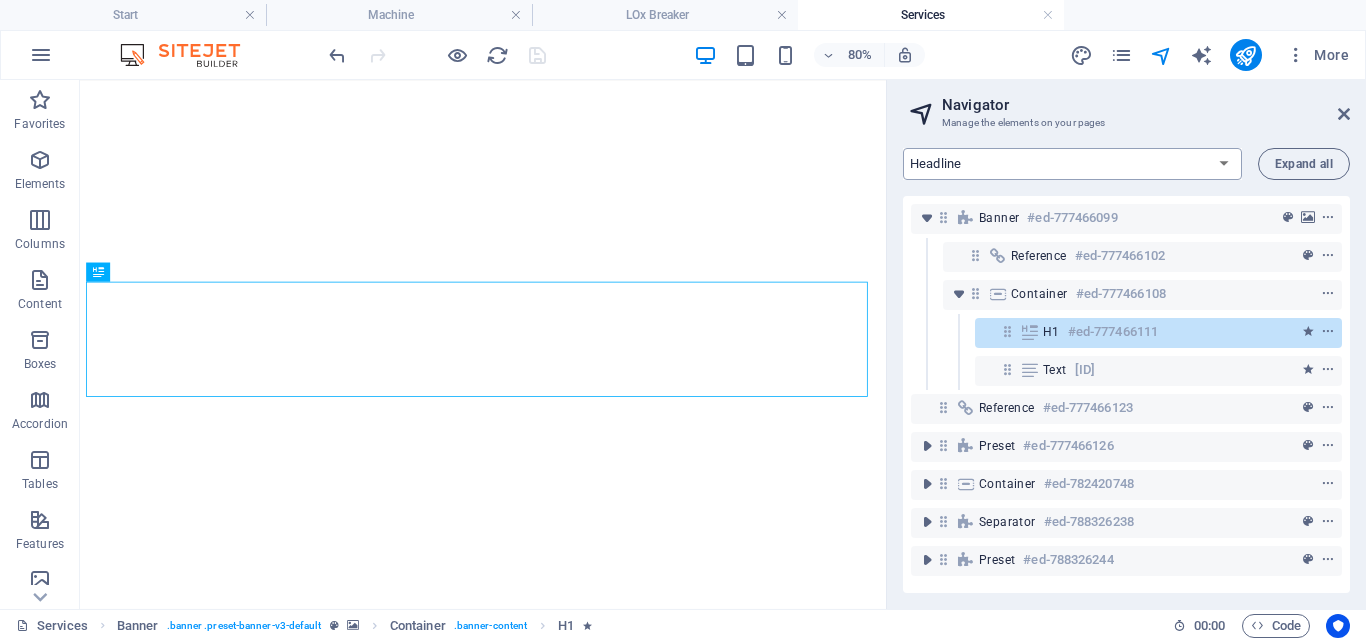 click on "Start  Machine  LOx Breaker  Services  News  Headline  Profile  Legal Notice  Privacy  Products: Single Page Layout  New Collection: Single Page Layout  News: Single Page Layout" at bounding box center [1072, 164] 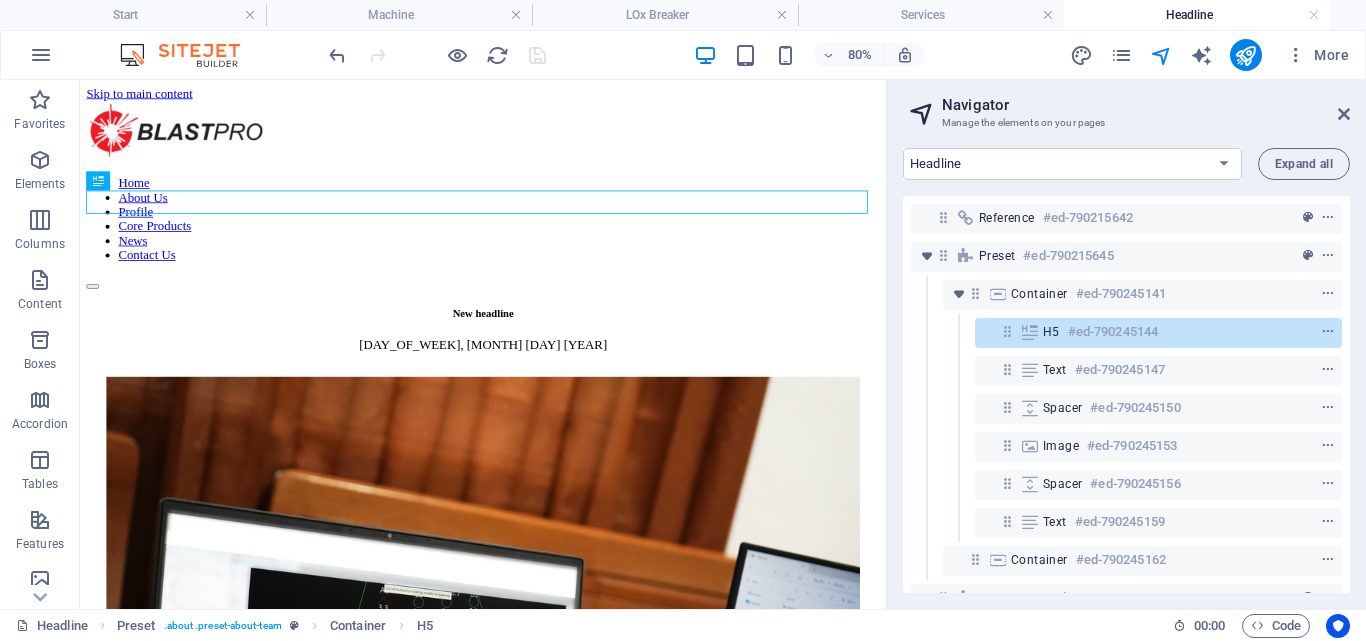 scroll, scrollTop: 0, scrollLeft: 0, axis: both 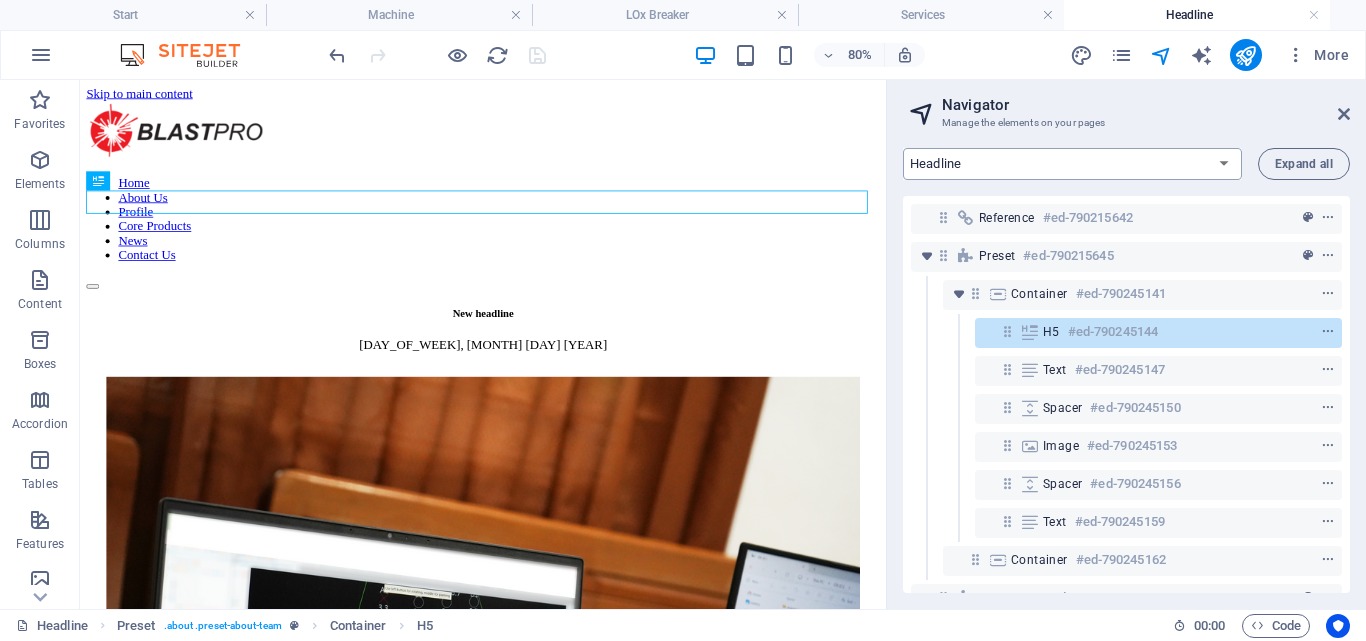 click on "Start  Machine  LOx Breaker  Services  News  Headline  Profile  Legal Notice  Privacy  Products: Single Page Layout  New Collection: Single Page Layout  News: Single Page Layout" at bounding box center (1072, 164) 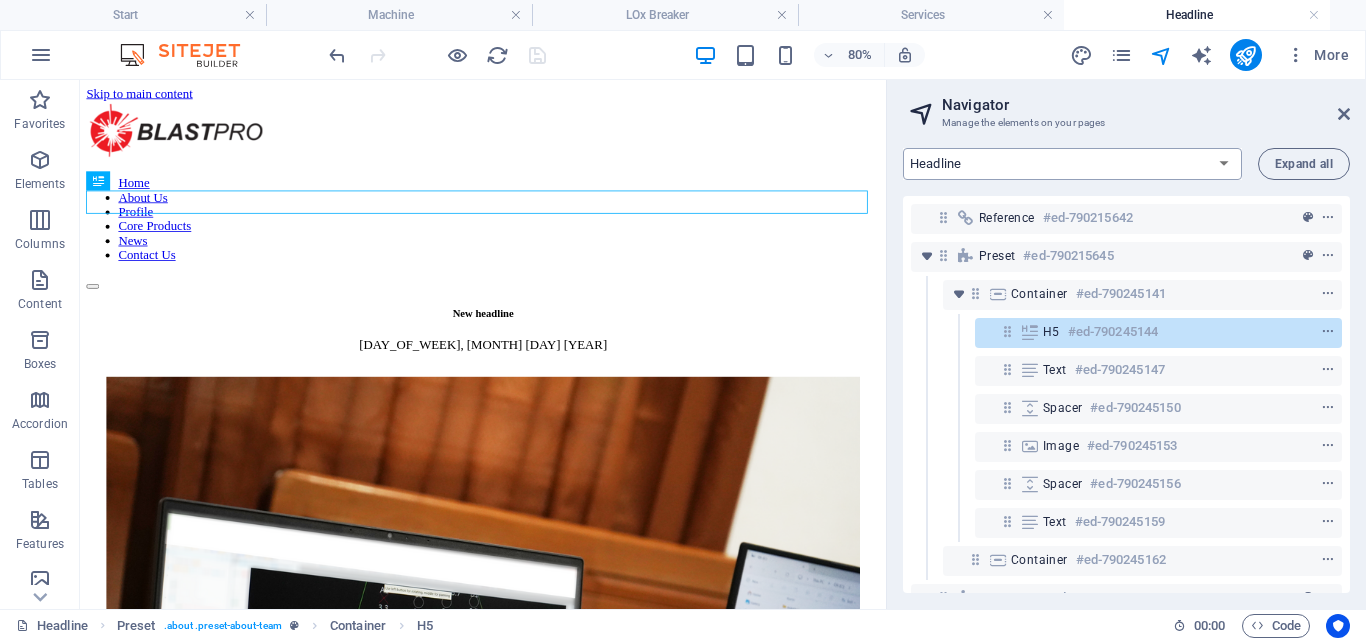 click on "Start  Machine  LOx Breaker  Services  News  Headline  Profile  Legal Notice  Privacy  Products: Single Page Layout  New Collection: Single Page Layout  News: Single Page Layout" at bounding box center (1072, 164) 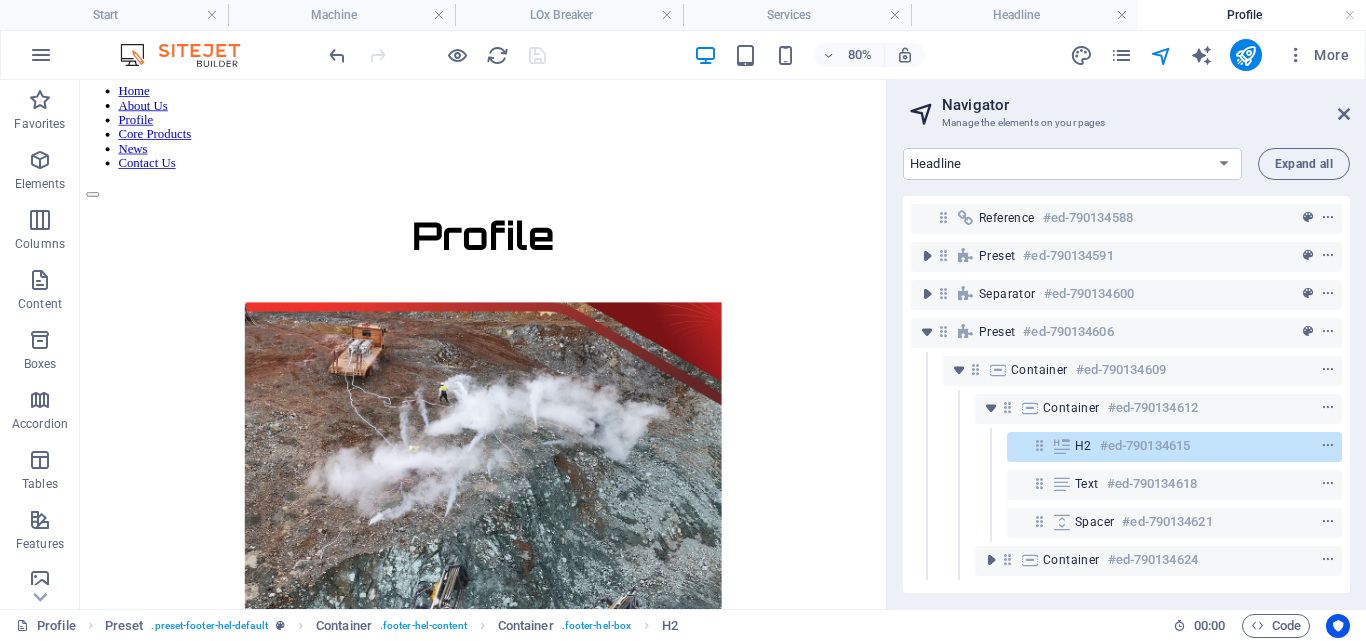 scroll, scrollTop: 89, scrollLeft: 0, axis: vertical 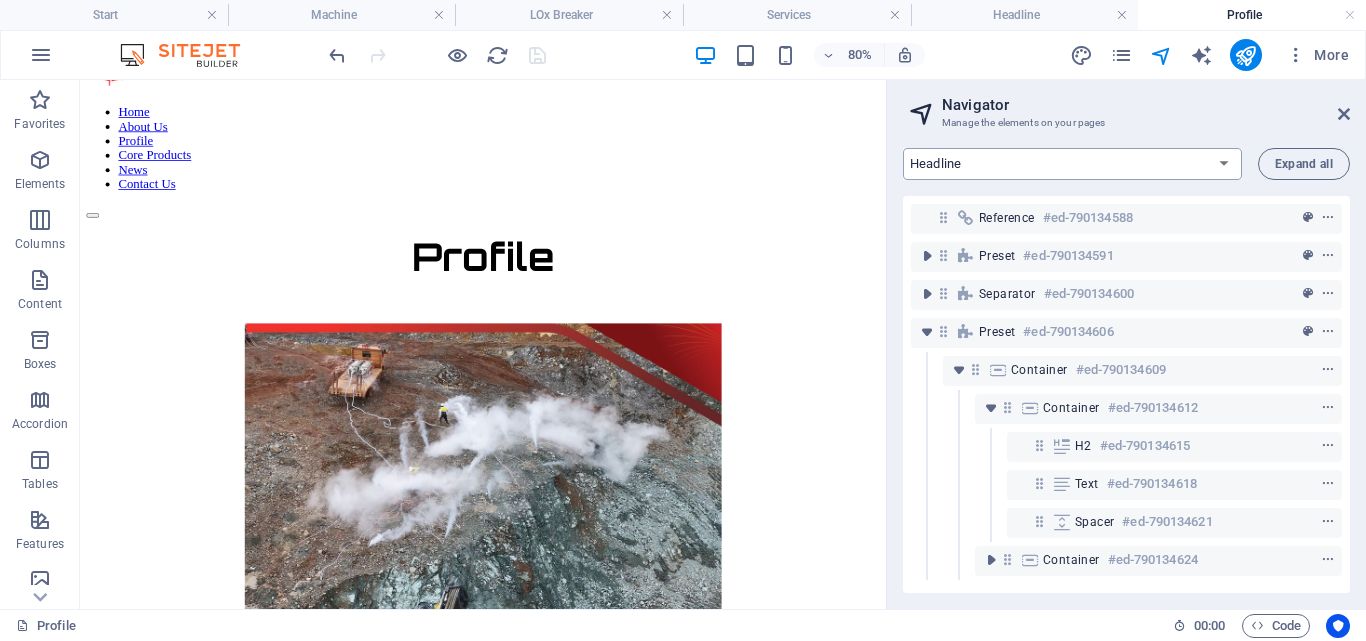 click on "Start  Machine  LOx Breaker  Services  News  Headline  Profile  Legal Notice  Privacy  Products: Single Page Layout  New Collection: Single Page Layout  News: Single Page Layout" at bounding box center [1072, 164] 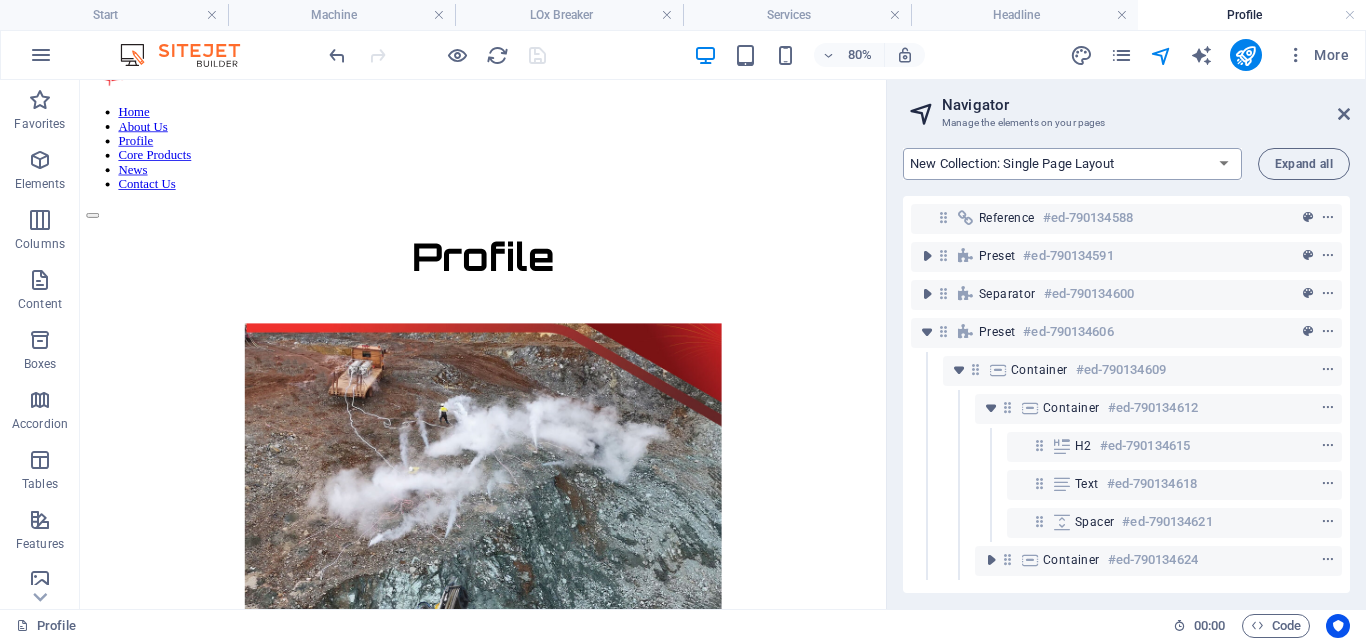 click on "Start  Machine  LOx Breaker  Services  News  Headline  Profile  Legal Notice  Privacy  Products: Single Page Layout  New Collection: Single Page Layout  News: Single Page Layout" at bounding box center [1072, 164] 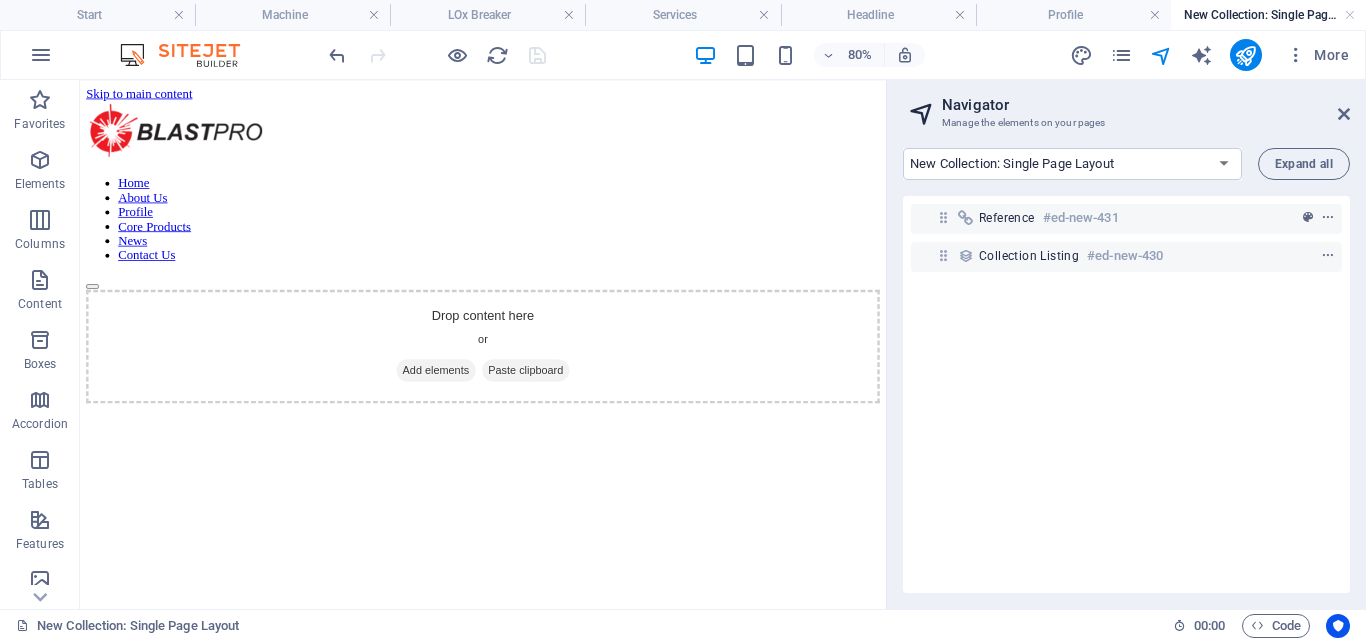 scroll, scrollTop: 0, scrollLeft: 0, axis: both 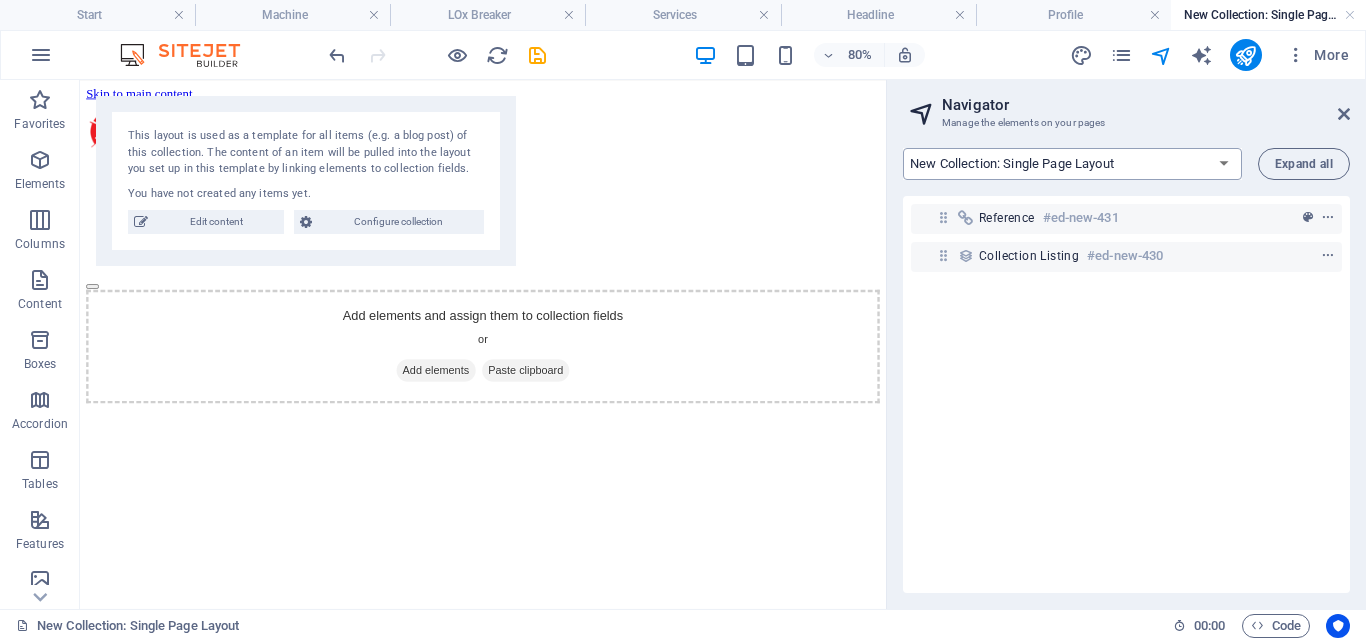 click on "Start  Machine  LOx Breaker  Services  News  Headline  Profile  Legal Notice  Privacy  Products: Single Page Layout  New Collection: Single Page Layout  News: Single Page Layout" at bounding box center (1072, 164) 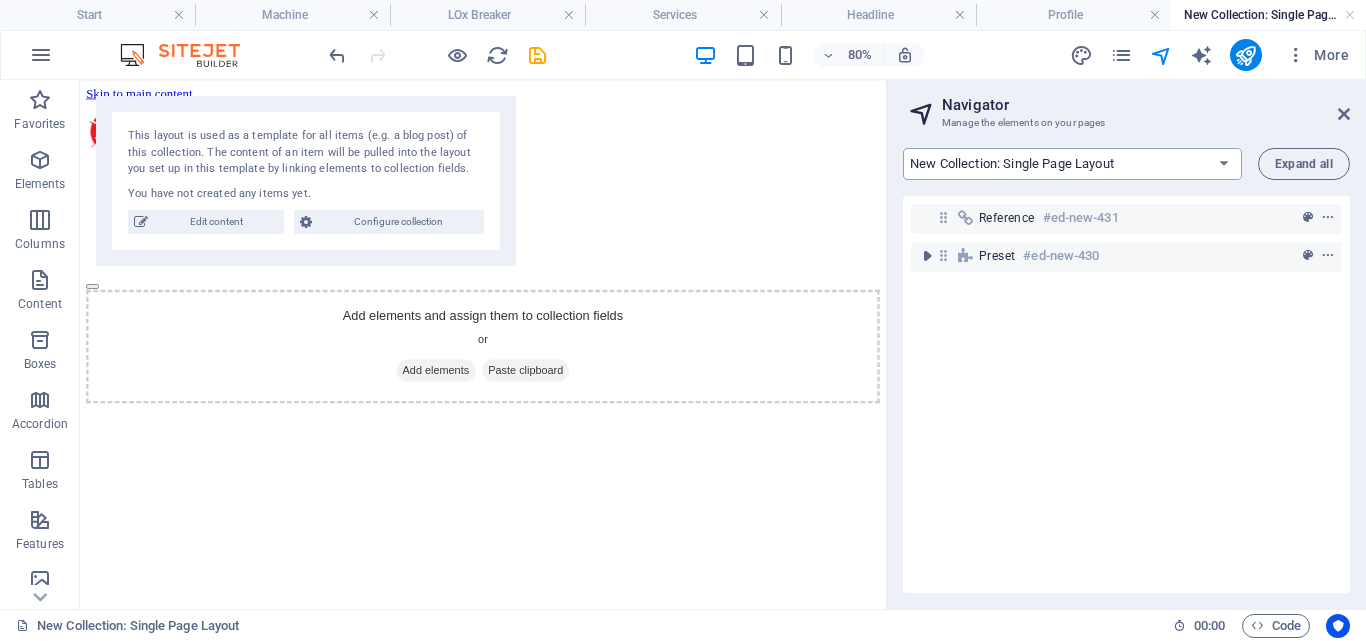 click on "Start  Machine  LOx Breaker  Services  News  Headline  Profile  Legal Notice  Privacy  Products: Single Page Layout  New Collection: Single Page Layout  News: Single Page Layout" at bounding box center (1072, 164) 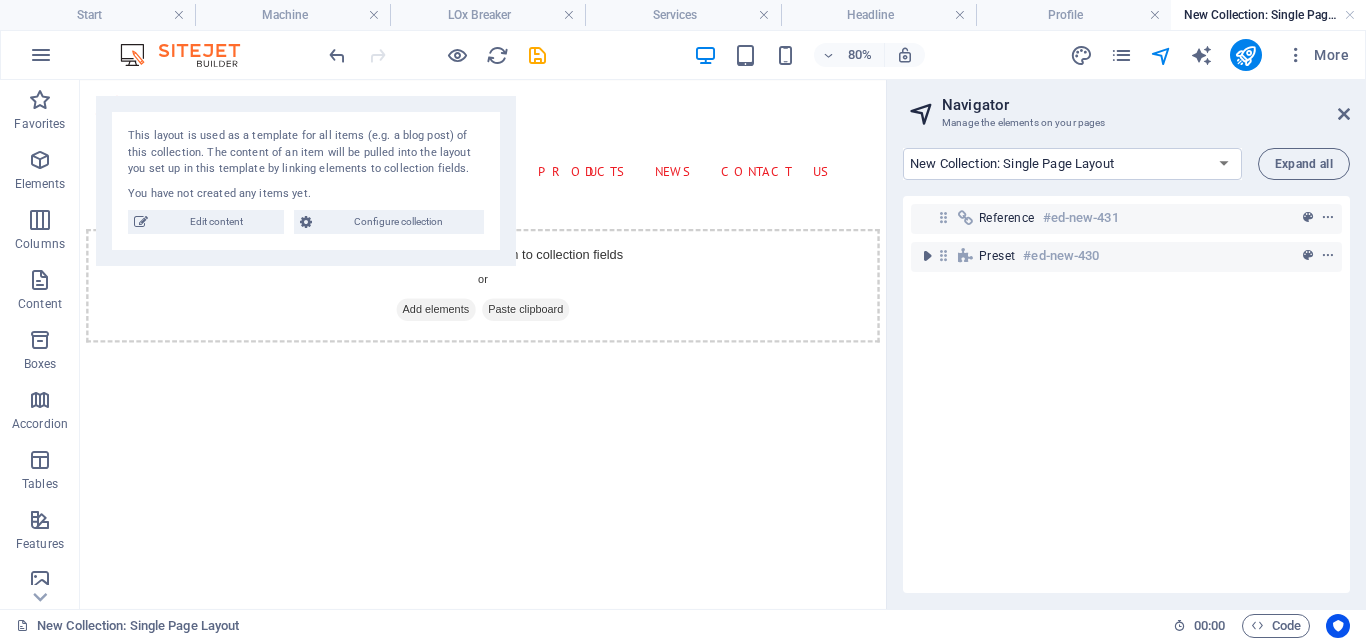 select on "15166402-en" 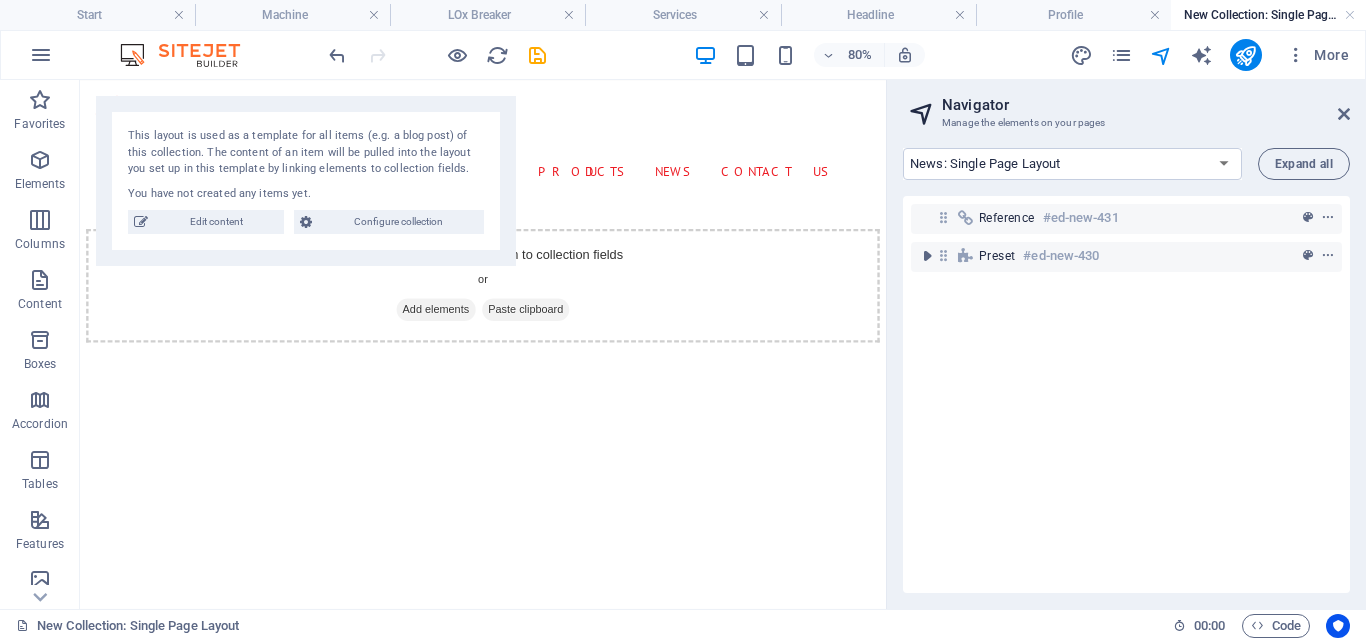 click on "Start  Machine  LOx Breaker  Services  News  Headline  Profile  Legal Notice  Privacy  Products: Single Page Layout  New Collection: Single Page Layout  News: Single Page Layout" at bounding box center (1072, 164) 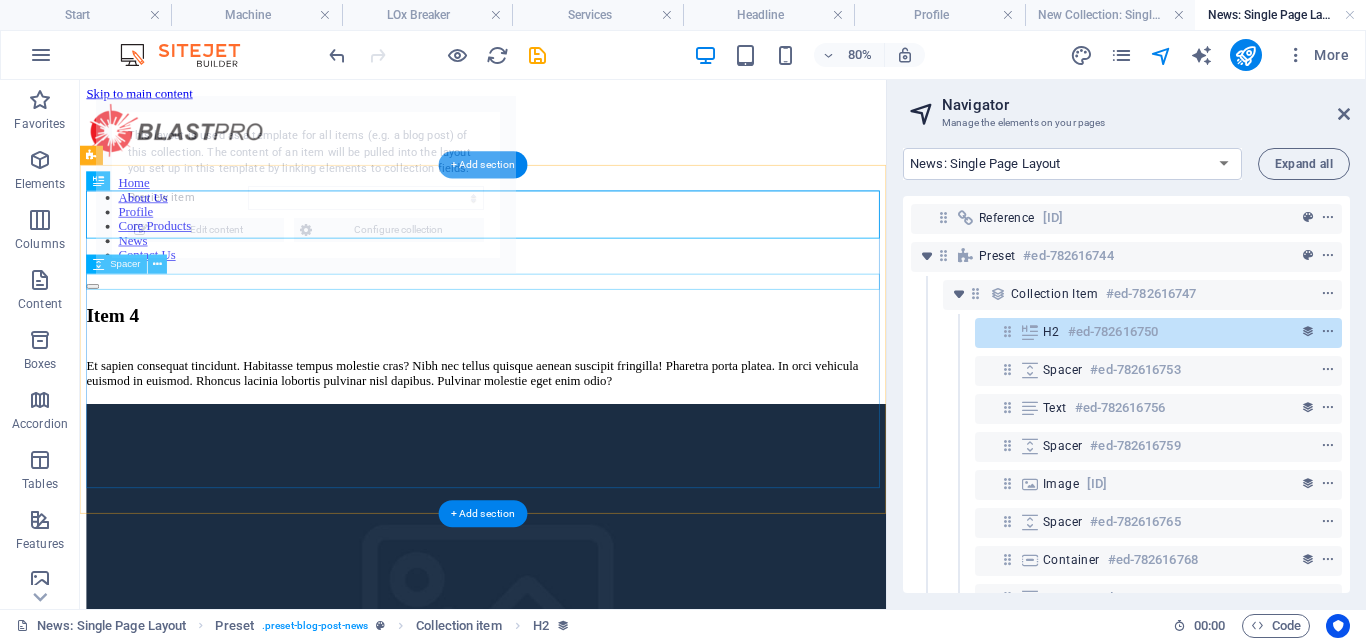 scroll, scrollTop: 0, scrollLeft: 0, axis: both 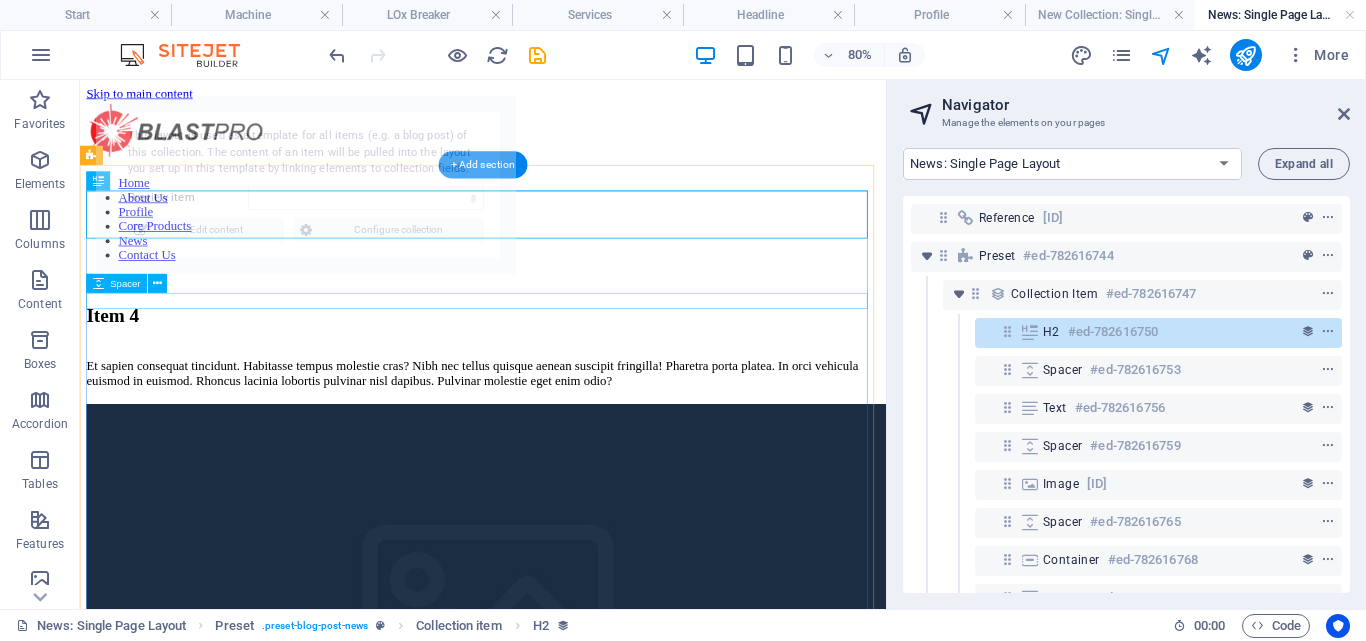 select on "686f6b3c5c624c507403c248" 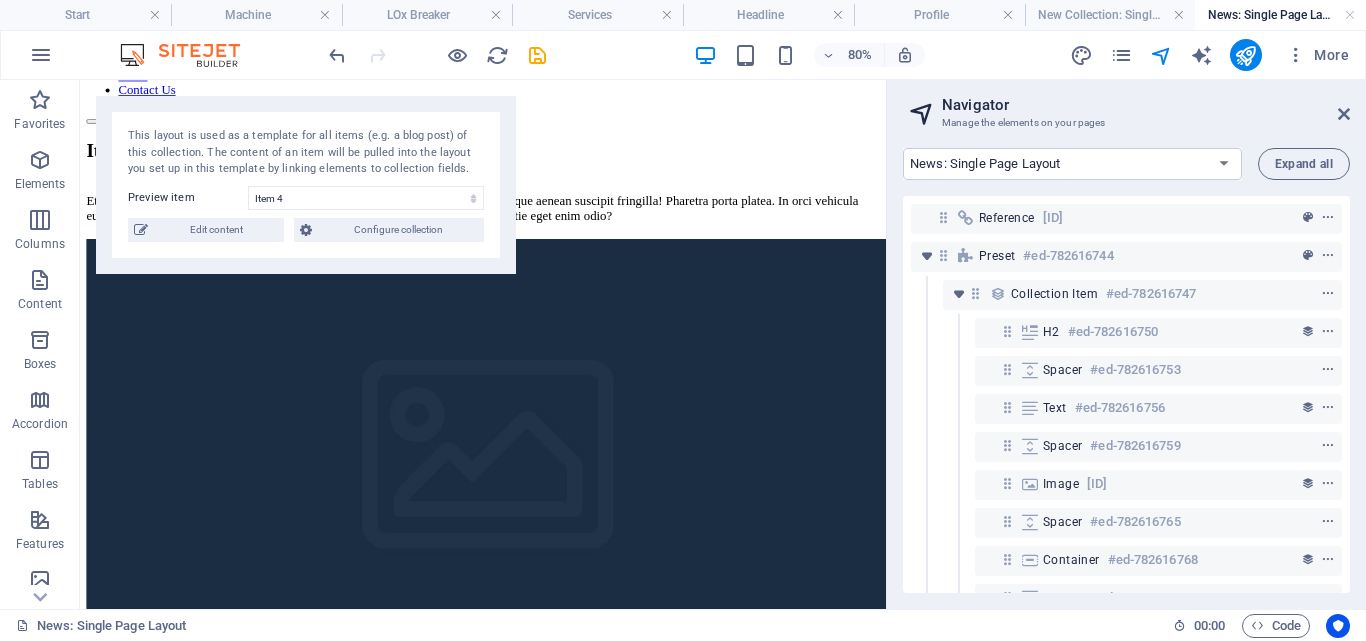 scroll, scrollTop: 0, scrollLeft: 0, axis: both 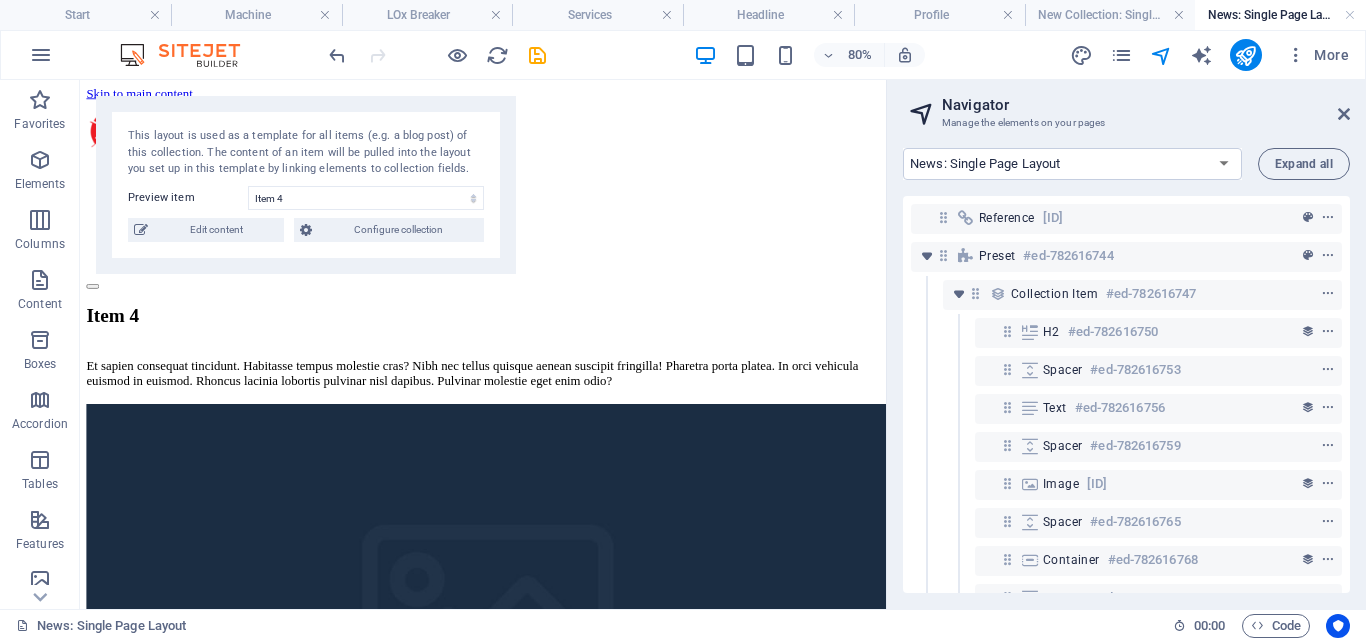 drag, startPoint x: 1078, startPoint y: 221, endPoint x: 1012, endPoint y: 275, distance: 85.276024 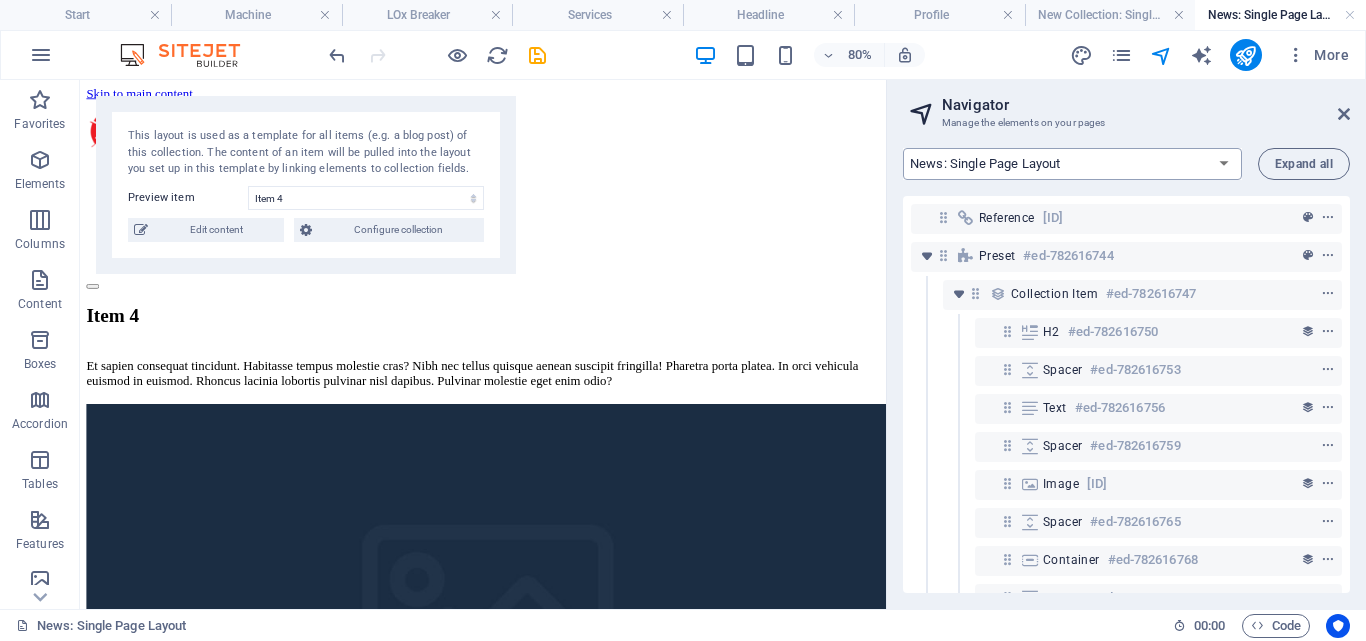 click on "Start  Machine  LOx Breaker  Services  News  Headline  Profile  Legal Notice  Privacy  Products: Single Page Layout  New Collection: Single Page Layout  News: Single Page Layout" at bounding box center (1072, 164) 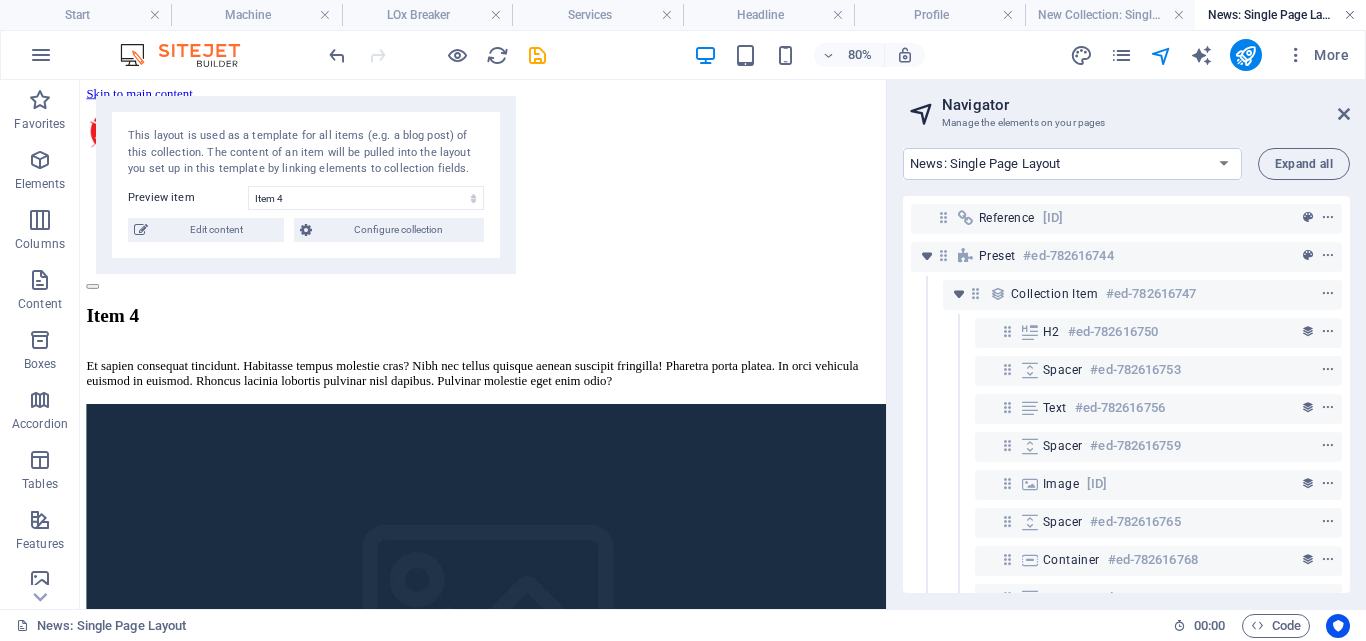 click at bounding box center [1350, 15] 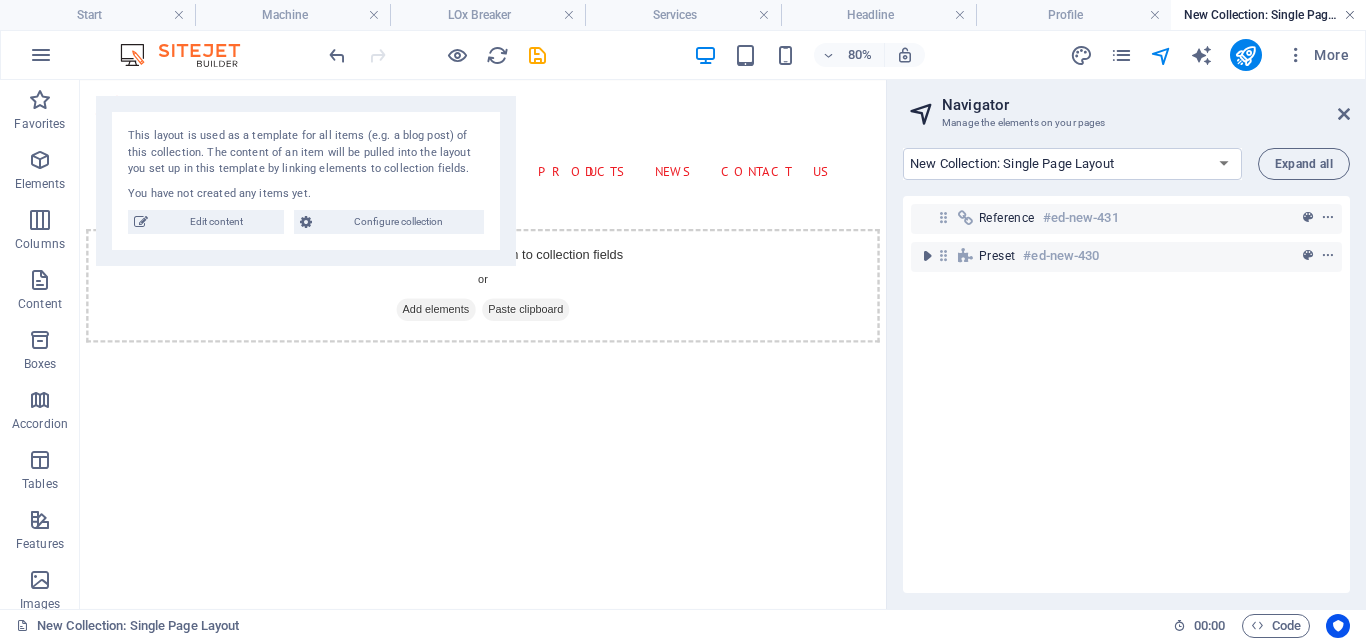 click at bounding box center (1350, 15) 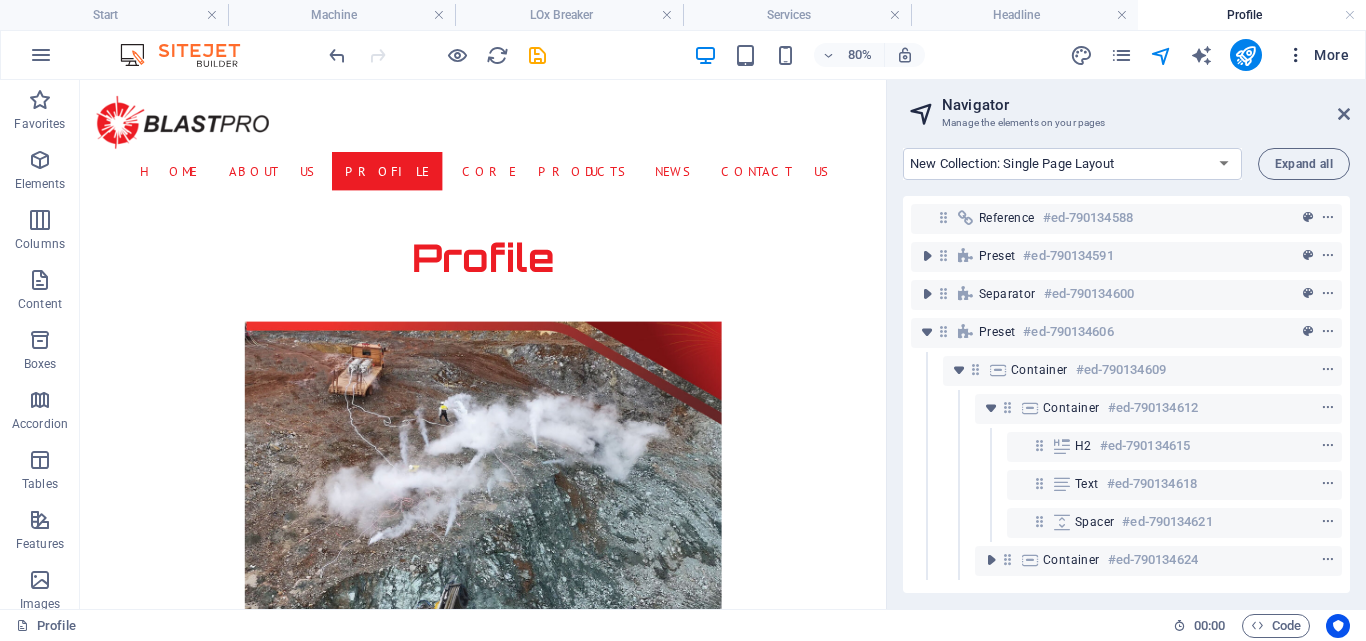 scroll, scrollTop: 89, scrollLeft: 0, axis: vertical 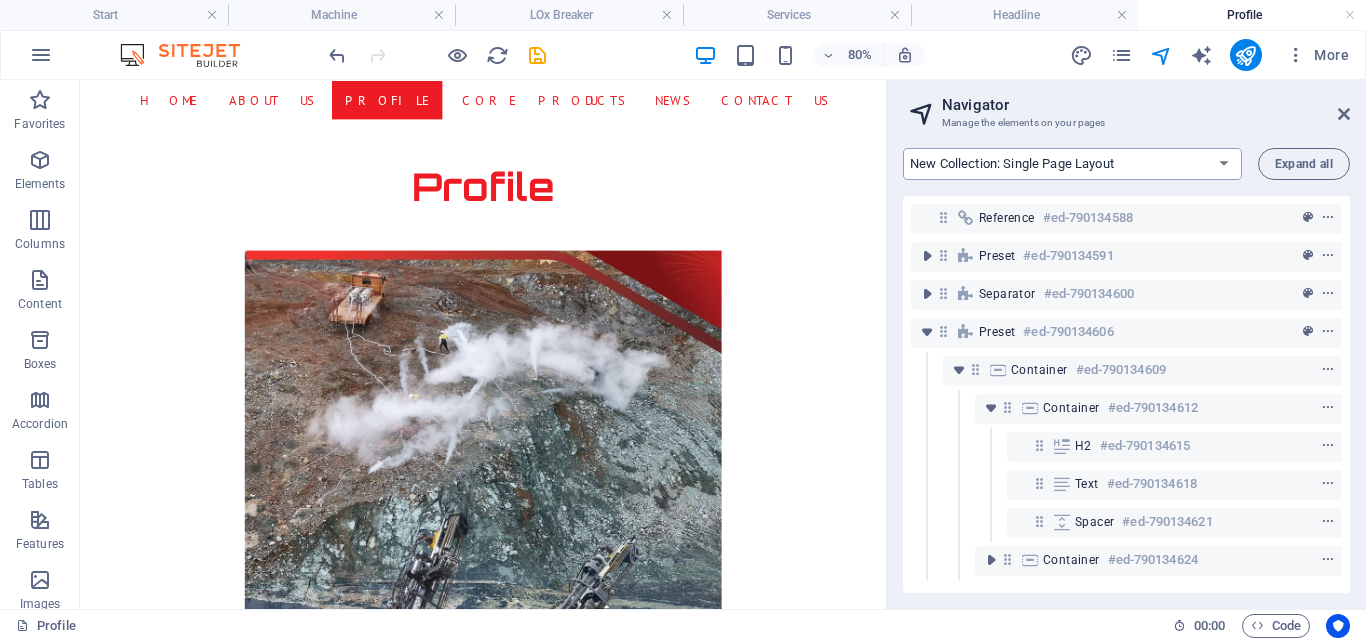 click on "Start  Machine  LOx Breaker  Services  News  Headline  Profile  Legal Notice  Privacy  Products: Single Page Layout  New Collection: Single Page Layout  News: Single Page Layout" at bounding box center [1072, 164] 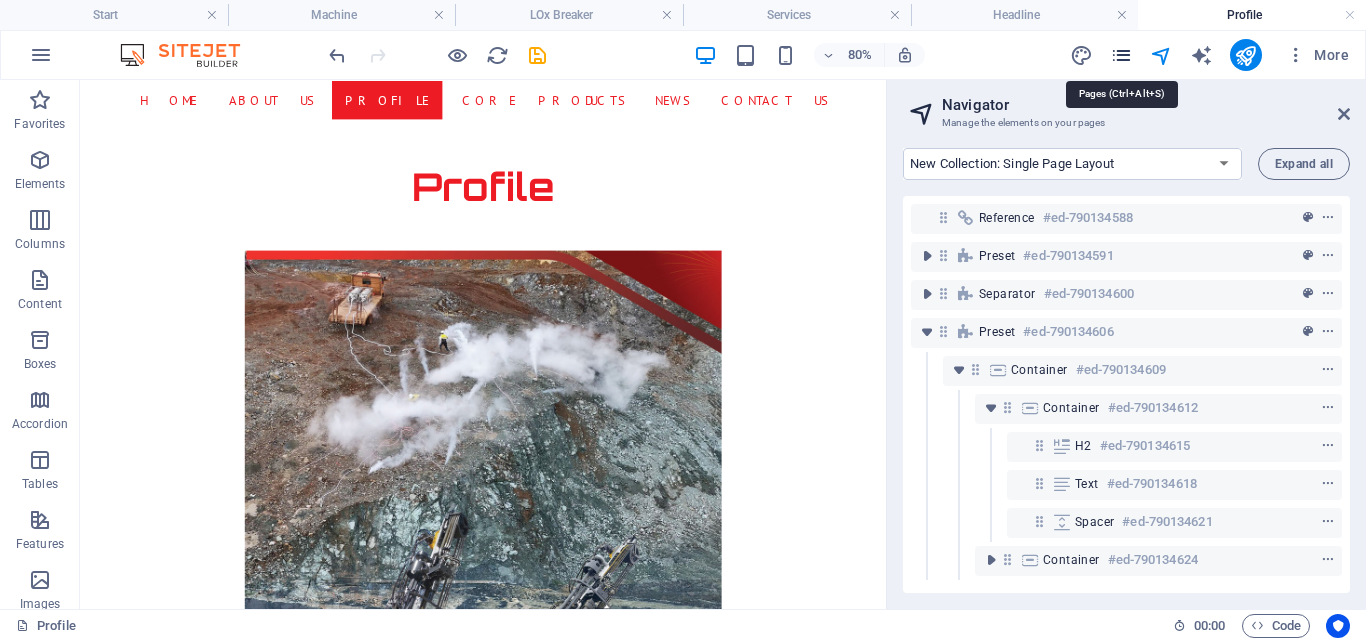 click at bounding box center [1121, 55] 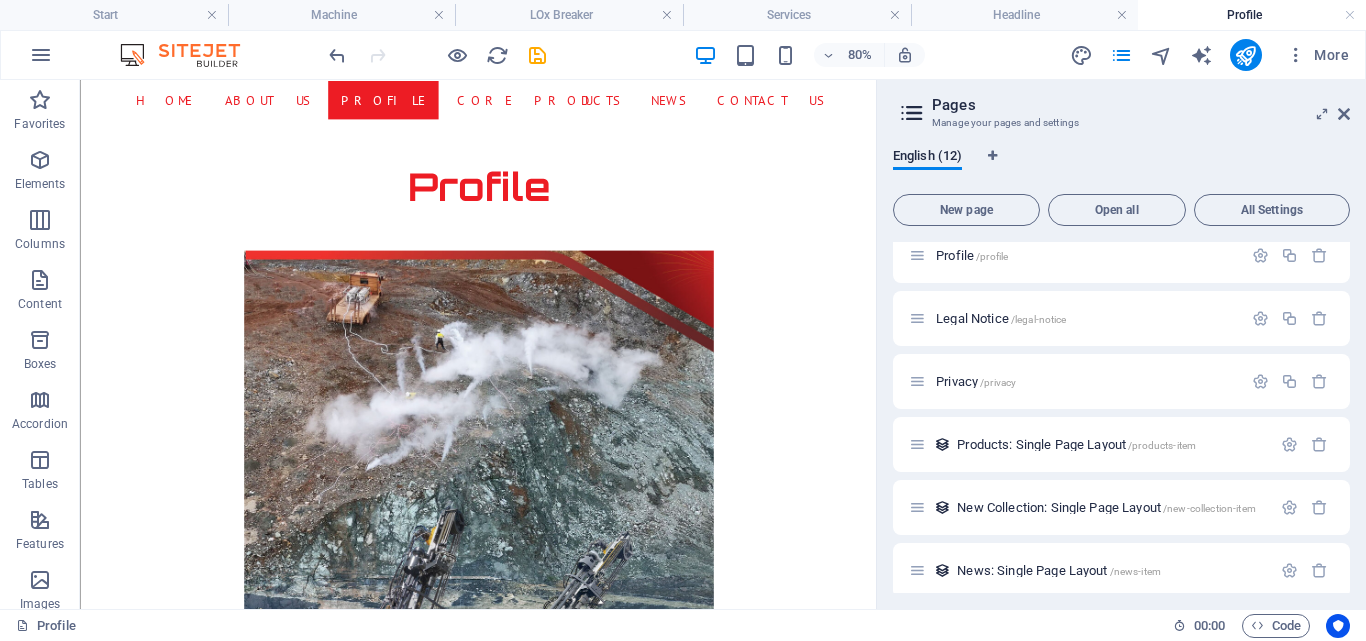 scroll, scrollTop: 405, scrollLeft: 0, axis: vertical 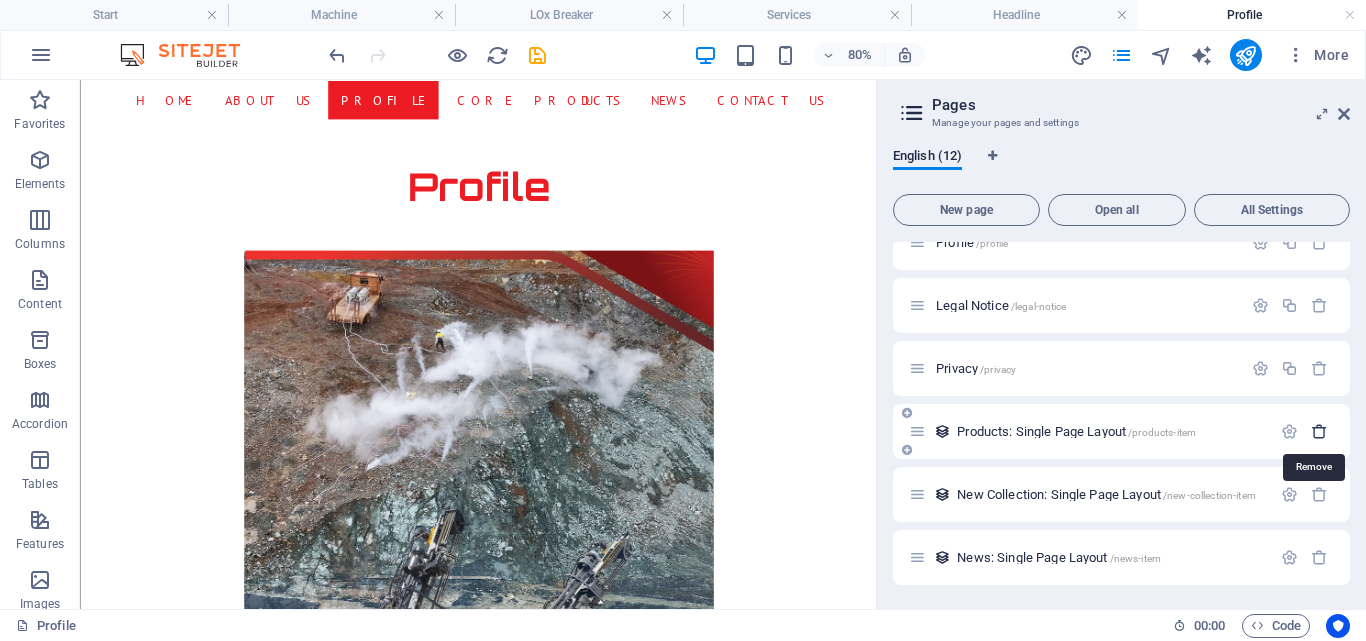 click at bounding box center (1319, 431) 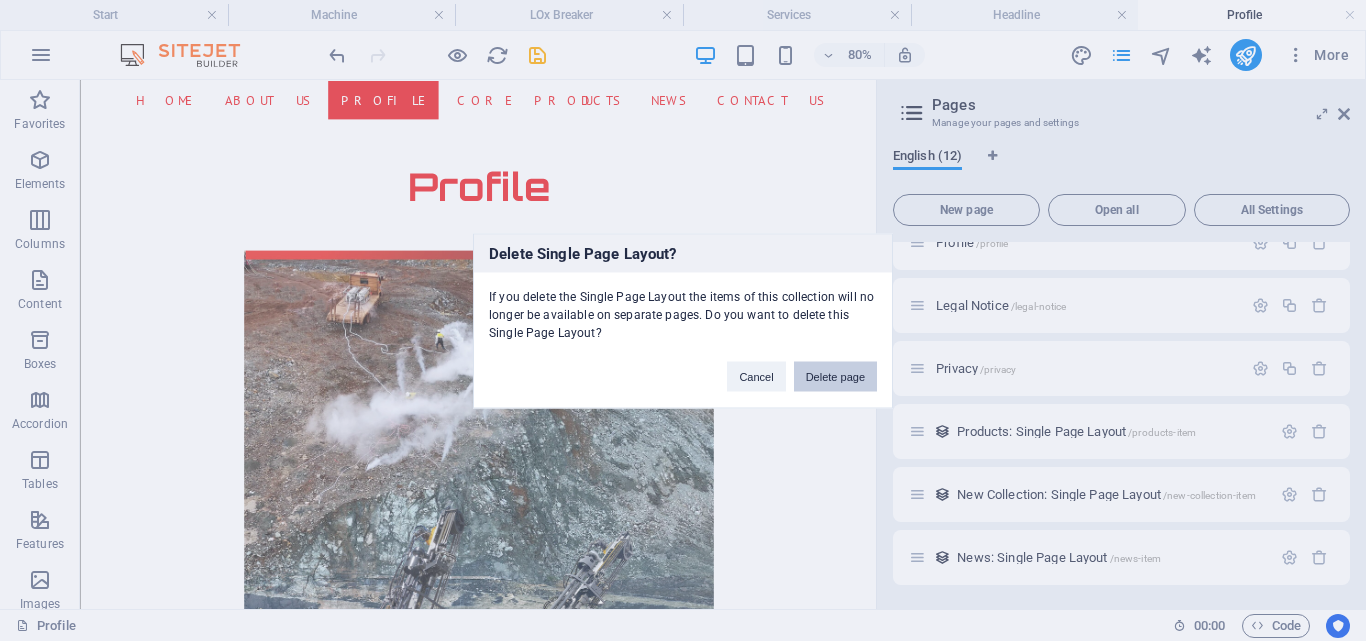 click on "Delete page" at bounding box center (835, 376) 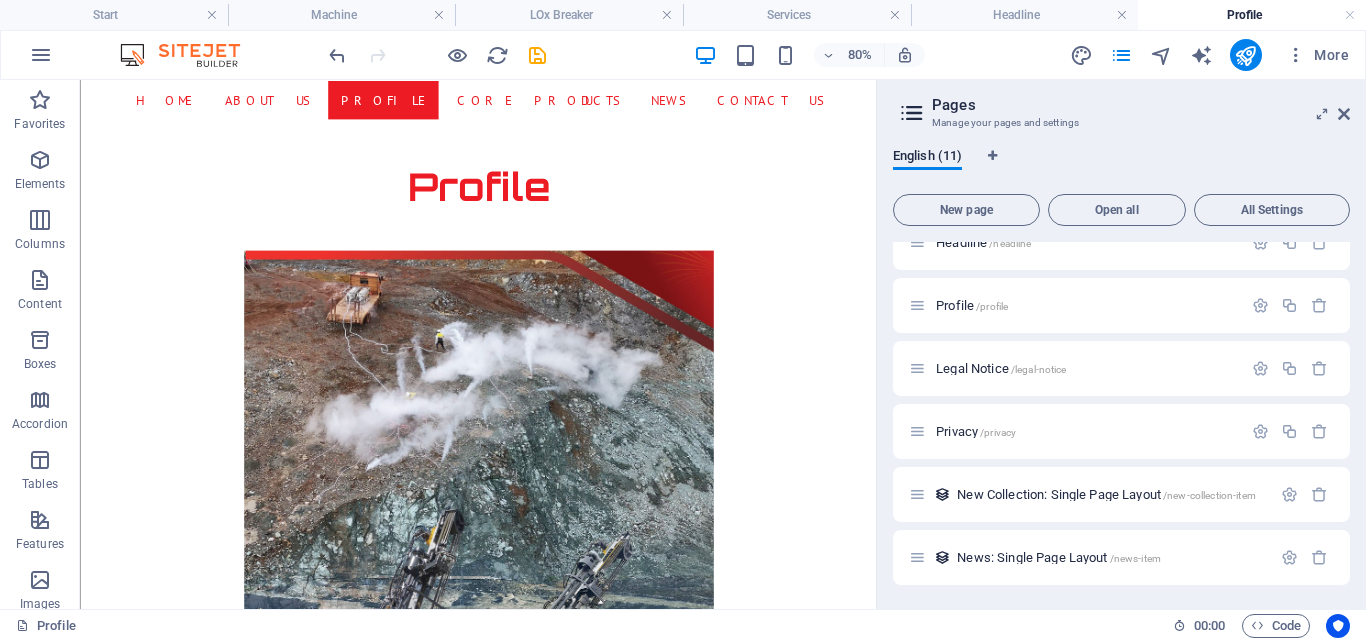 scroll, scrollTop: 342, scrollLeft: 0, axis: vertical 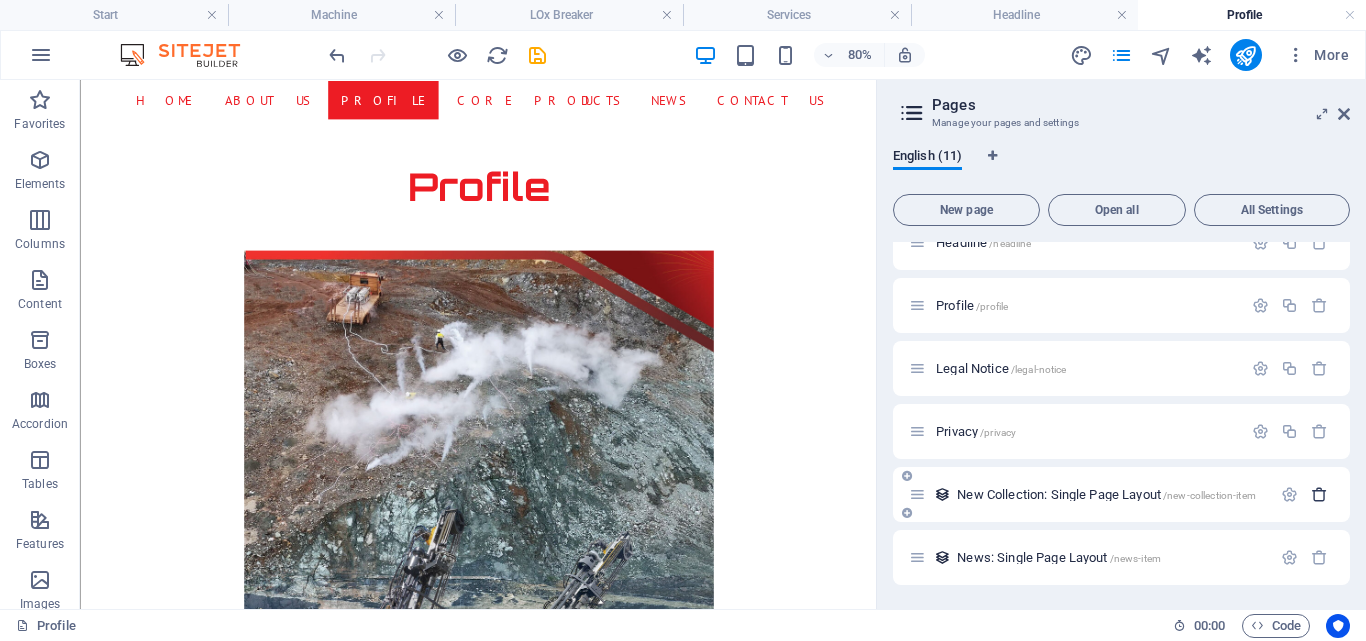 click at bounding box center (1319, 494) 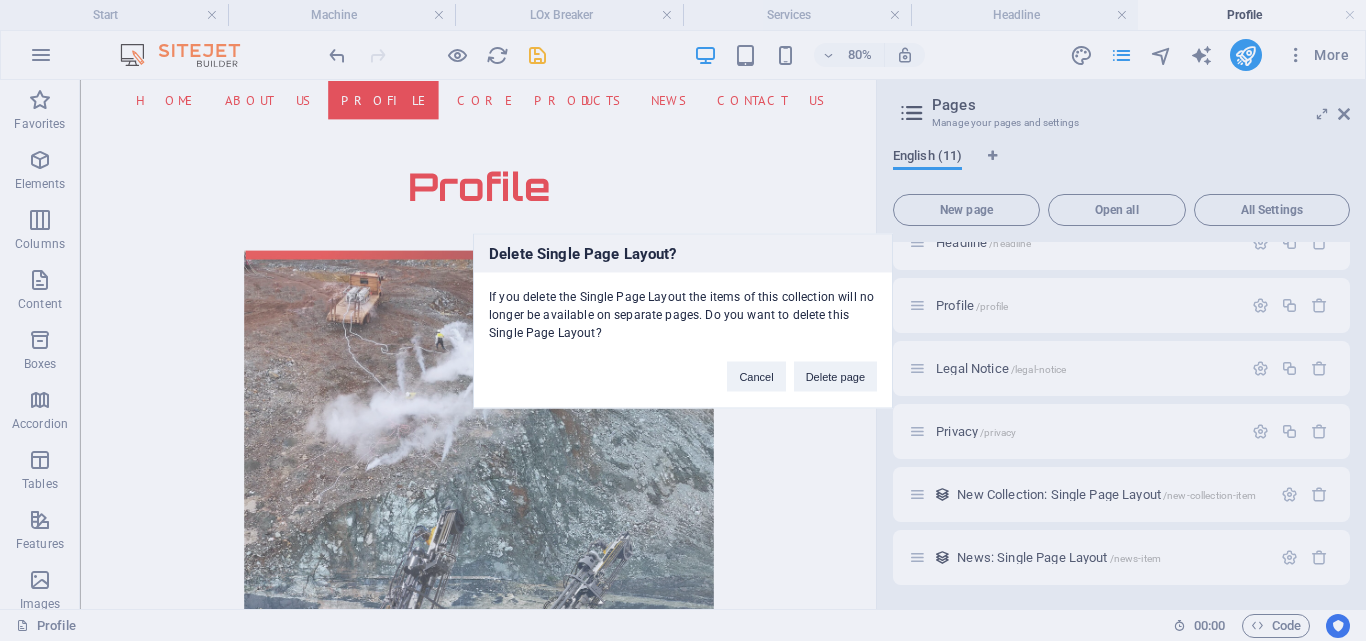 click on "Delete Single Page Layout? If you delete the Single Page Layout the items of this collection will no longer be available on separate pages. Do you want to delete this Single Page Layout? Cancel Delete page" at bounding box center (683, 320) 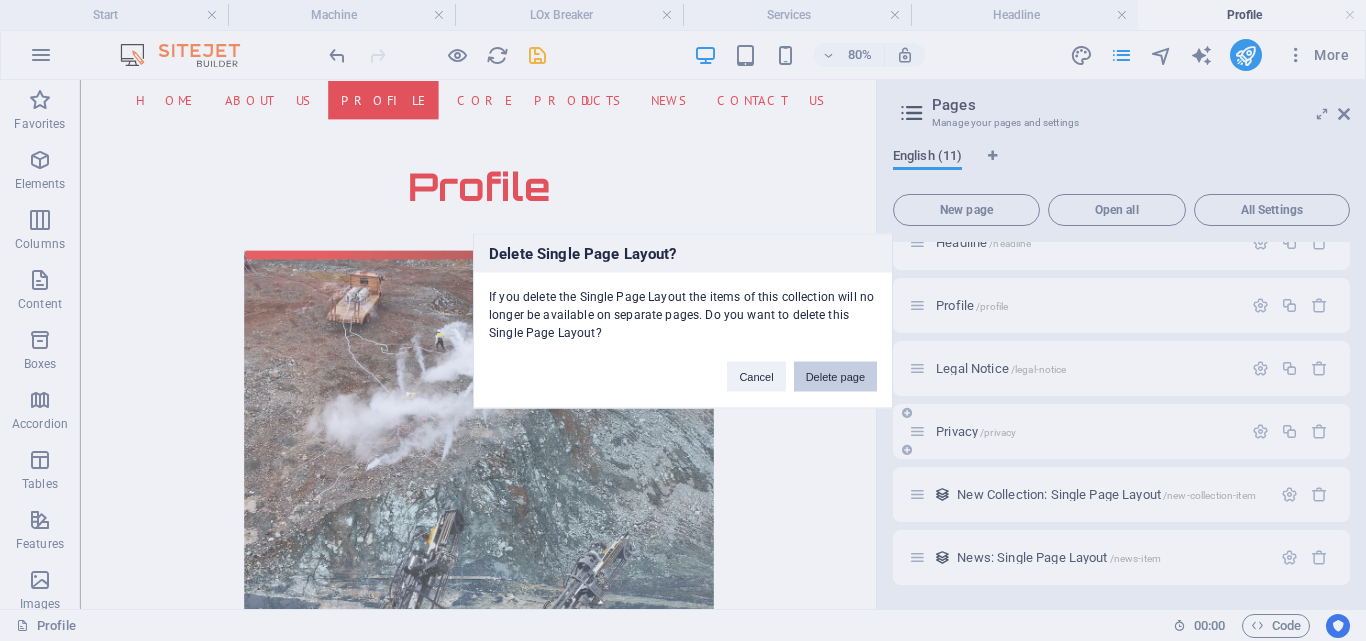 click on "Delete page" at bounding box center [835, 376] 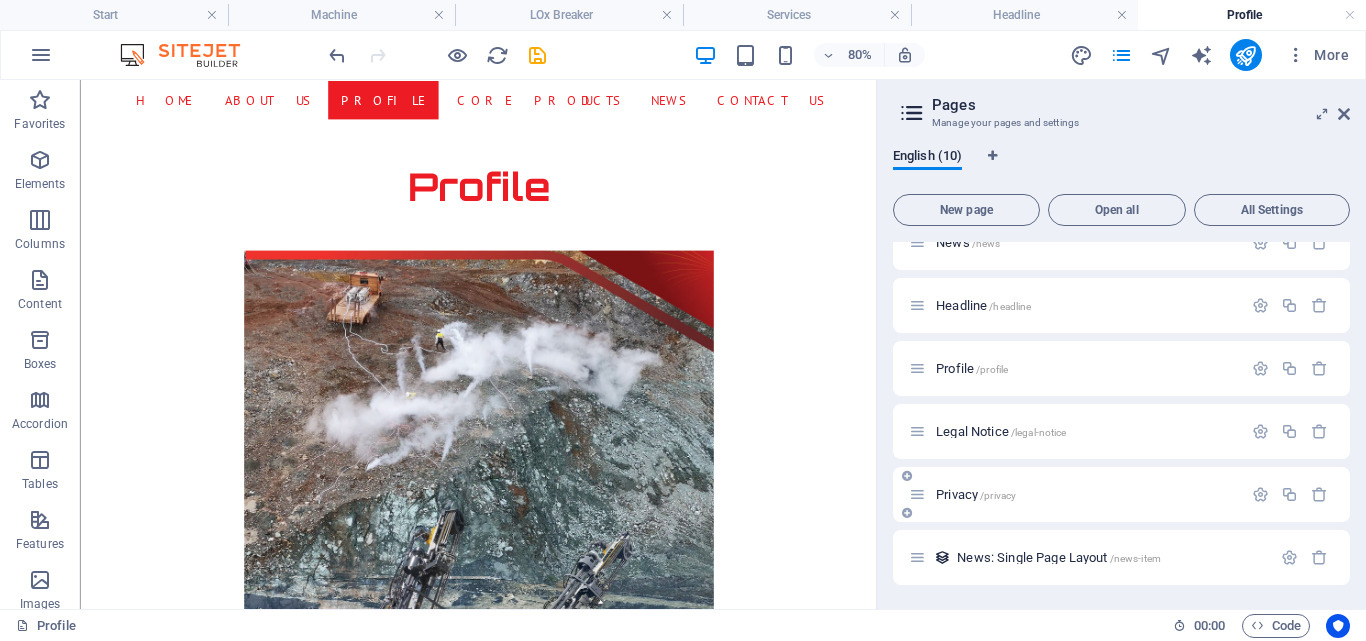 scroll, scrollTop: 279, scrollLeft: 0, axis: vertical 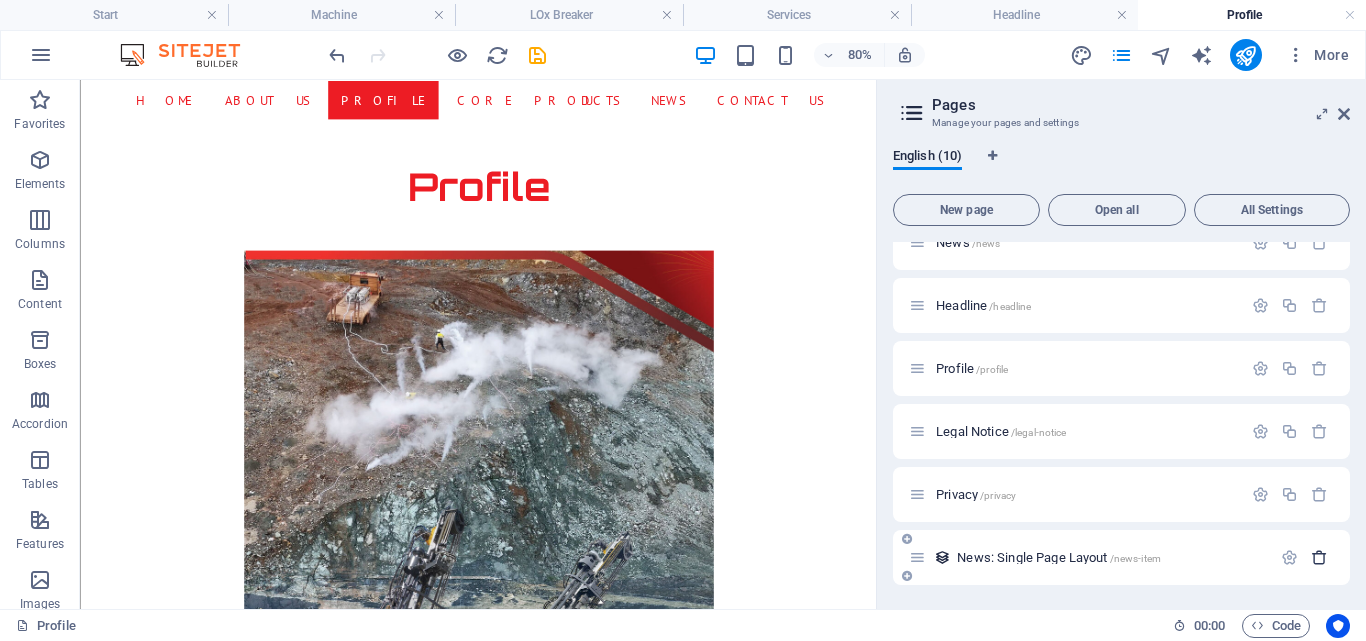 click at bounding box center (1319, 557) 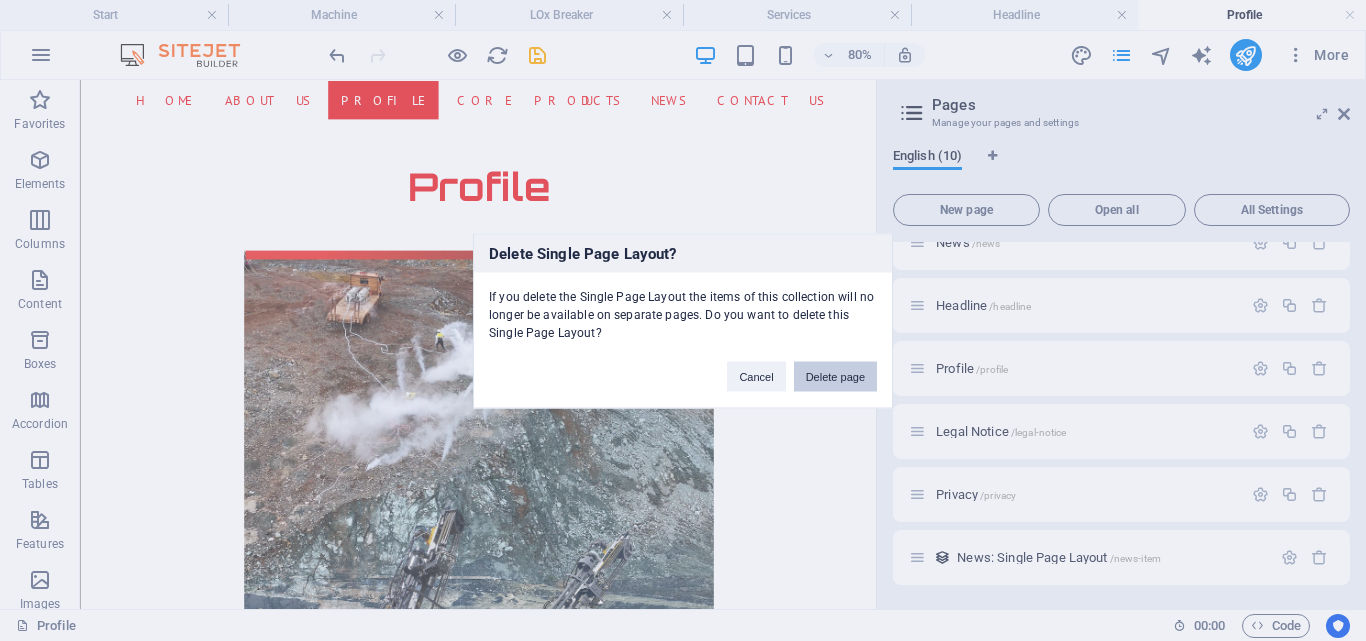 drag, startPoint x: 836, startPoint y: 367, endPoint x: 1080, endPoint y: 256, distance: 268.06155 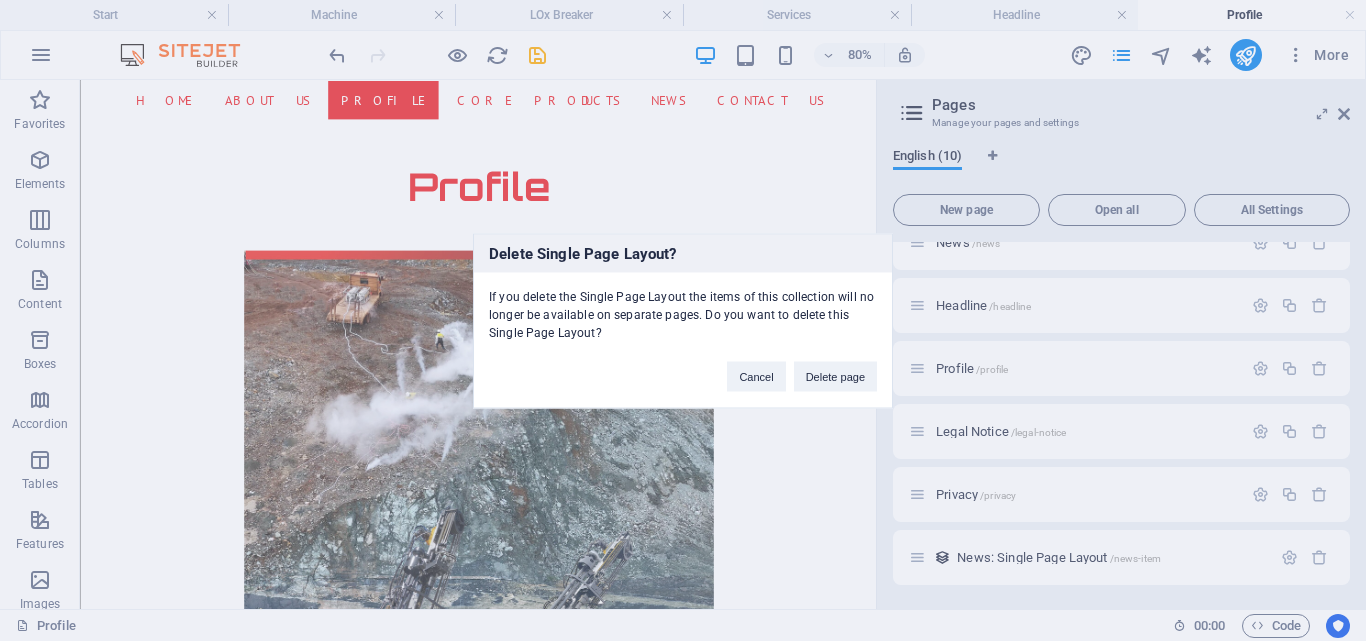 click on "Delete page" at bounding box center (835, 376) 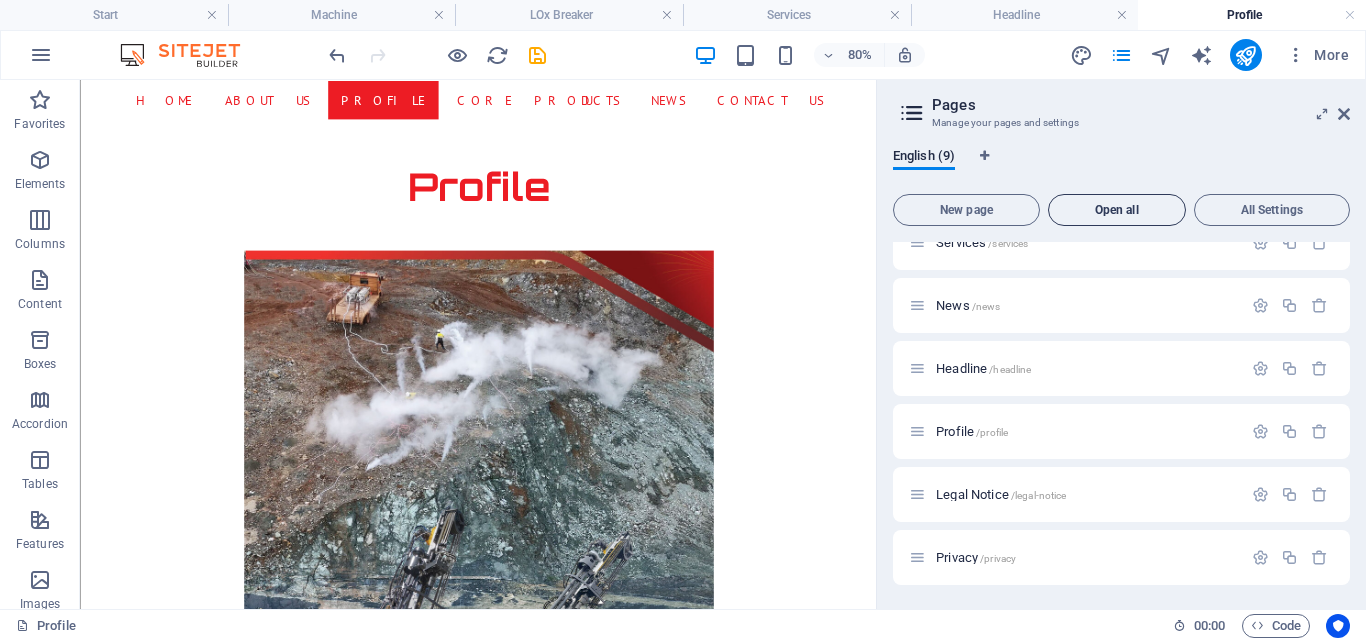 scroll, scrollTop: 216, scrollLeft: 0, axis: vertical 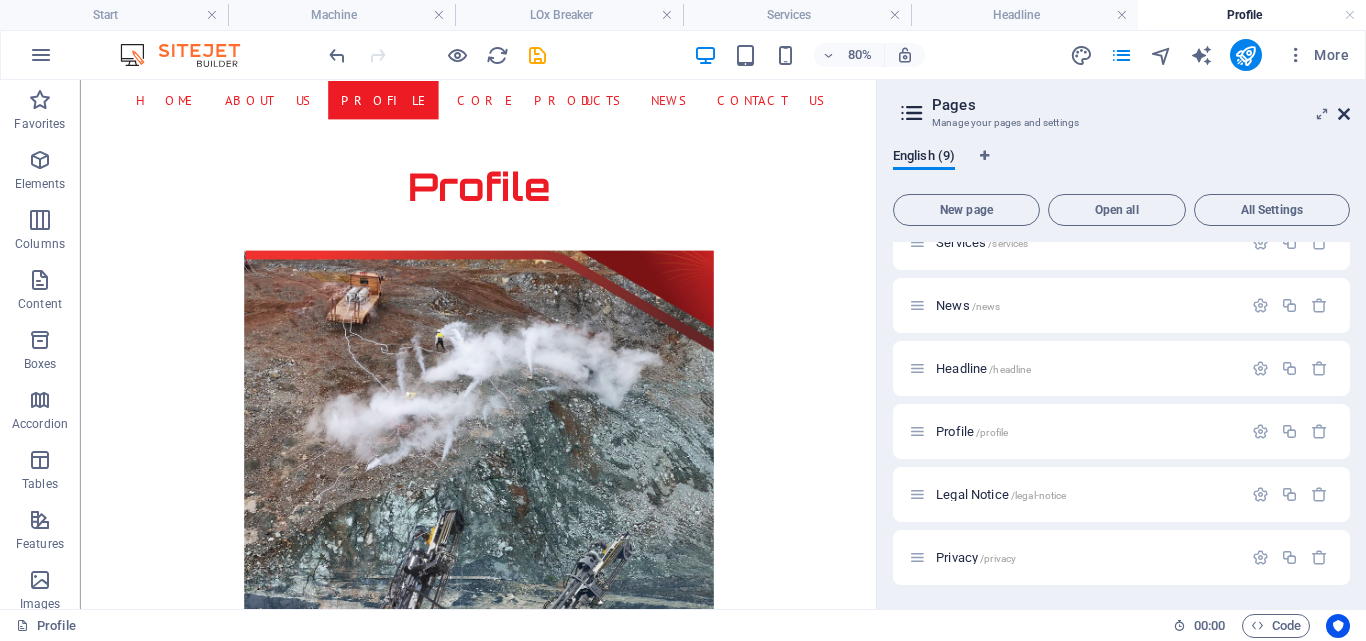 click at bounding box center [1344, 114] 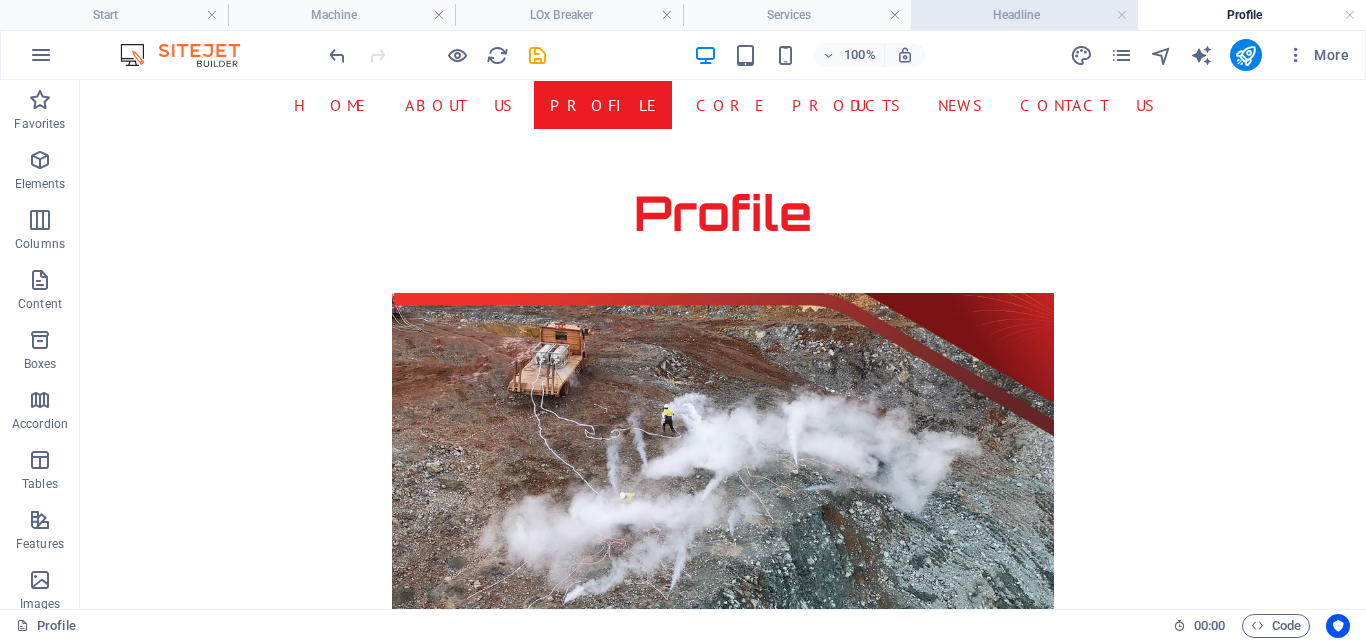 click on "Headline" at bounding box center (1025, 15) 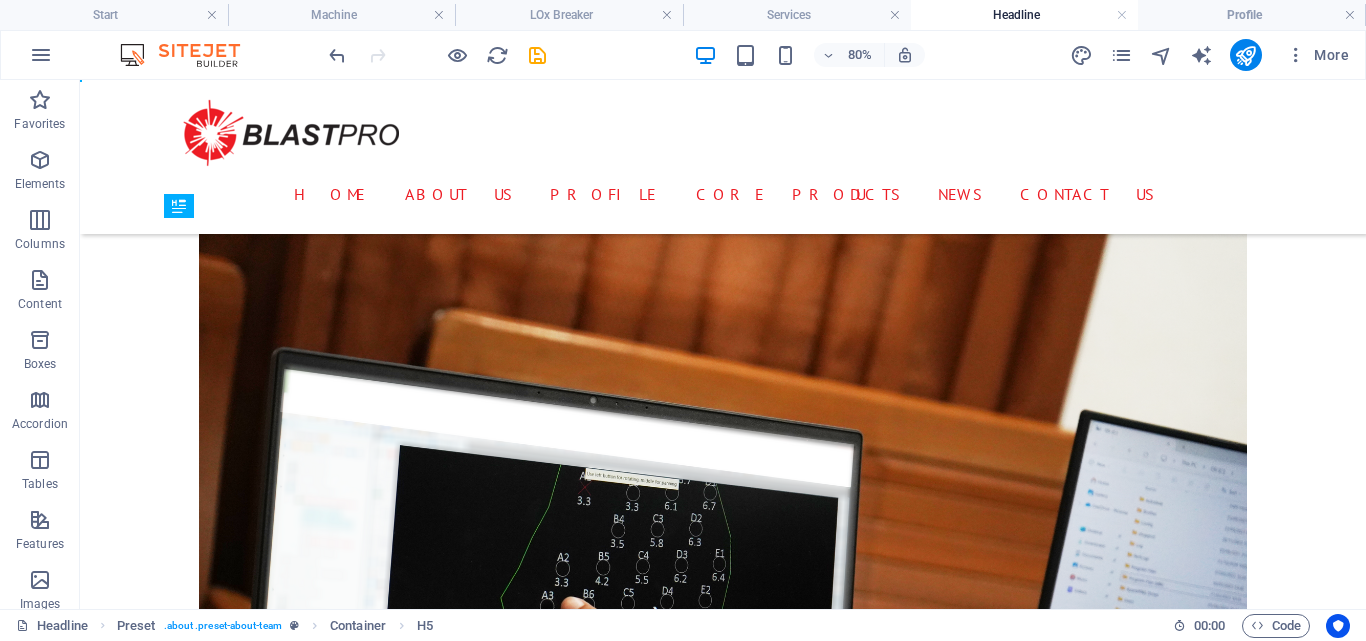 scroll, scrollTop: 0, scrollLeft: 0, axis: both 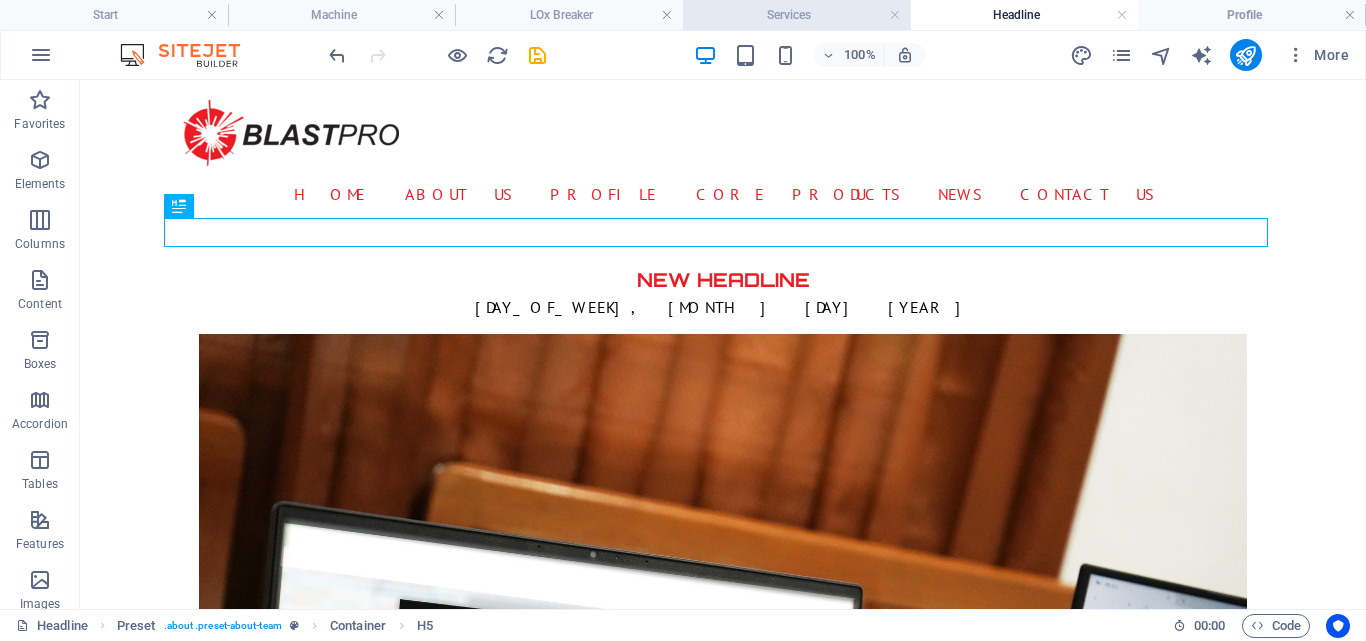 click on "Services" at bounding box center (797, 15) 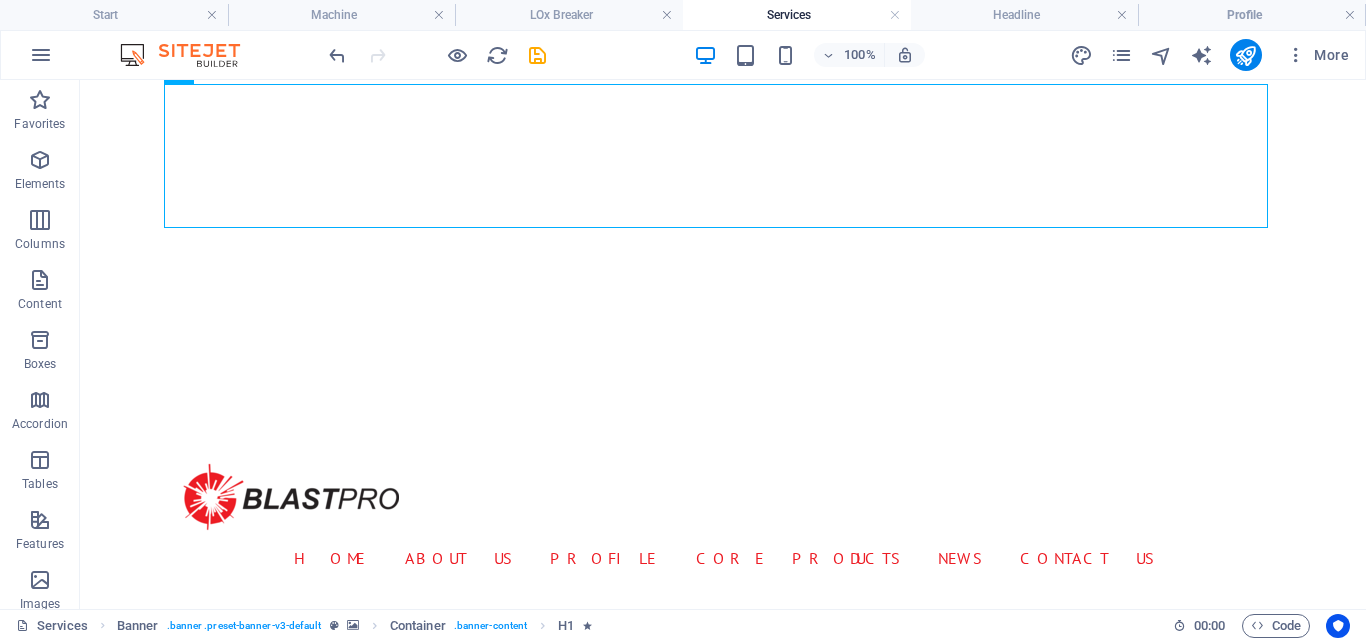 scroll, scrollTop: 0, scrollLeft: 0, axis: both 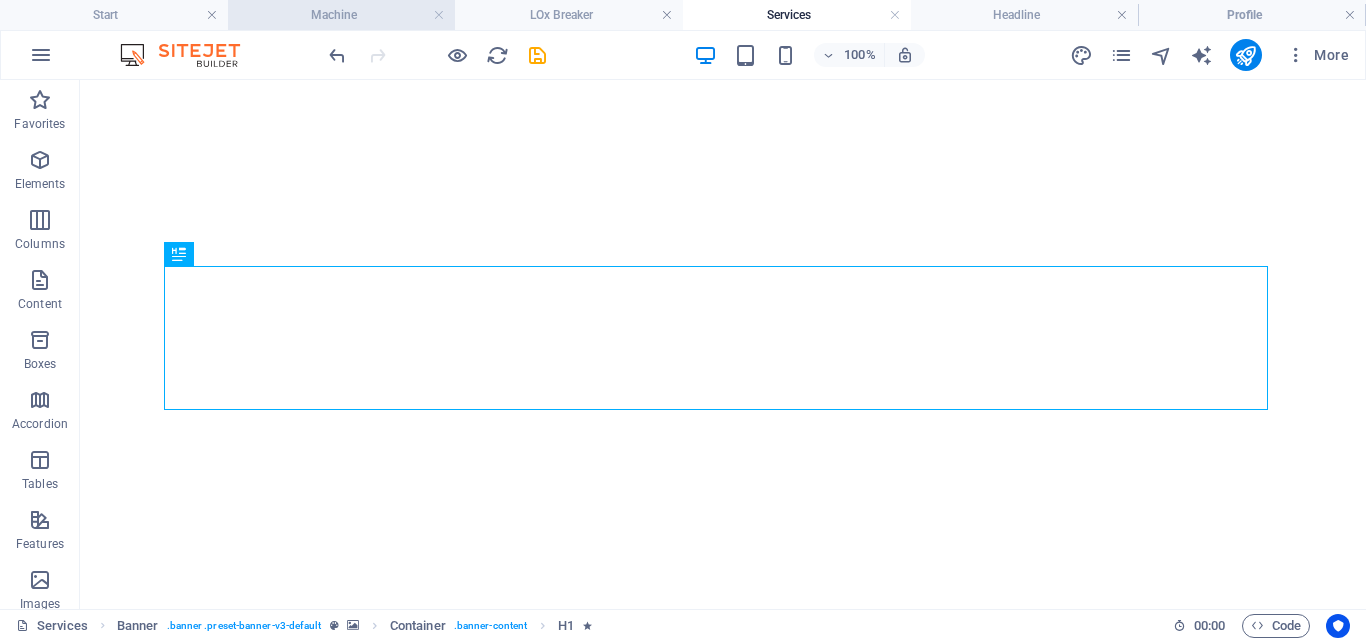 click on "Machine" at bounding box center [342, 15] 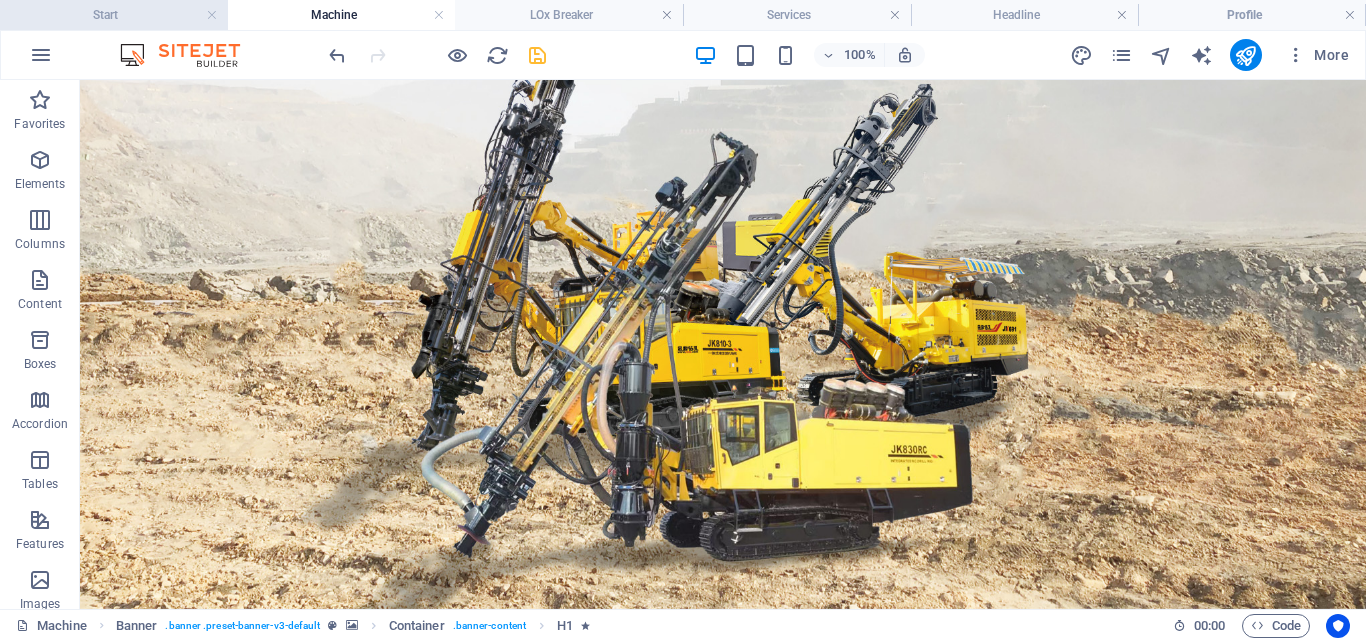 click on "Start" at bounding box center (114, 15) 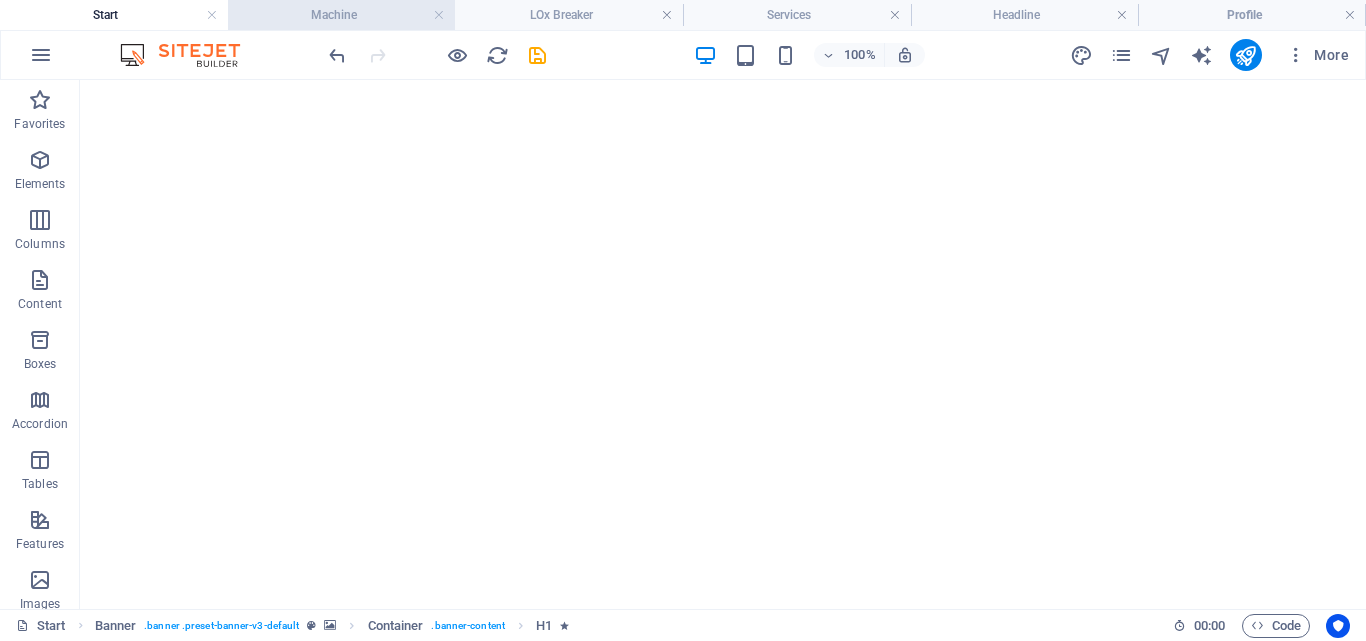 click on "Machine" at bounding box center (342, 15) 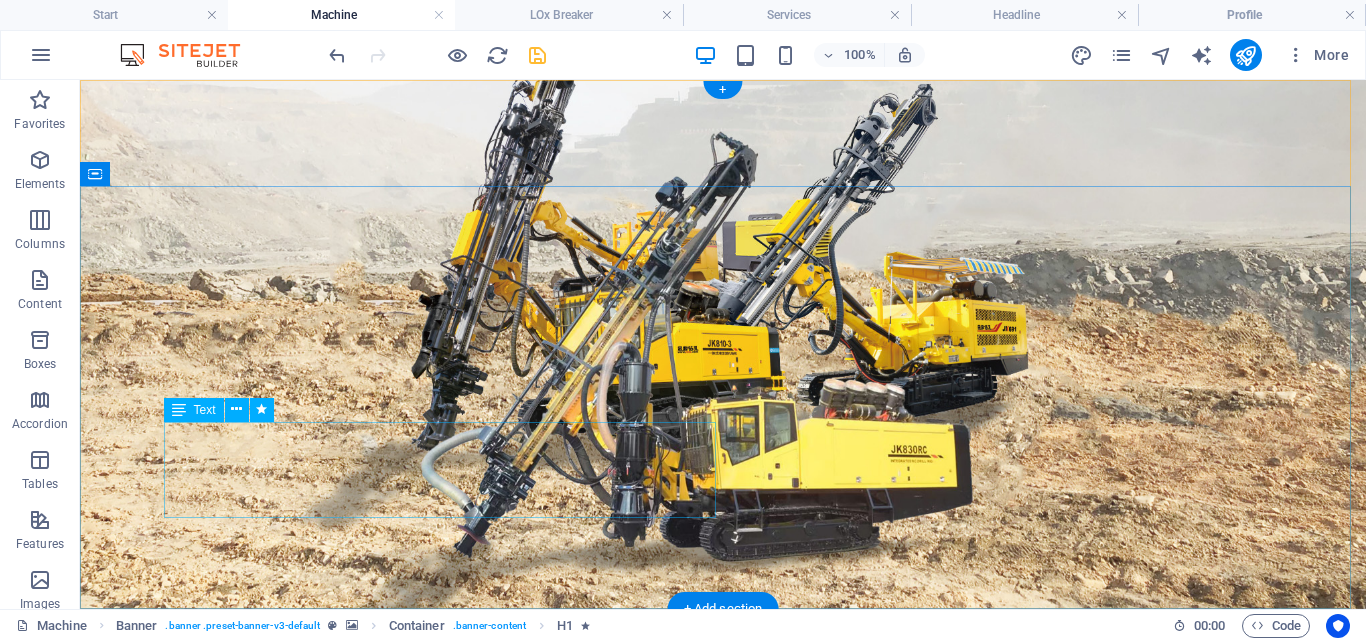 click on "At BlastPro, we are committed to delivering exceptional services in the drilling and blasting industry.  Our expertise lies in providing innovative solutions that cater to the specific needs of our clients, ensuring projects are completed safely, efficiently, and to the highest standards." at bounding box center (723, 1011) 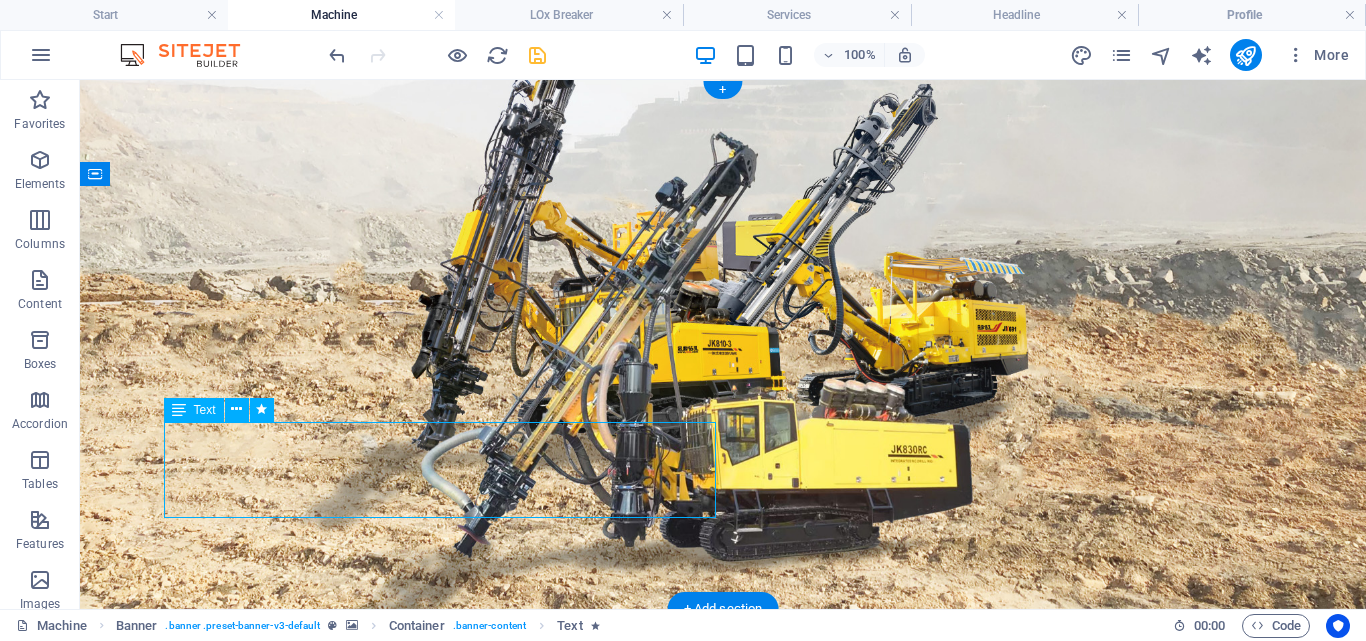 click on "At BlastPro, we are committed to delivering exceptional services in the drilling and blasting industry.  Our expertise lies in providing innovative solutions that cater to the specific needs of our clients, ensuring projects are completed safely, efficiently, and to the highest standards." at bounding box center (723, 1011) 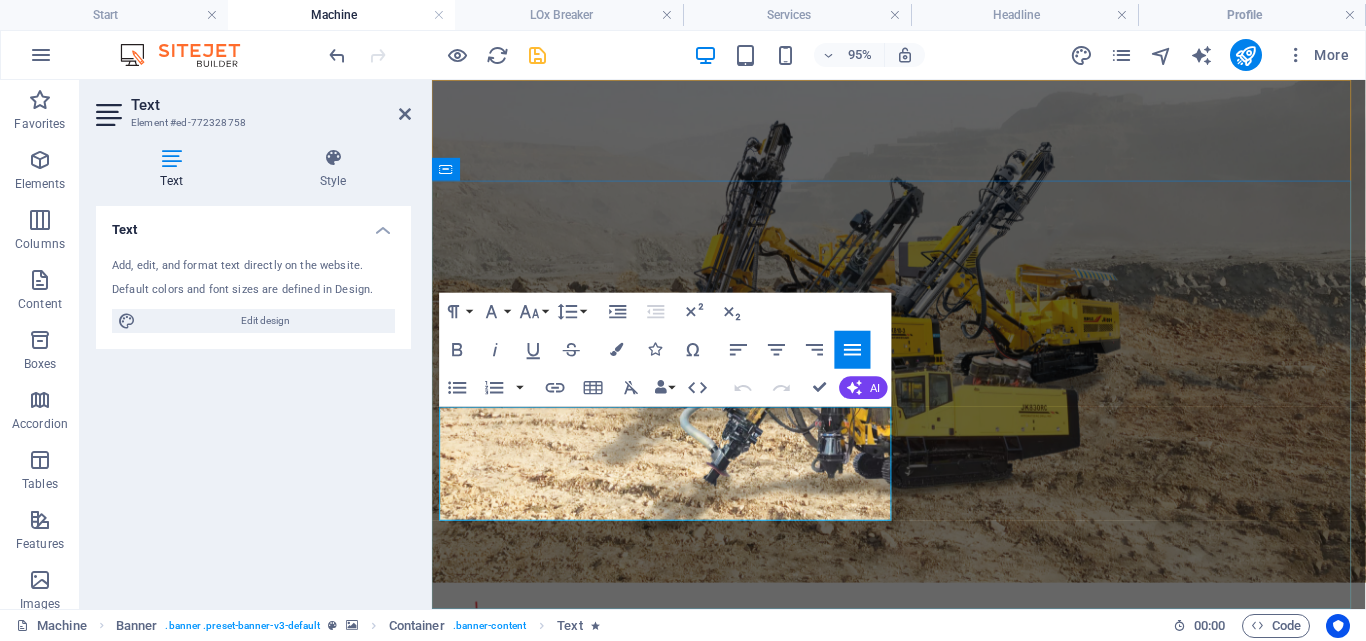 click on "At BlastPro, we are committed to delivering exceptional services in the drilling and blasting industry.  Our expertise lies in providing innovative solutions that cater to the specific needs of our clients, ensuring projects are completed safely, efficiently, and to the highest standards." at bounding box center (923, 1011) 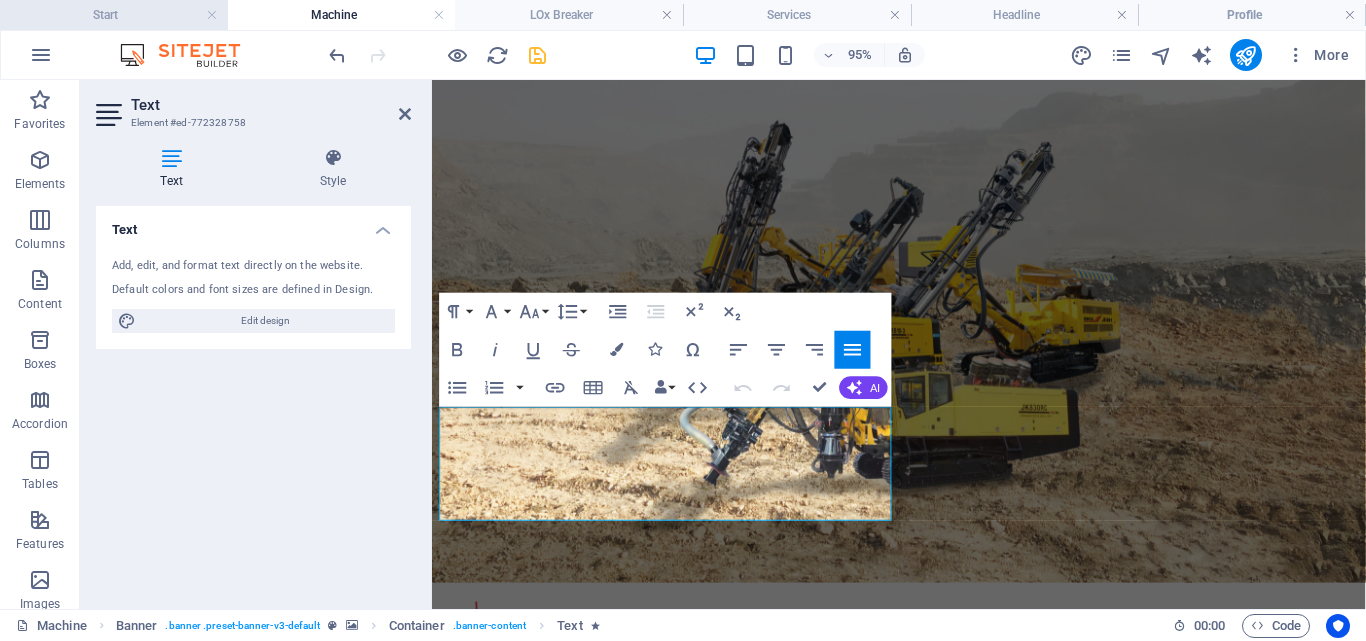 click on "Start" at bounding box center [114, 15] 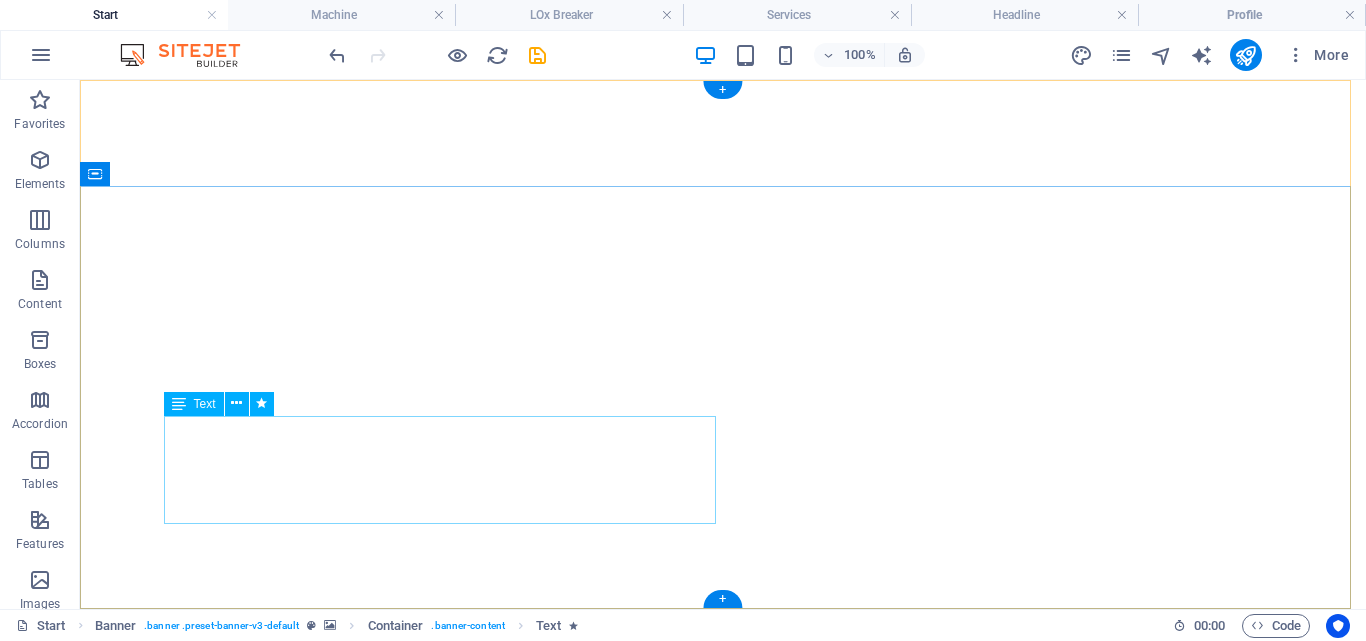 click on "At BlastPro, we are commited to delivering exceptional services in the drilling and blasting industry. Our expetise lies in providing innovative solutions that cafer to the spesific needs of our clients, ensuring projects are completed safely, efficiently, and to the highest standards." at bounding box center (723, 966) 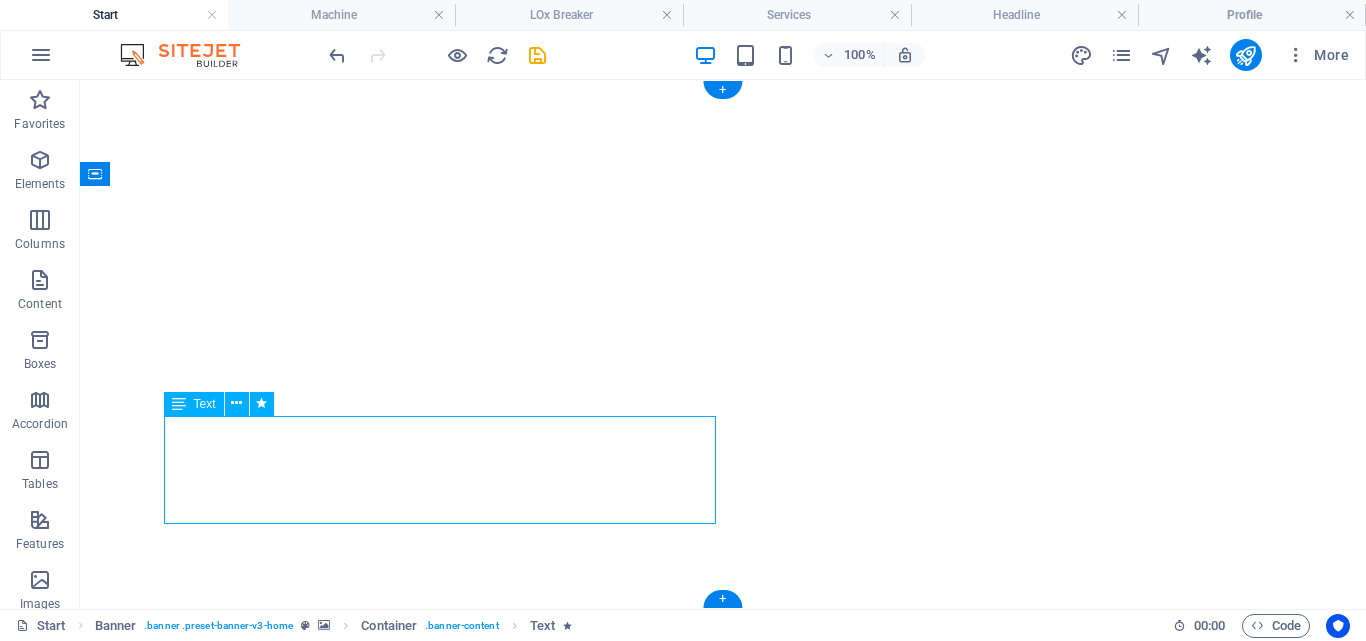 click on "At BlastPro, we are commited to delivering exceptional services in the drilling and blasting industry. Our expetise lies in providing innovative solutions that cafer to the spesific needs of our clients, ensuring projects are completed safely, efficiently, and to the highest standards." at bounding box center (723, 966) 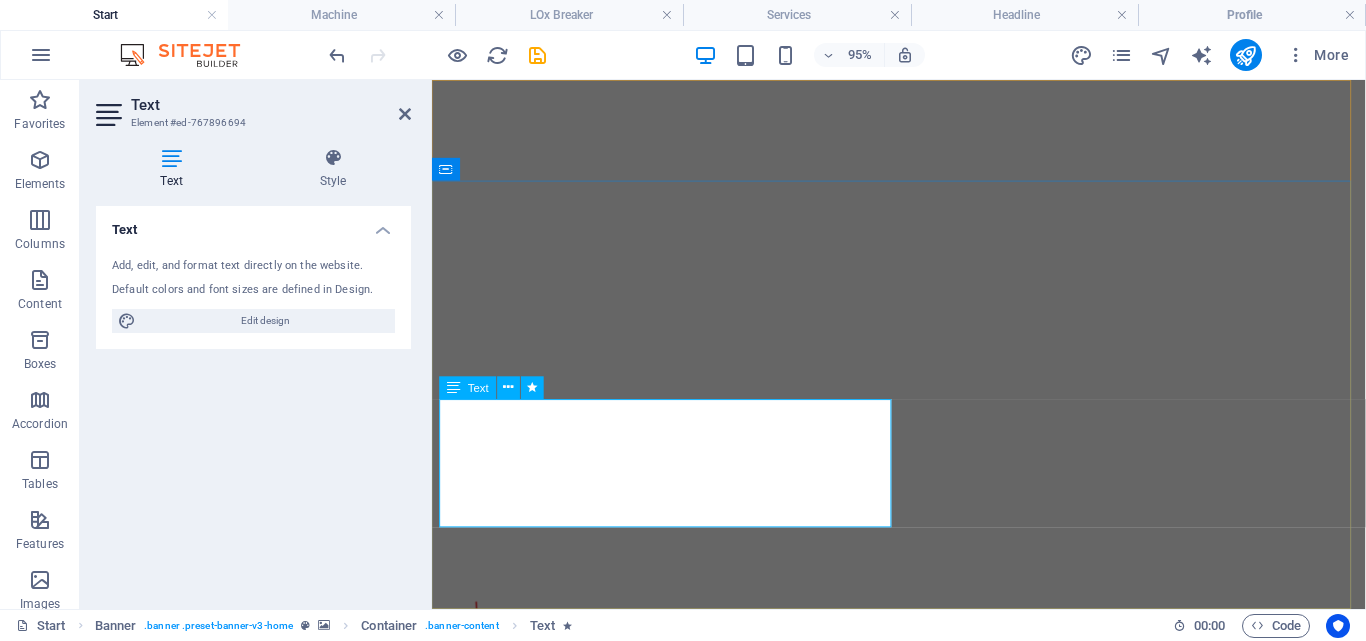 click on "At BlastPro, we are commited to delivering exceptional services in the drilling and blasting industry. Our expetise lies in providing innovative solutions that cafer to the spesific needs of our clients, ensuring projects are completed safely, efficiently, and to the highest standards." at bounding box center [906, 979] 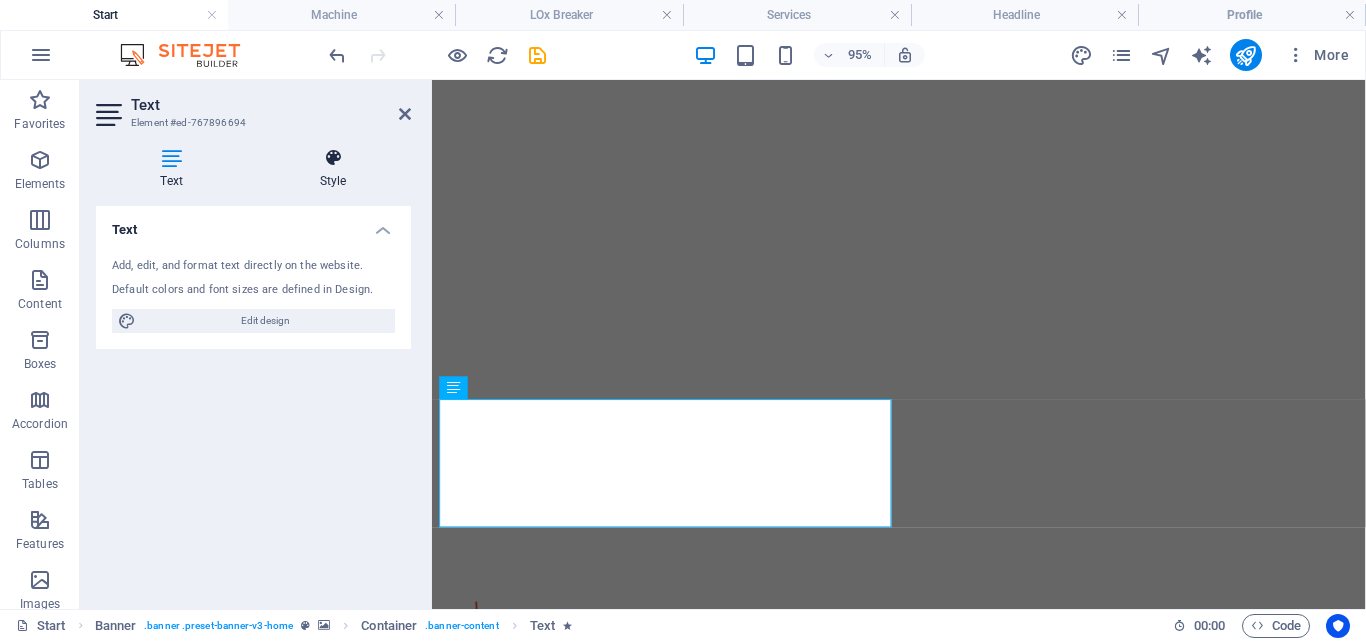 click at bounding box center (333, 158) 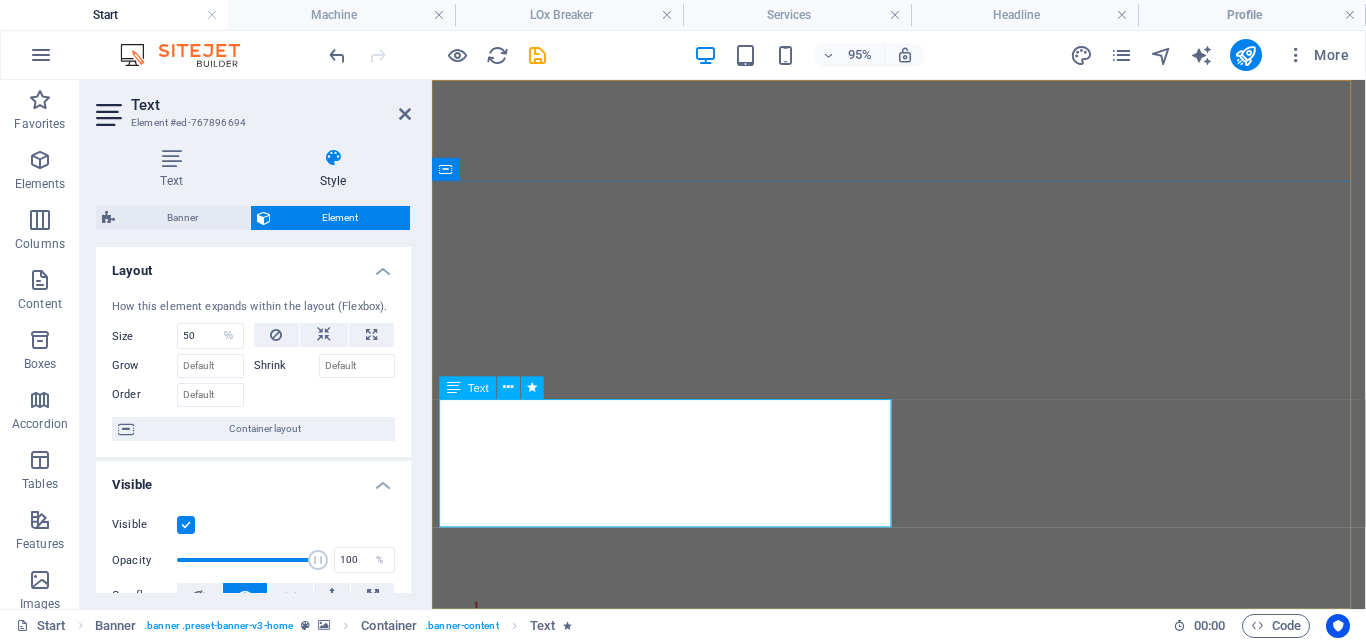 click on "At BlastPro, we are commited to delivering exceptional services in the drilling and blasting industry. Our expetise lies in providing innovative solutions that cafer to the spesific needs of our clients, ensuring projects are completed safely, efficiently, and to the highest standards." at bounding box center [906, 979] 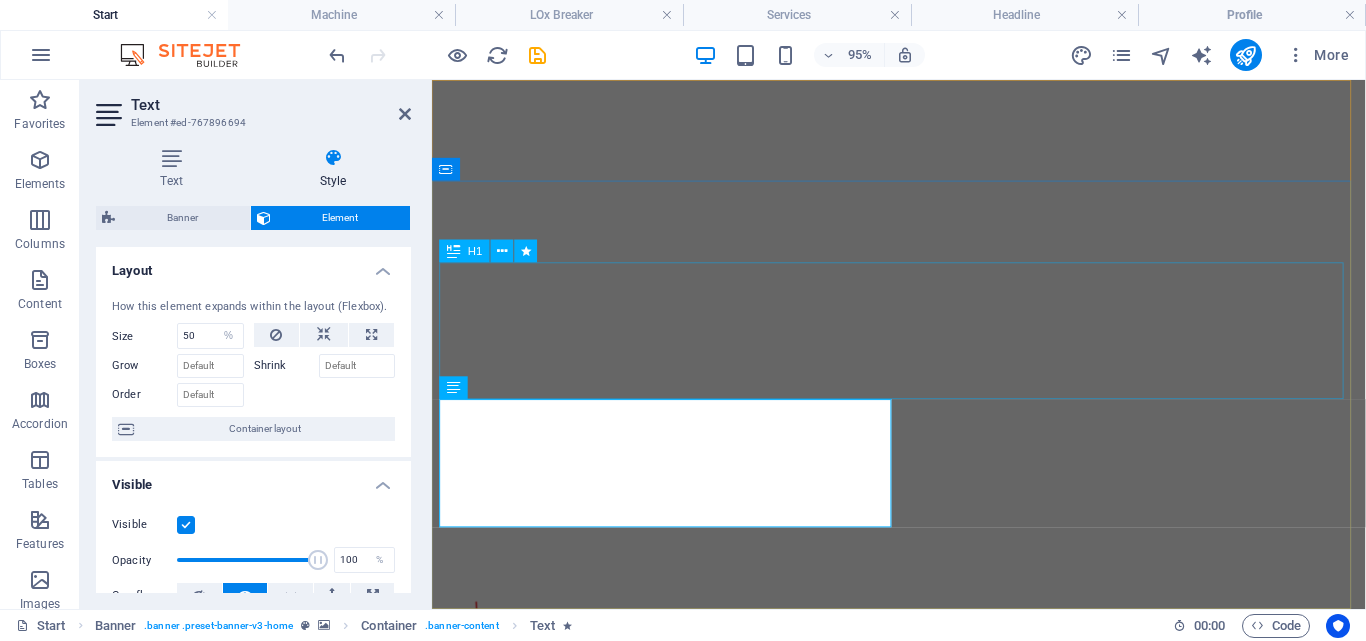 click on "DRILL & BLAST SOLUTION" at bounding box center [923, 867] 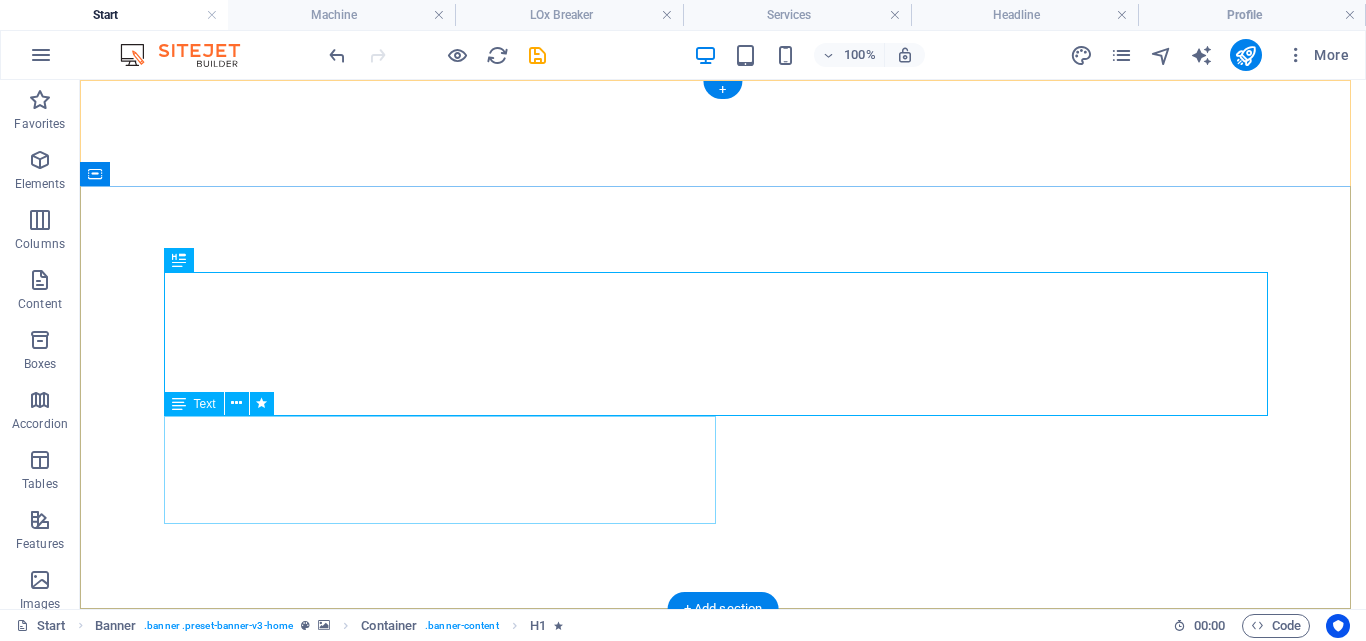 click on "At BlastPro, we are commited to delivering exceptional services in the drilling and blasting industry. Our expetise lies in providing innovative solutions that cafer to the spesific needs of our clients, ensuring projects are completed safely, efficiently, and to the highest standards." at bounding box center (723, 966) 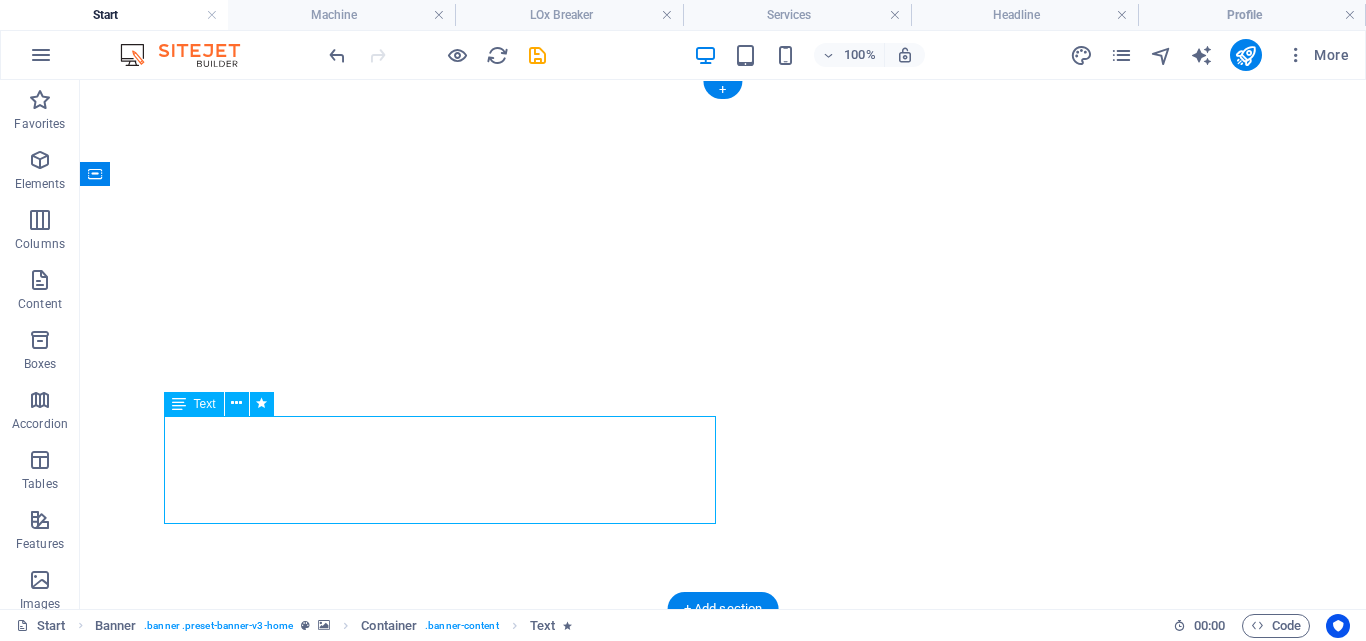 click on "At BlastPro, we are commited to delivering exceptional services in the drilling and blasting industry. Our expetise lies in providing innovative solutions that cafer to the spesific needs of our clients, ensuring projects are completed safely, efficiently, and to the highest standards." at bounding box center [723, 966] 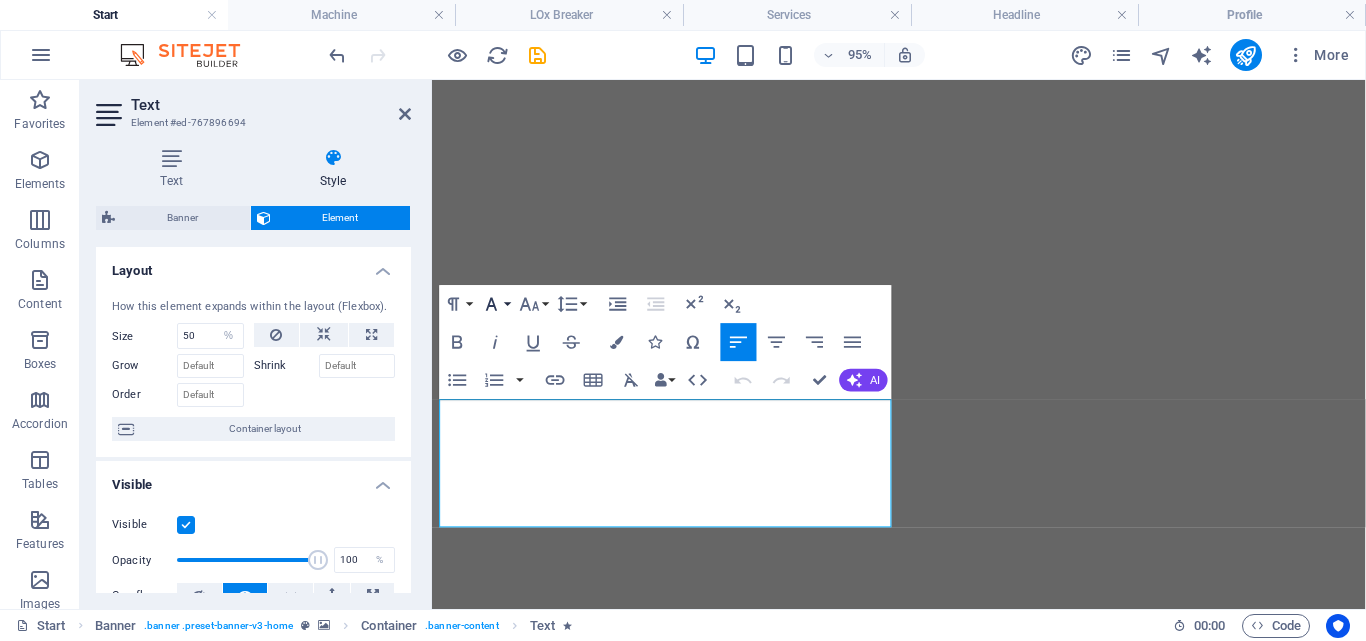 click 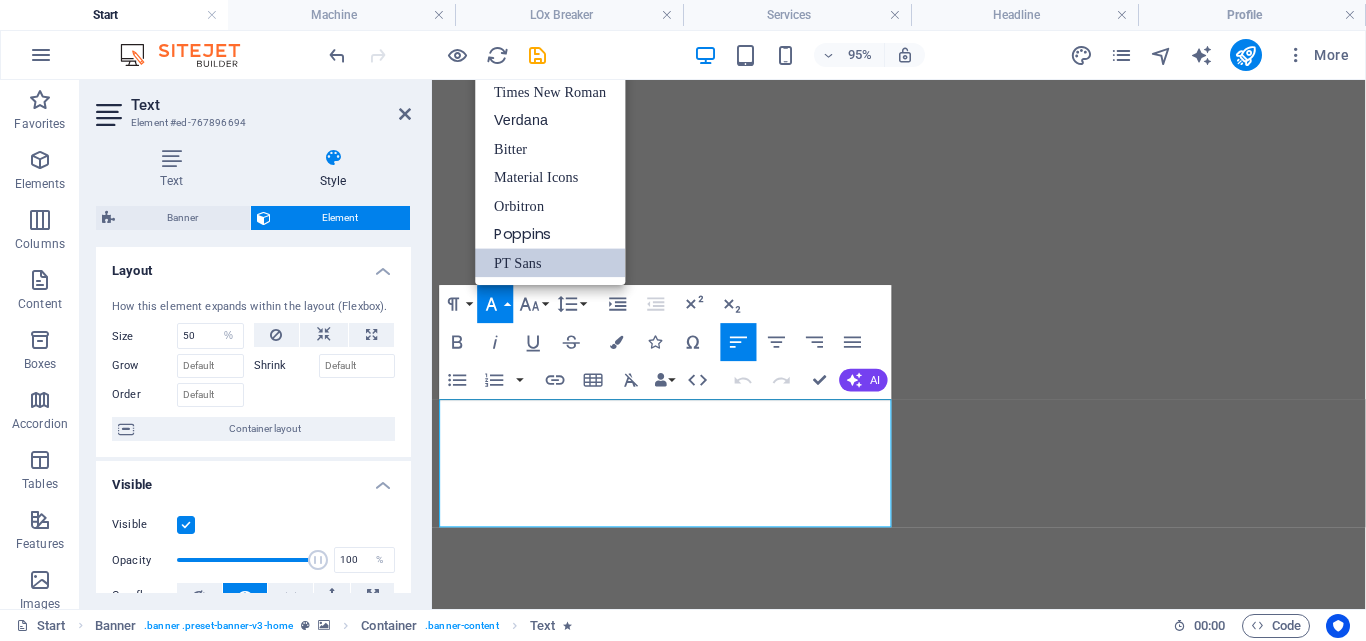 scroll, scrollTop: 71, scrollLeft: 0, axis: vertical 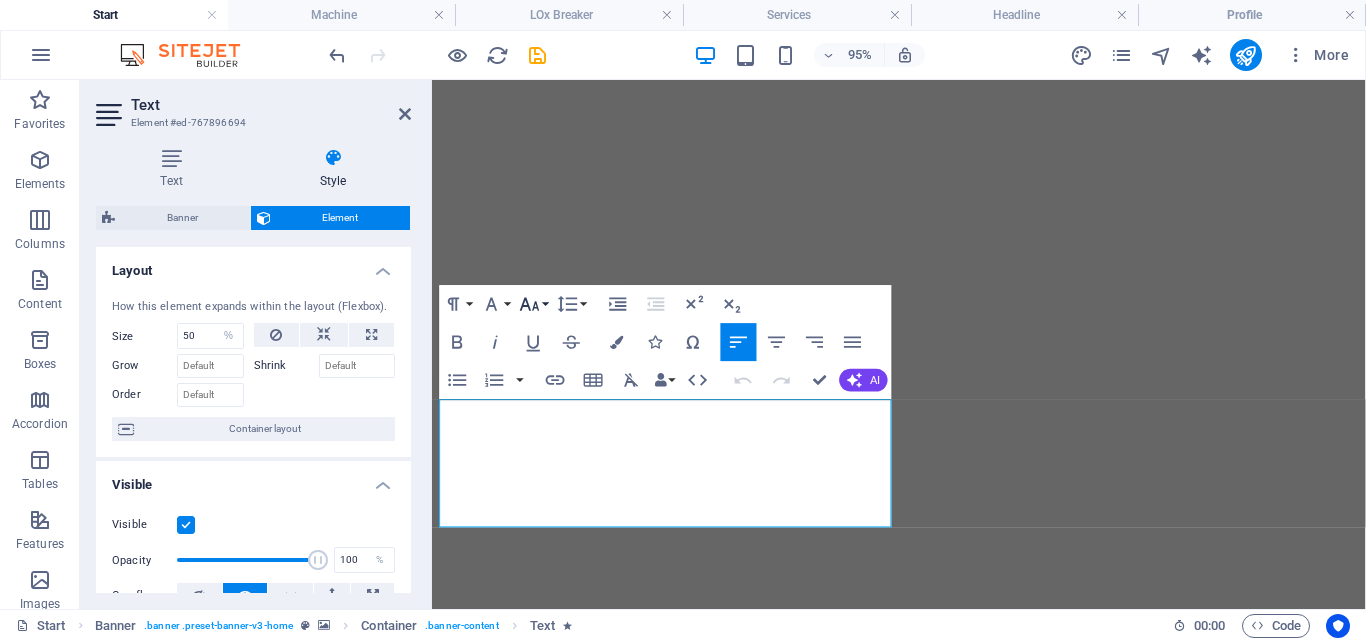 click on "Font Size" at bounding box center [534, 304] 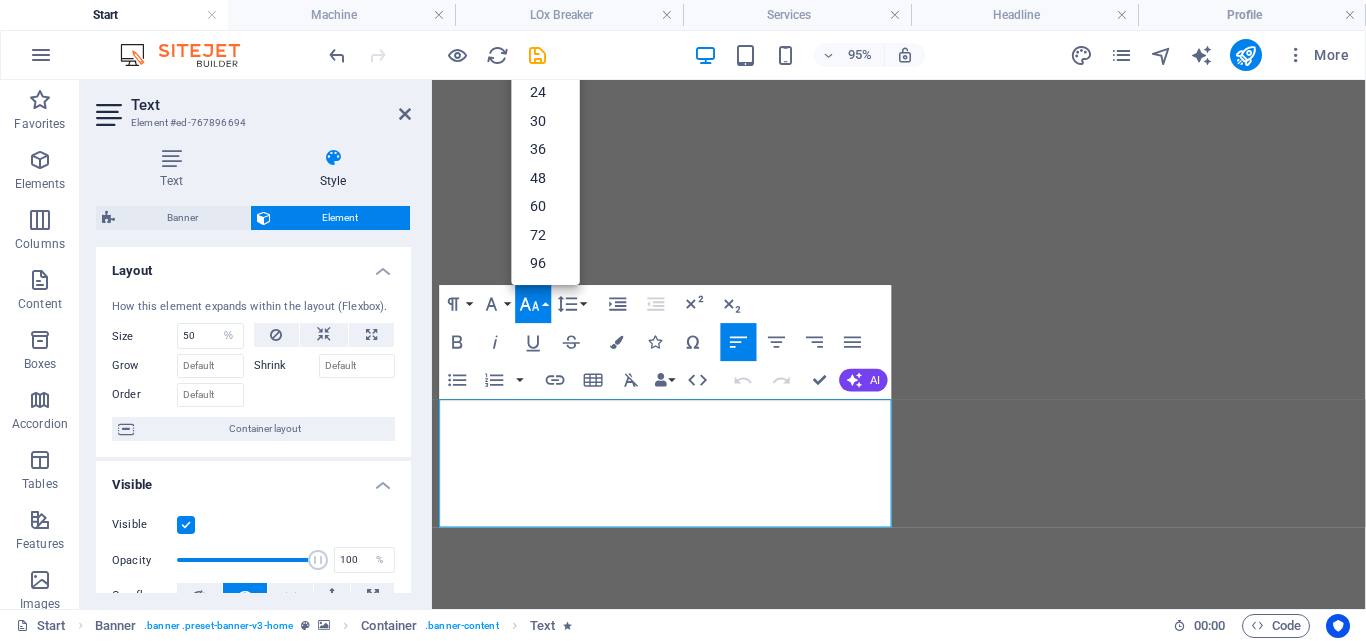 scroll, scrollTop: 161, scrollLeft: 0, axis: vertical 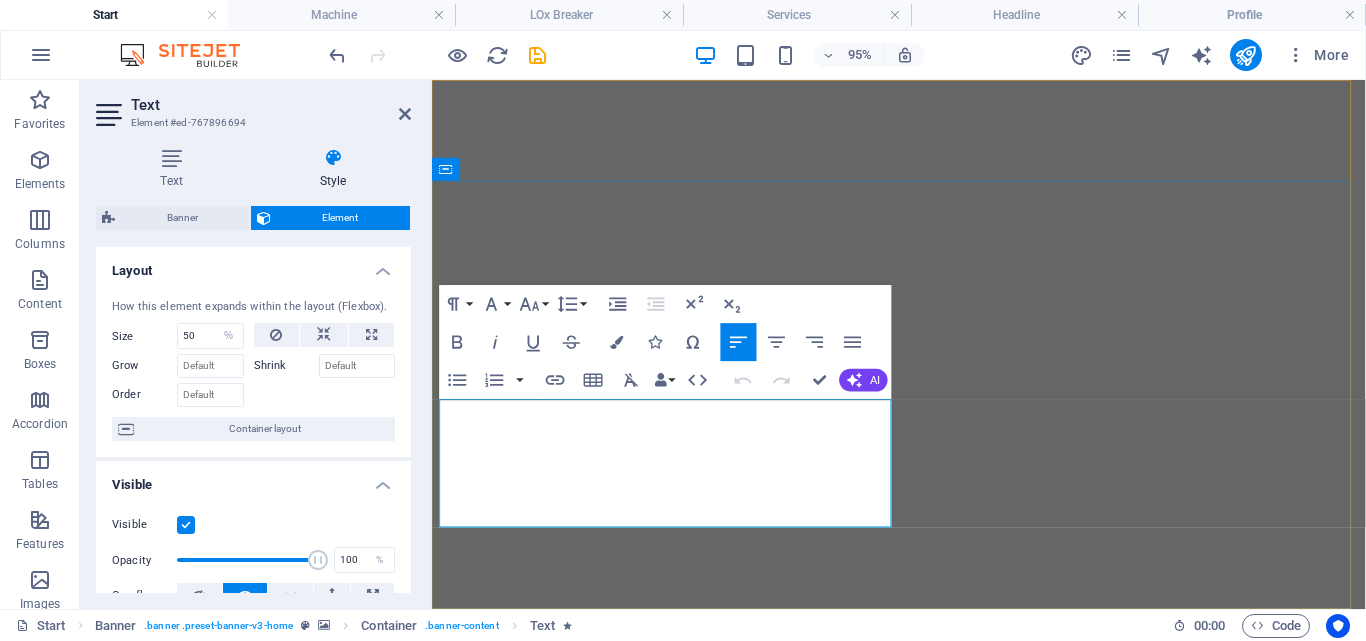 click on "At BlastPro, we are commited to delivering exceptional services in the drilling and blasting industry. Our expetise lies in providing innovative solutions that cafer to the spesific needs of our clients, ensuring projects are completed safely, efficiently, and to the highest standards." at bounding box center (906, 1007) 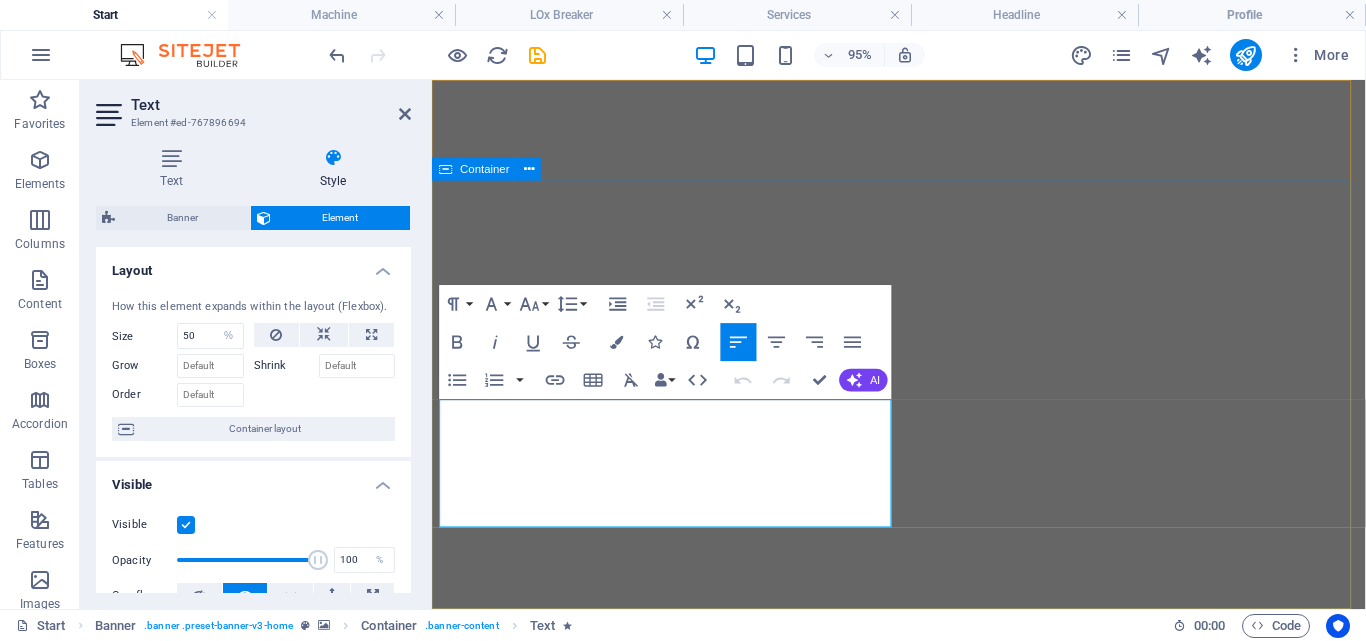 click on "DRILL & BLAST SOLUTION At BlastPro, we are commited to delivering exceptional services in the drilling and blasting industry. Our expetise lies in providing innovative solutions that cafer to the spesific needs of our clients, ensuring projects are completed safely, efficiently, and to the highest standards." at bounding box center [923, 935] 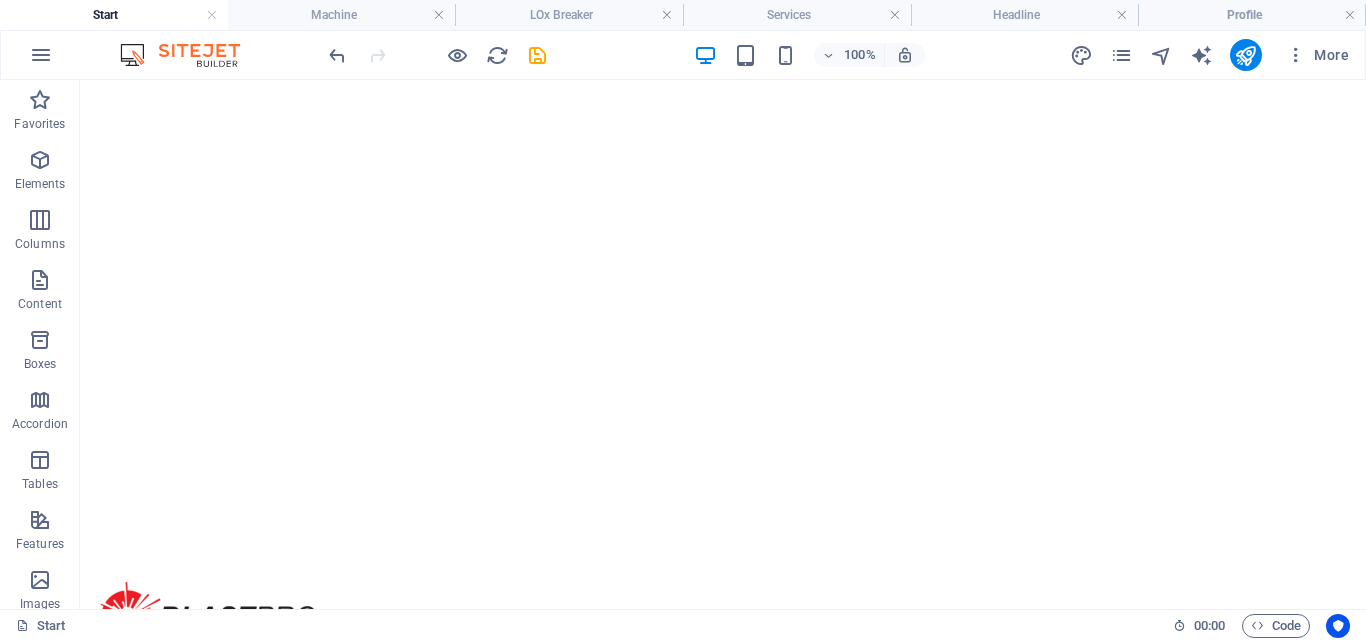 scroll, scrollTop: 0, scrollLeft: 0, axis: both 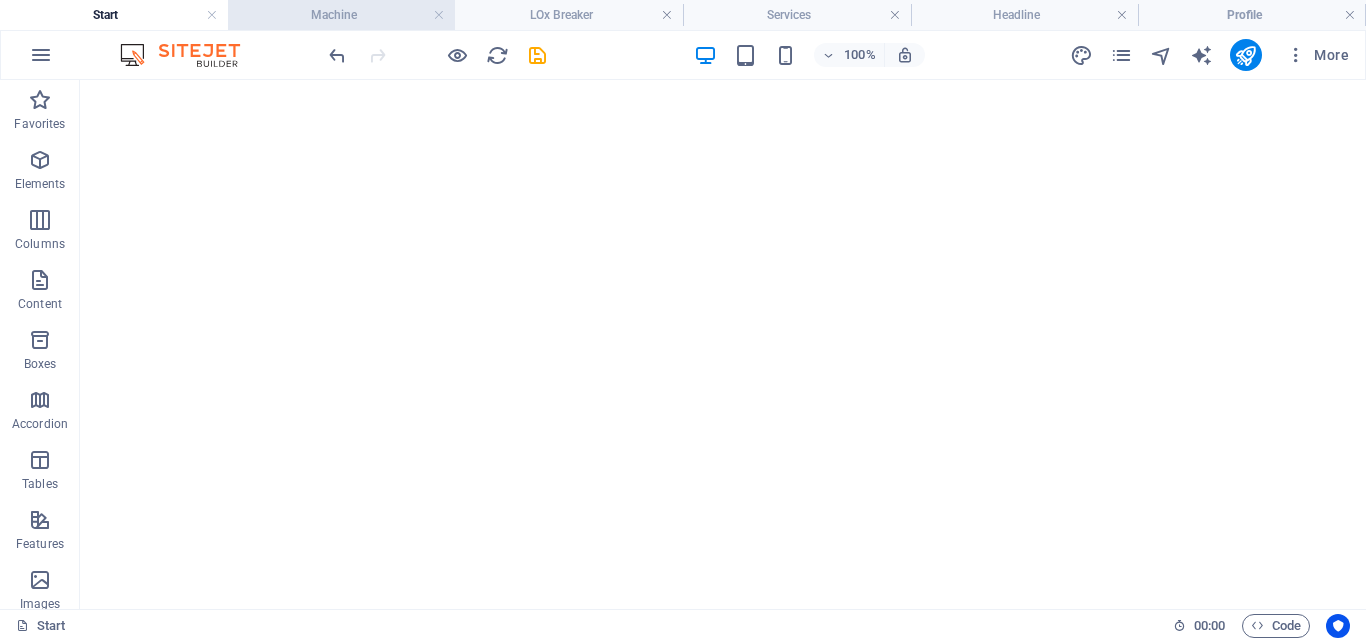 click on "Machine" at bounding box center (342, 15) 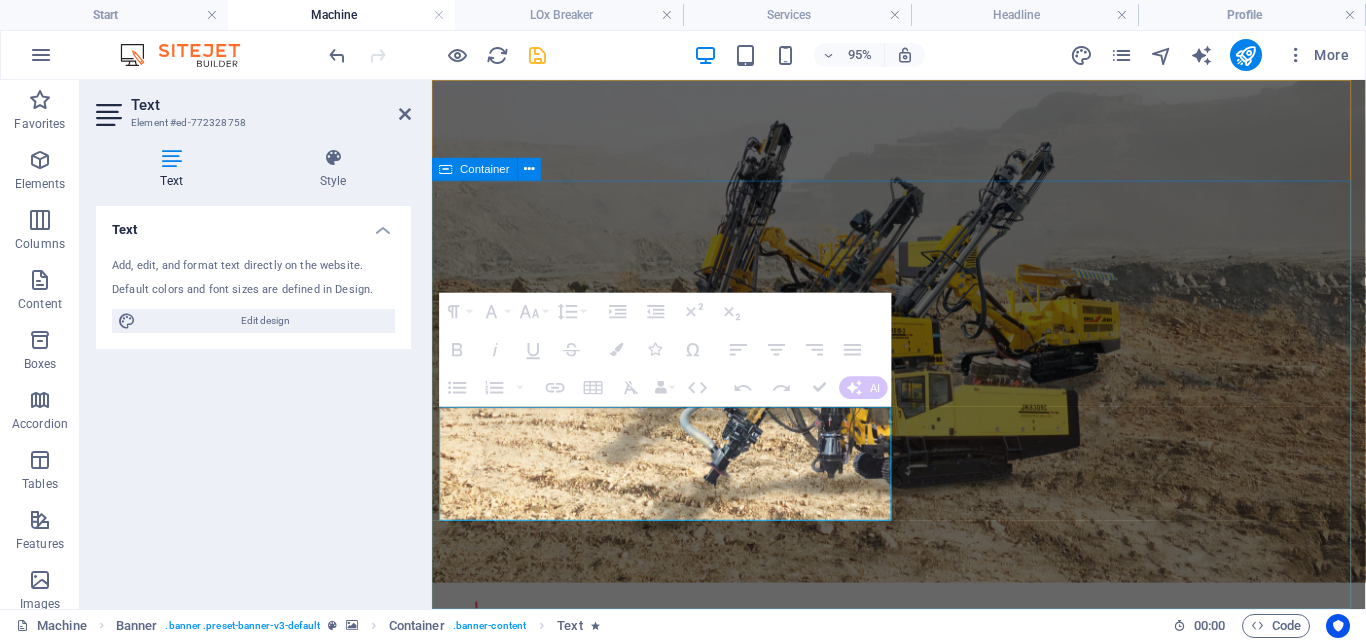 click on "INNOVATIVE DRILLING MACHINE At BlastPro, we are committed to delivering exceptional services in the drilling and blasting industry.  Our expertise lies in providing innovative solutions that cater to the specific needs of our clients, ensuring projects are completed safely, efficiently, and to the highest standards." at bounding box center (923, 939) 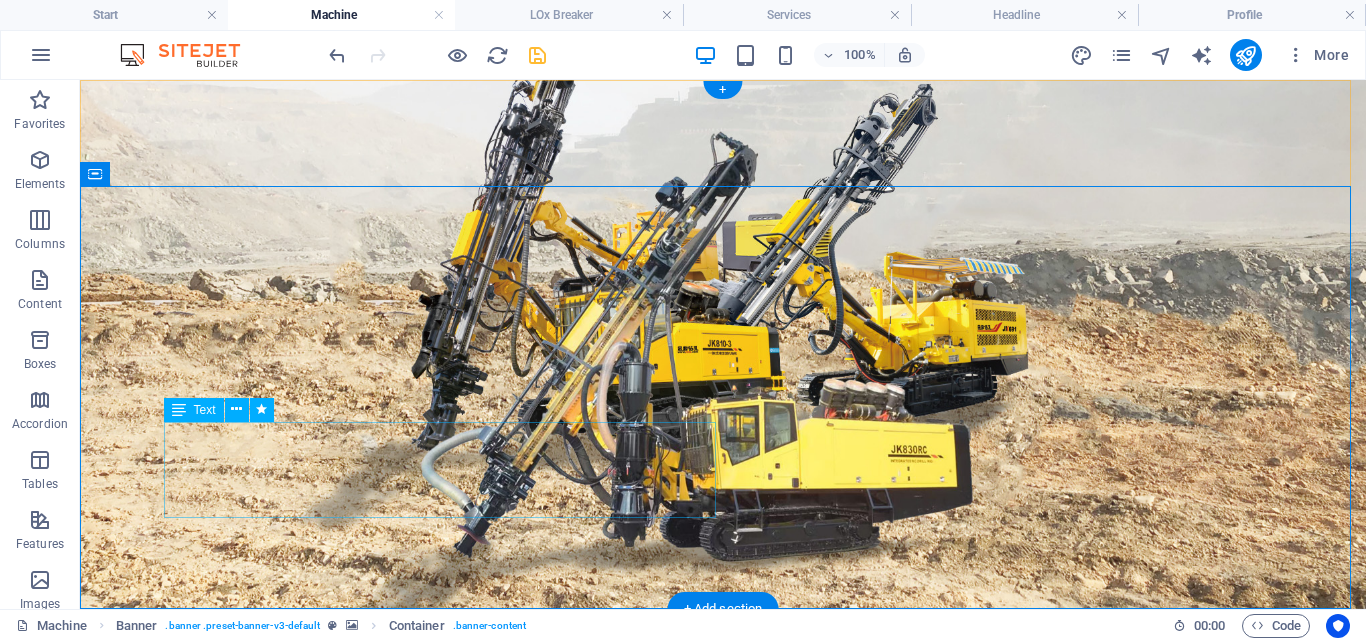 click on "At BlastPro, we are committed to delivering exceptional services in the drilling and blasting industry.  Our expertise lies in providing innovative solutions that cater to the specific needs of our clients, ensuring projects are completed safely, efficiently, and to the highest standards." at bounding box center [723, 1011] 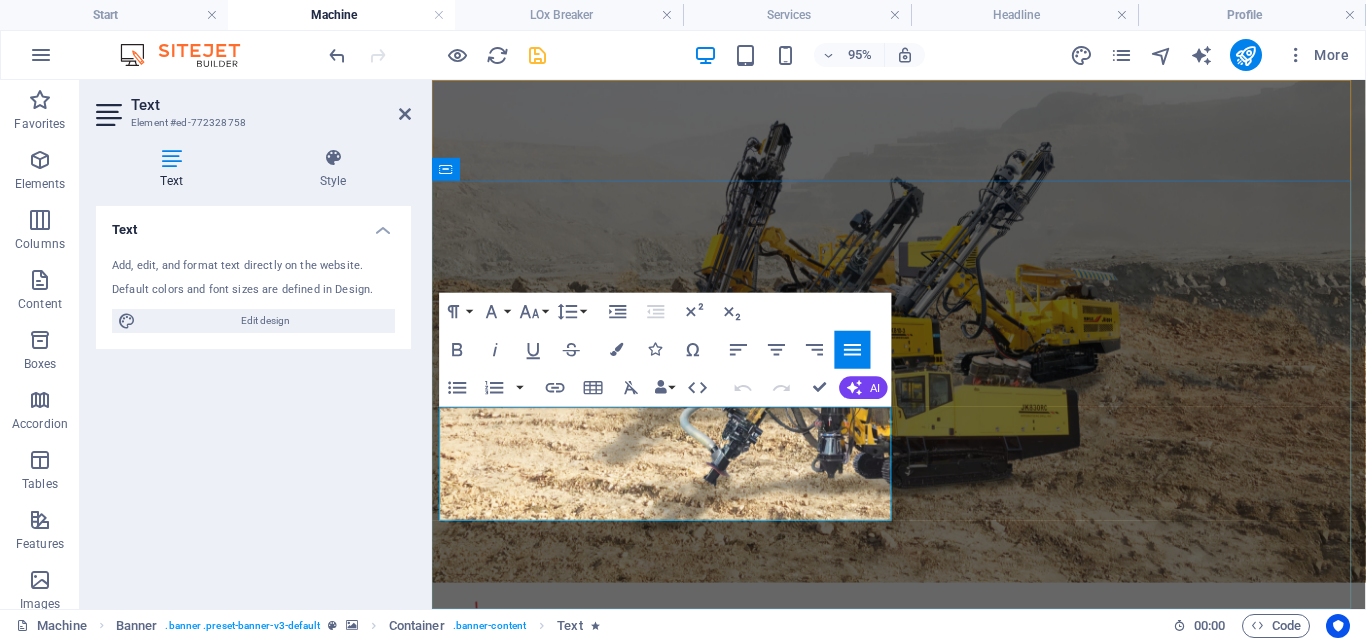 click on "At BlastPro, we are committed to delivering exceptional services in the drilling and blasting industry.  Our expertise lies in providing innovative solutions that cater to the specific needs of our clients, ensuring projects are completed safely, efficiently, and to the highest standards." at bounding box center [923, 1011] 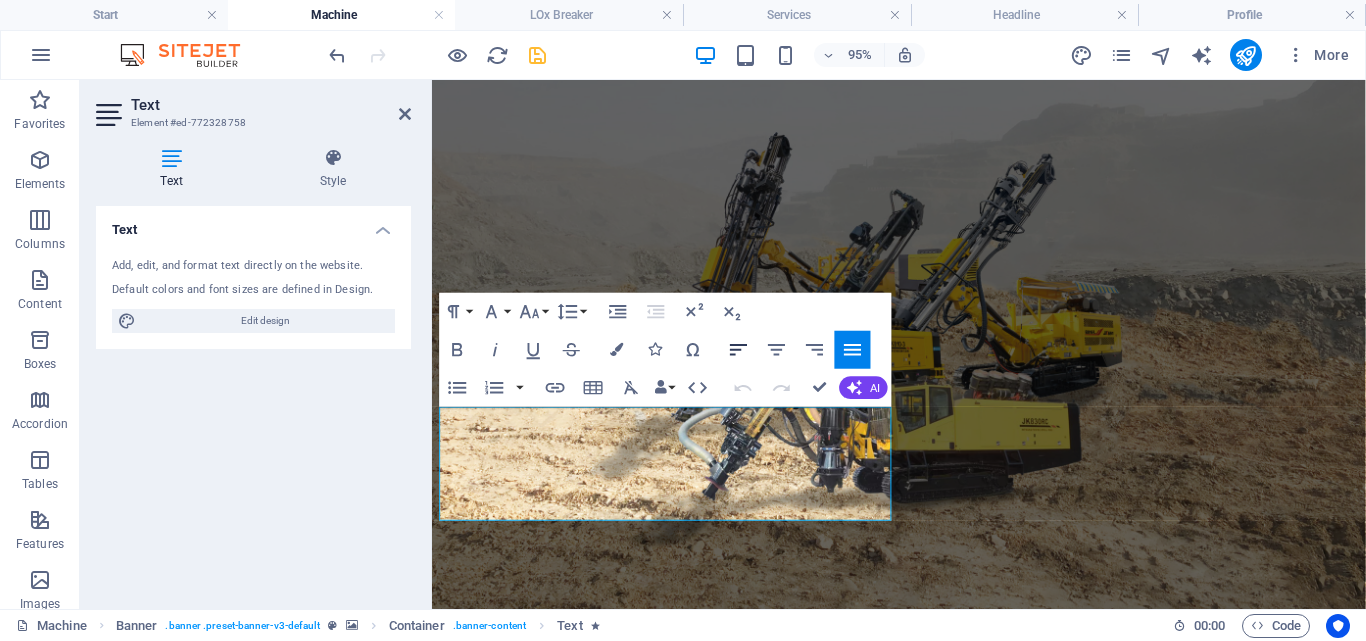 click 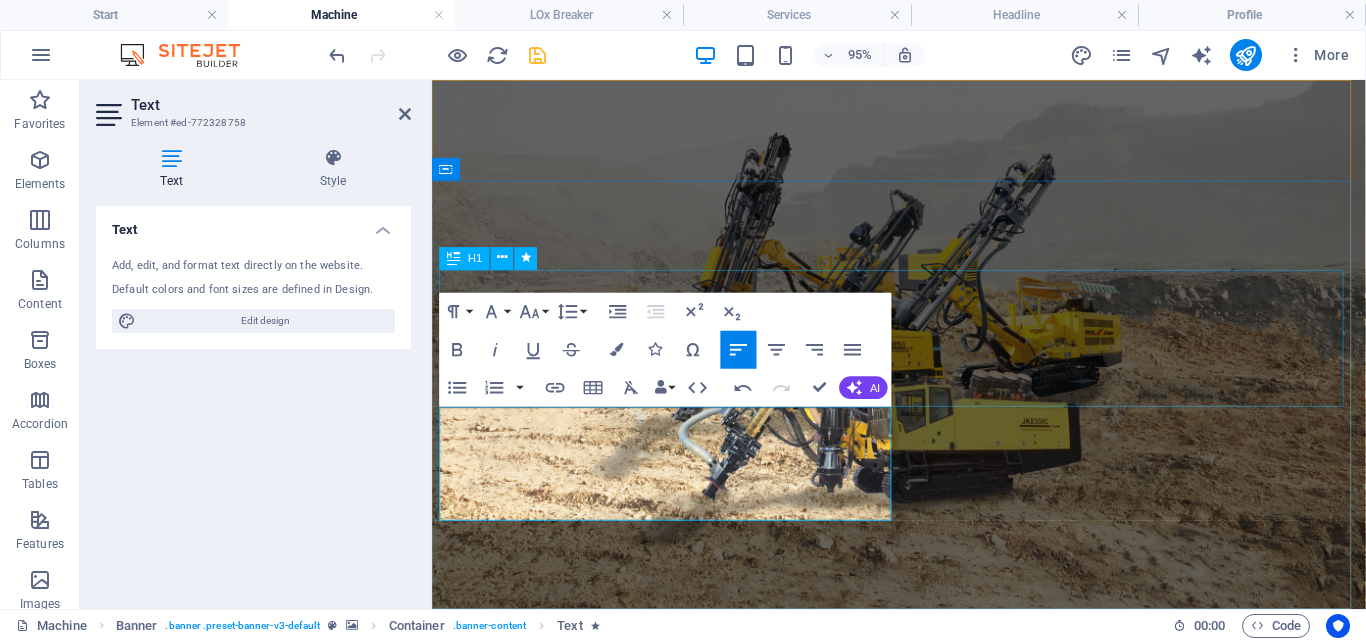 click on "INNOVATIVE DRILLING MACHINE" at bounding box center [923, 895] 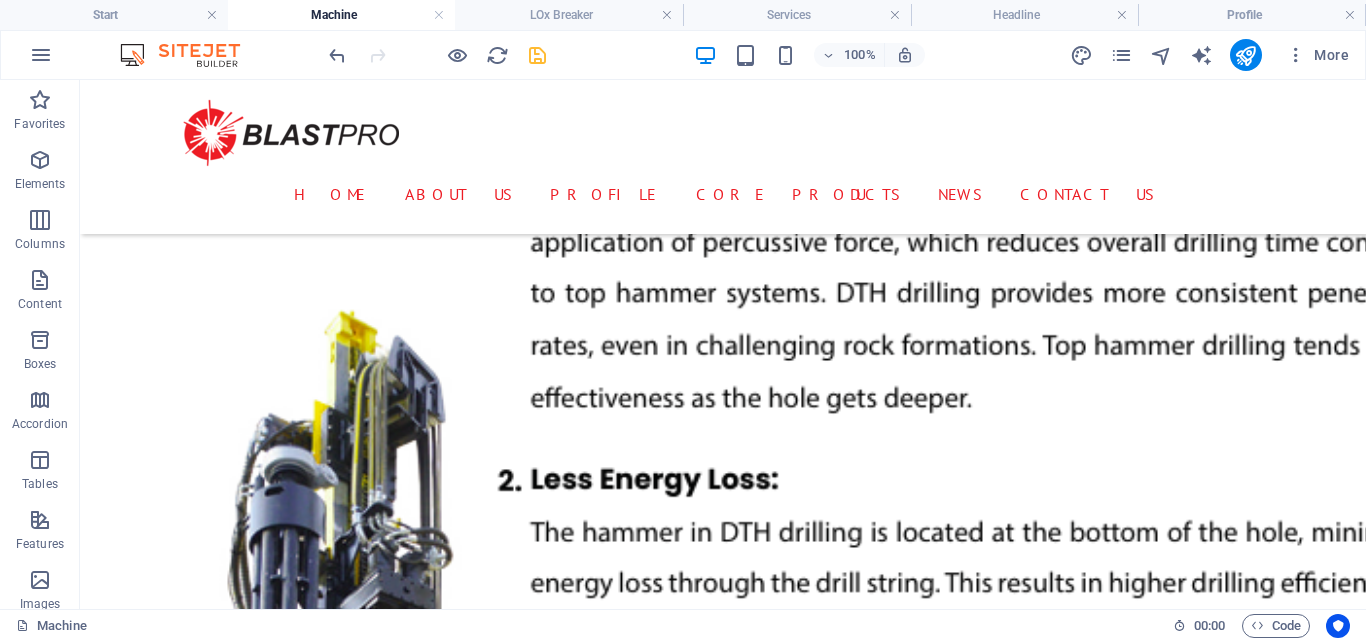 scroll, scrollTop: 8841, scrollLeft: 0, axis: vertical 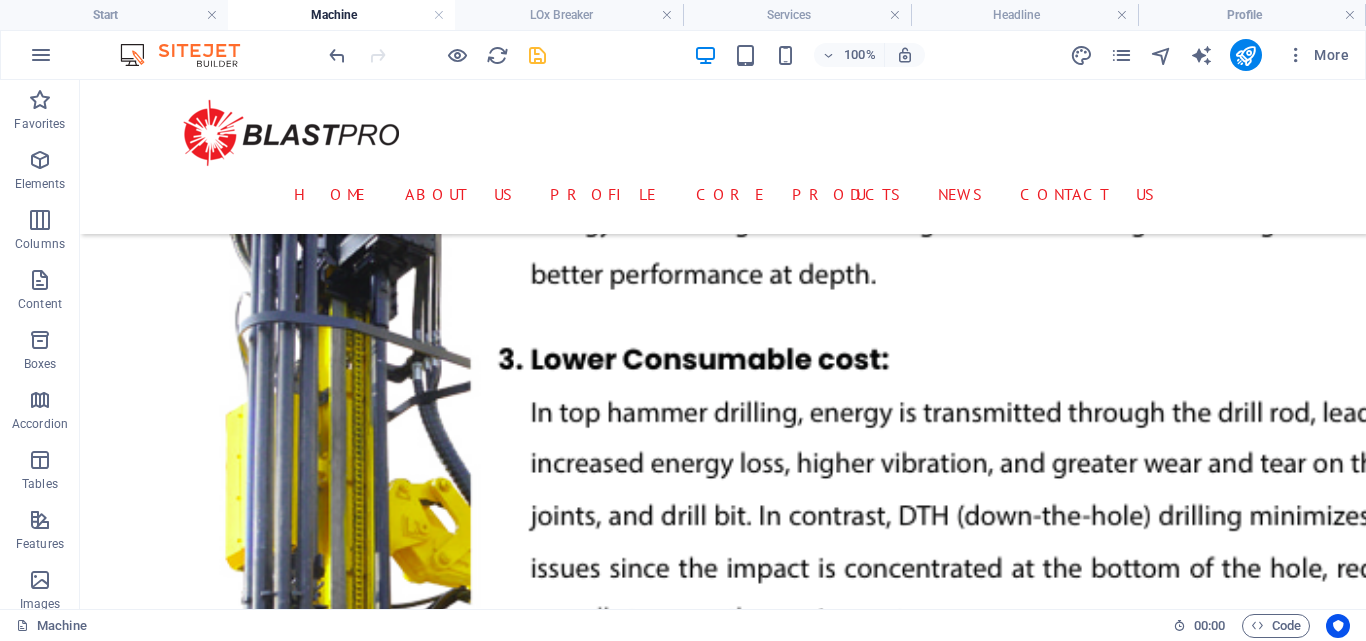drag, startPoint x: 1363, startPoint y: 123, endPoint x: 1425, endPoint y: 691, distance: 571.3738 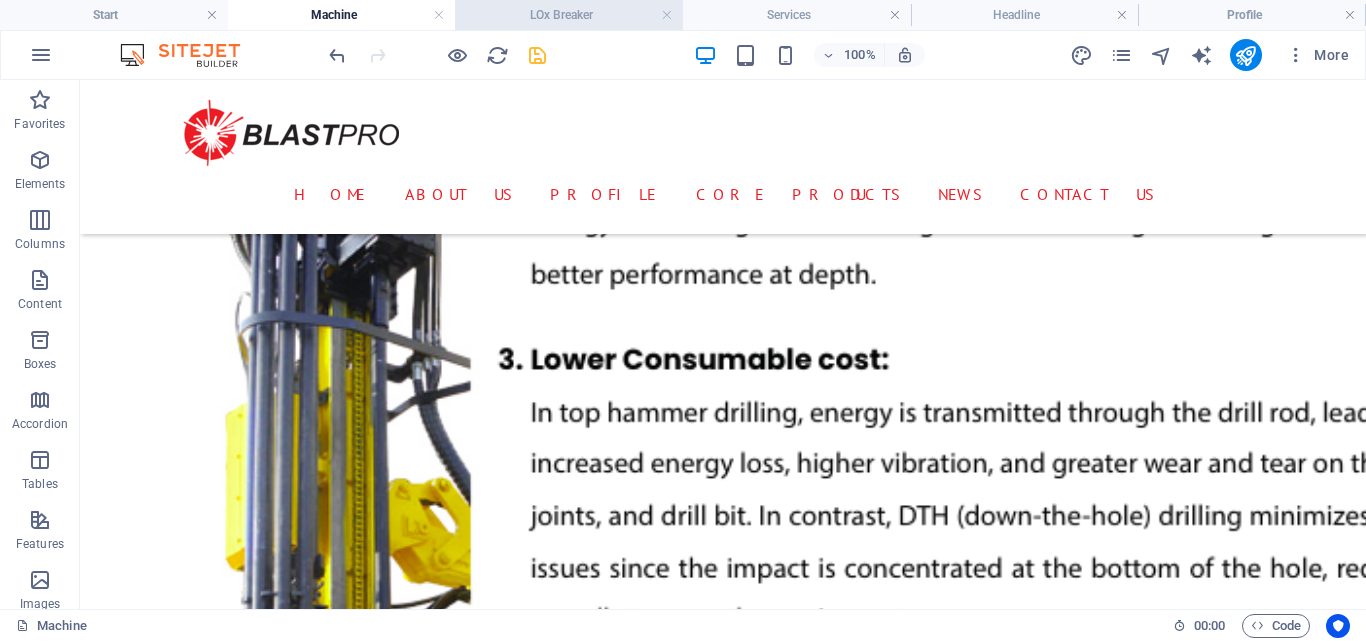 click on "LOx Breaker" at bounding box center [569, 15] 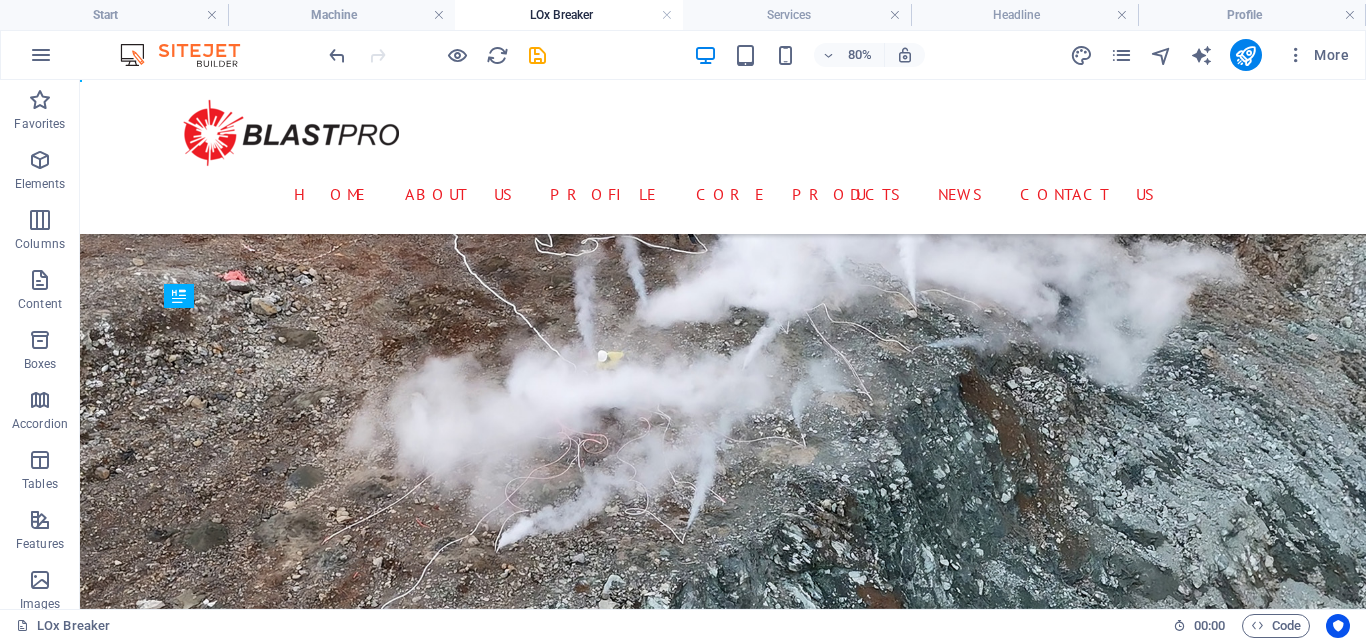 scroll, scrollTop: 0, scrollLeft: 0, axis: both 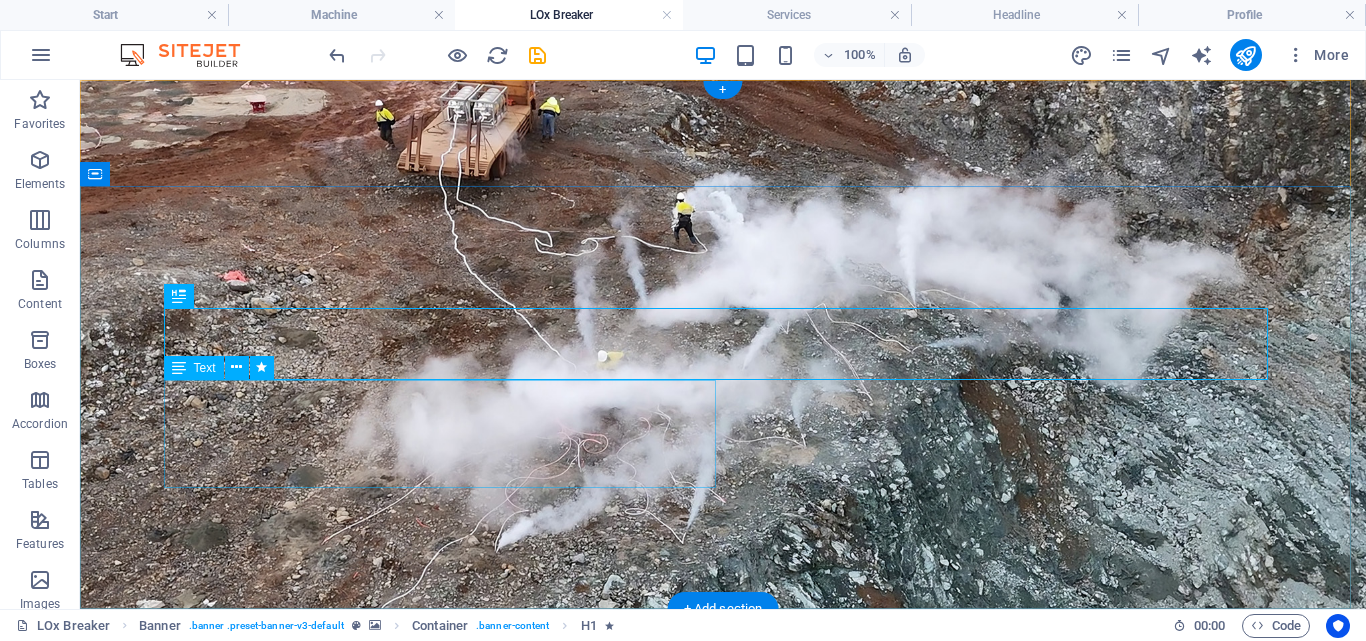 click on "At BlastPro, we are committed to delivering exceptional services in the drilling and blasting industry. Our expertise lies in providing innovative solutions that cater to the specific needs of our clients, ensuring projects are completed safely, efficiently, and to the highest standards." at bounding box center [723, 907] 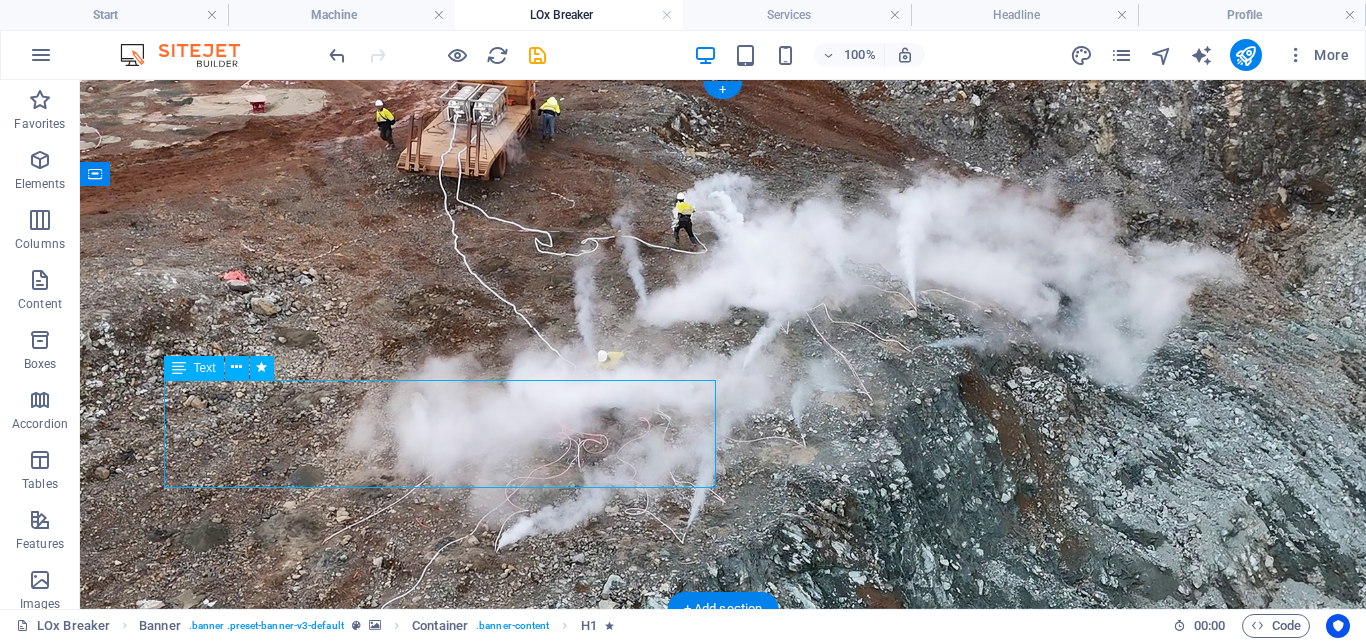 click on "At BlastPro, we are committed to delivering exceptional services in the drilling and blasting industry. Our expertise lies in providing innovative solutions that cater to the specific needs of our clients, ensuring projects are completed safely, efficiently, and to the highest standards." at bounding box center [723, 907] 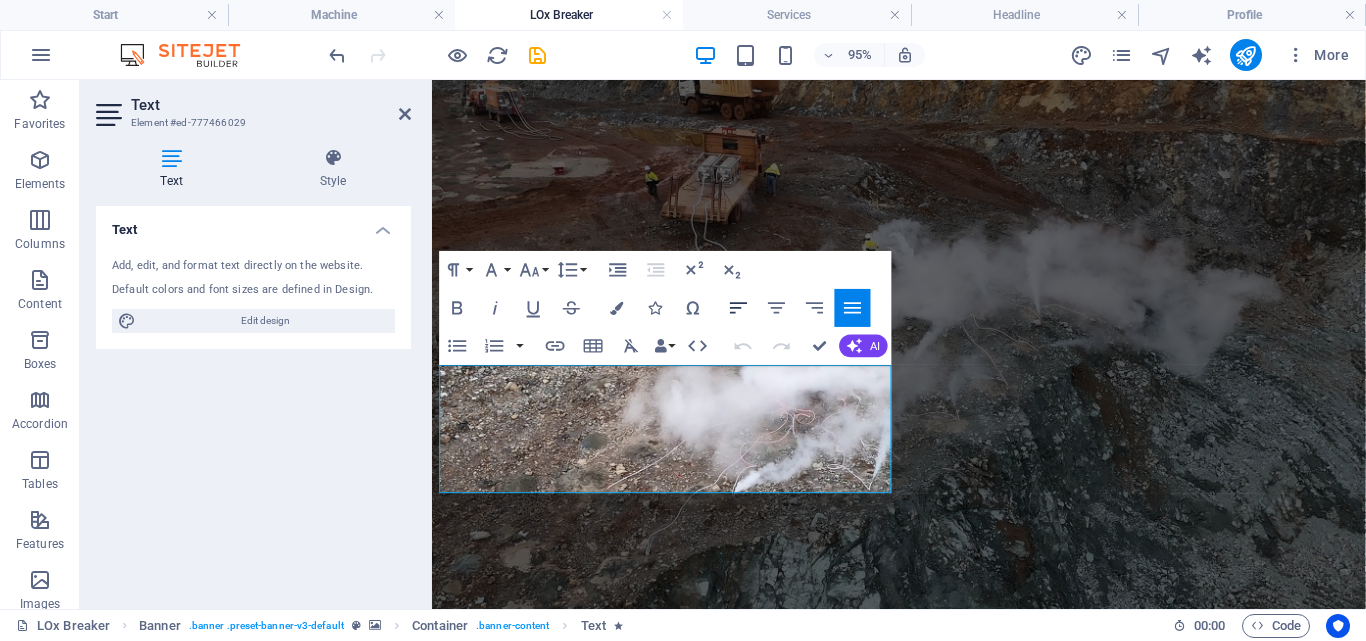 click 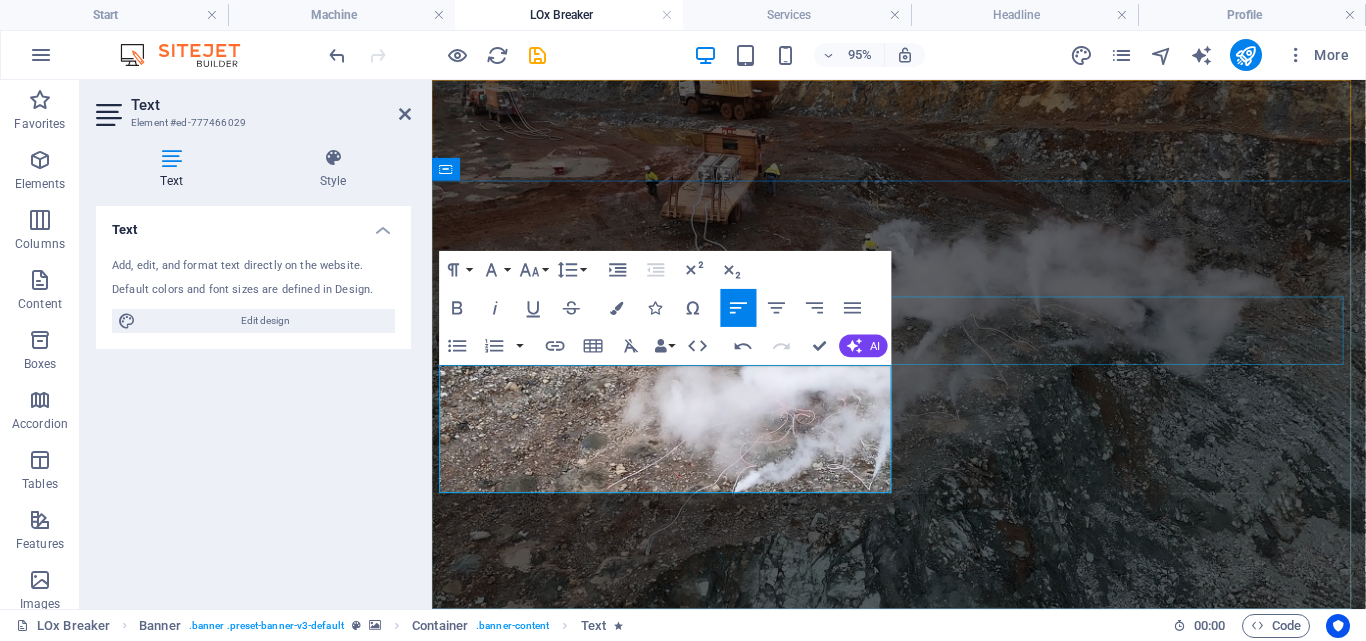 click on "LOx BREAKER" at bounding box center (923, 859) 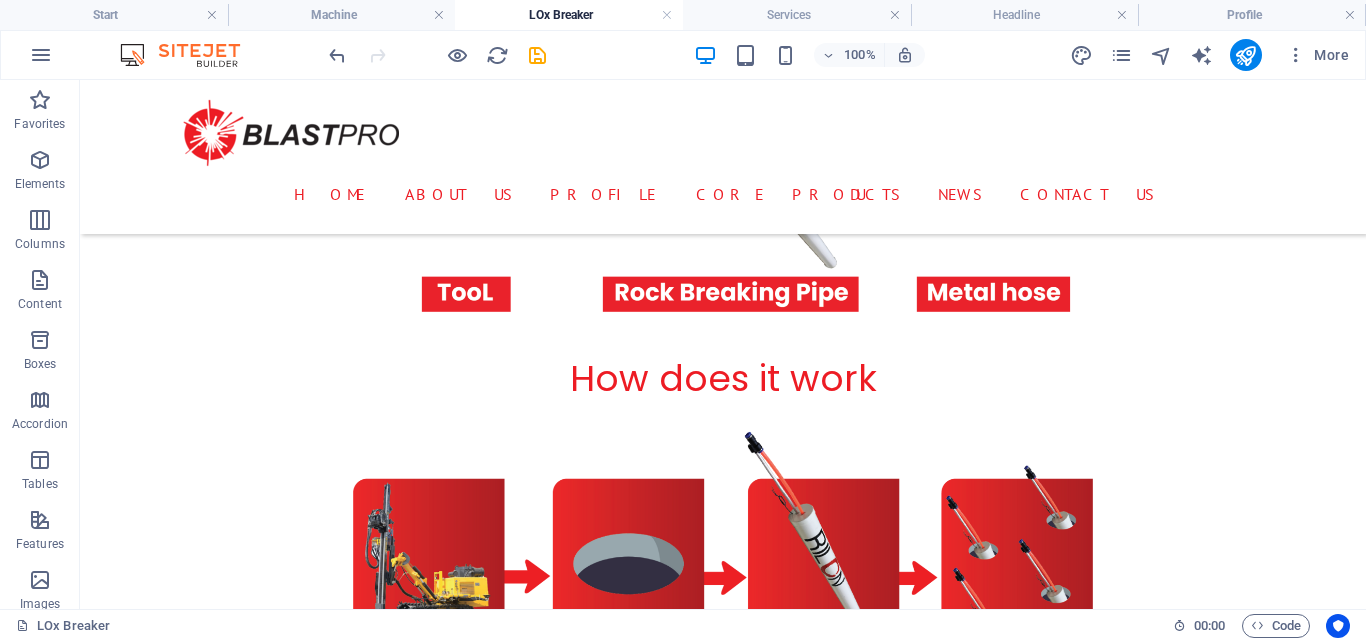 scroll, scrollTop: 6151, scrollLeft: 0, axis: vertical 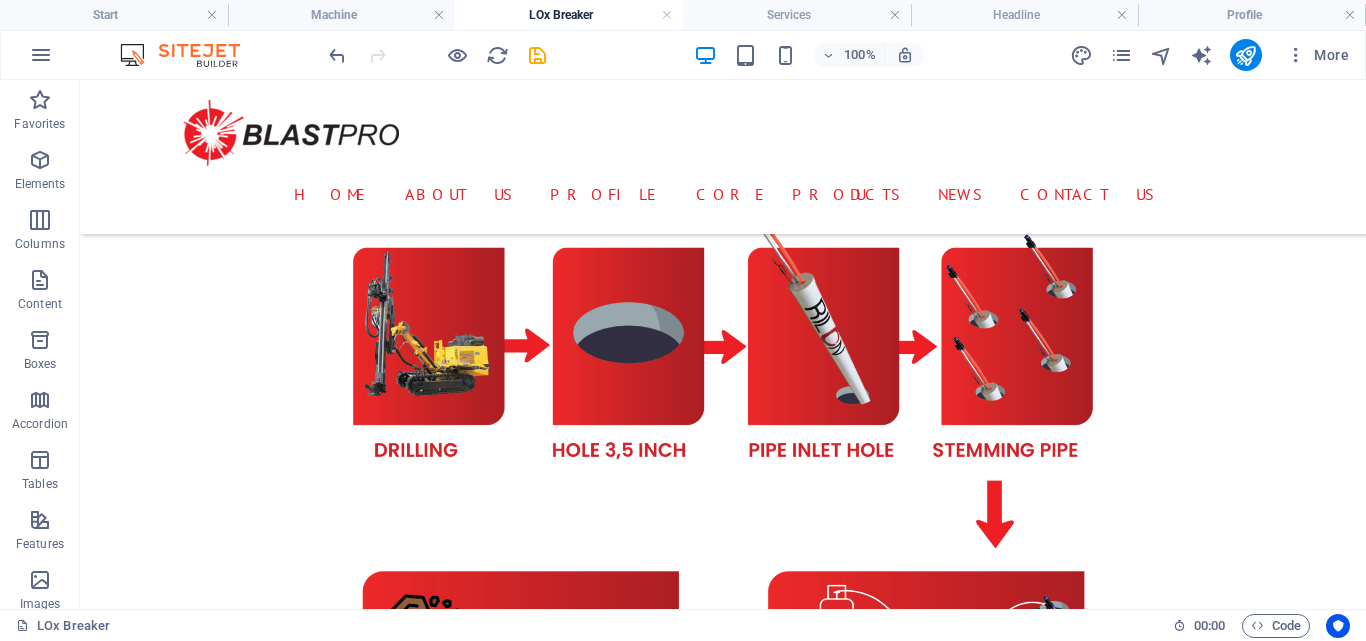 drag, startPoint x: 1364, startPoint y: 134, endPoint x: 1436, endPoint y: 692, distance: 562.626 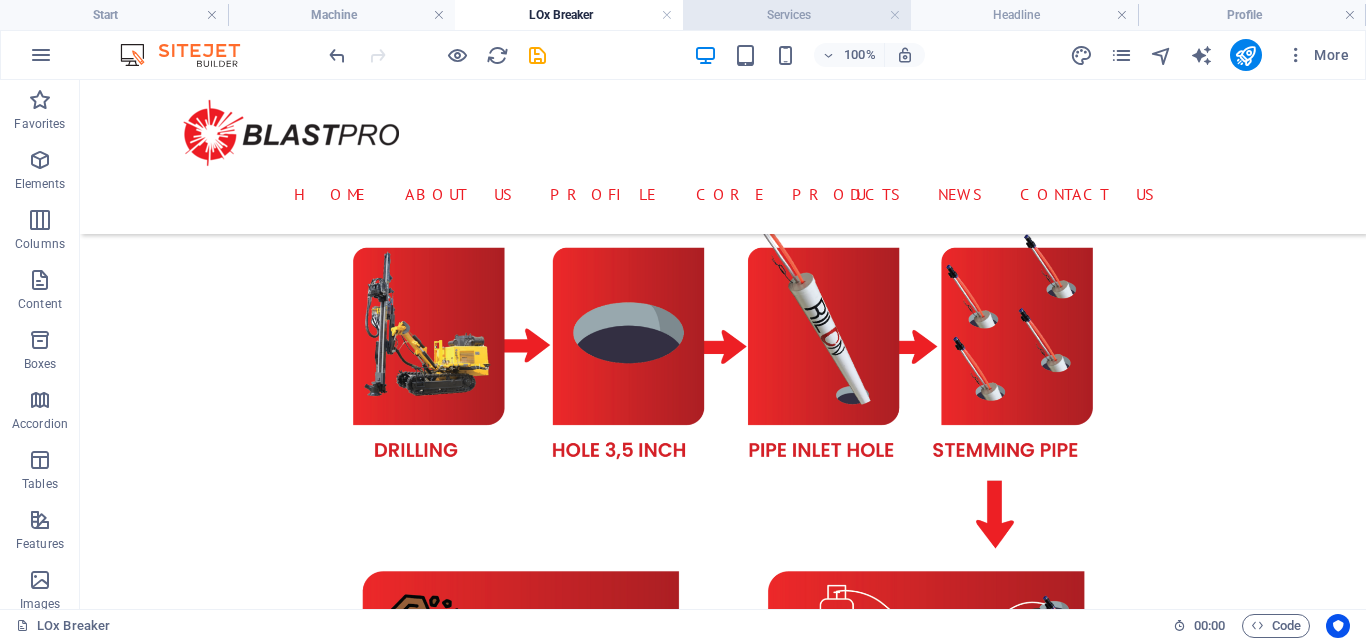 click on "Services" at bounding box center (797, 15) 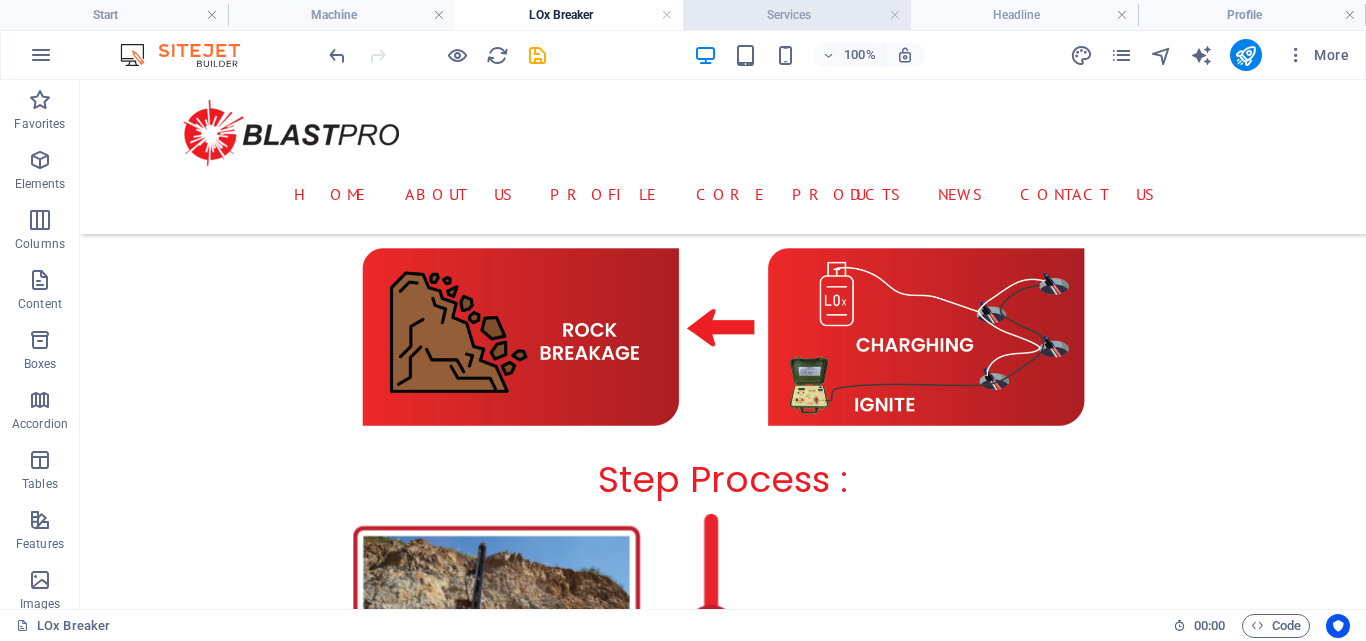scroll, scrollTop: 0, scrollLeft: 0, axis: both 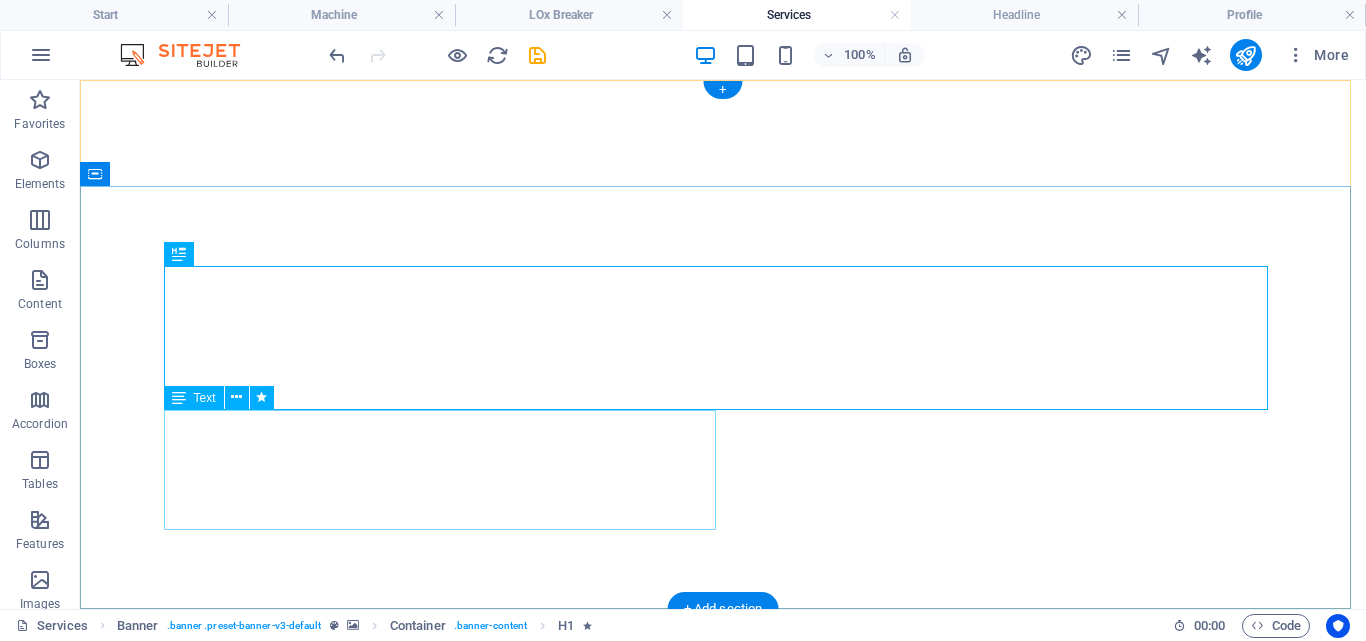 click on "Blast Pro offers end-to-end drilling and blasting services, including design, drilling, quality assurance/quality control (QA/QC), blasting, and post-blasting reviews. Our comprehensive approach ensures that blasting outcomes achieve maximum productivity while minimizing costs, delivering efficient and effective solutions for your projects." at bounding box center [723, 1023] 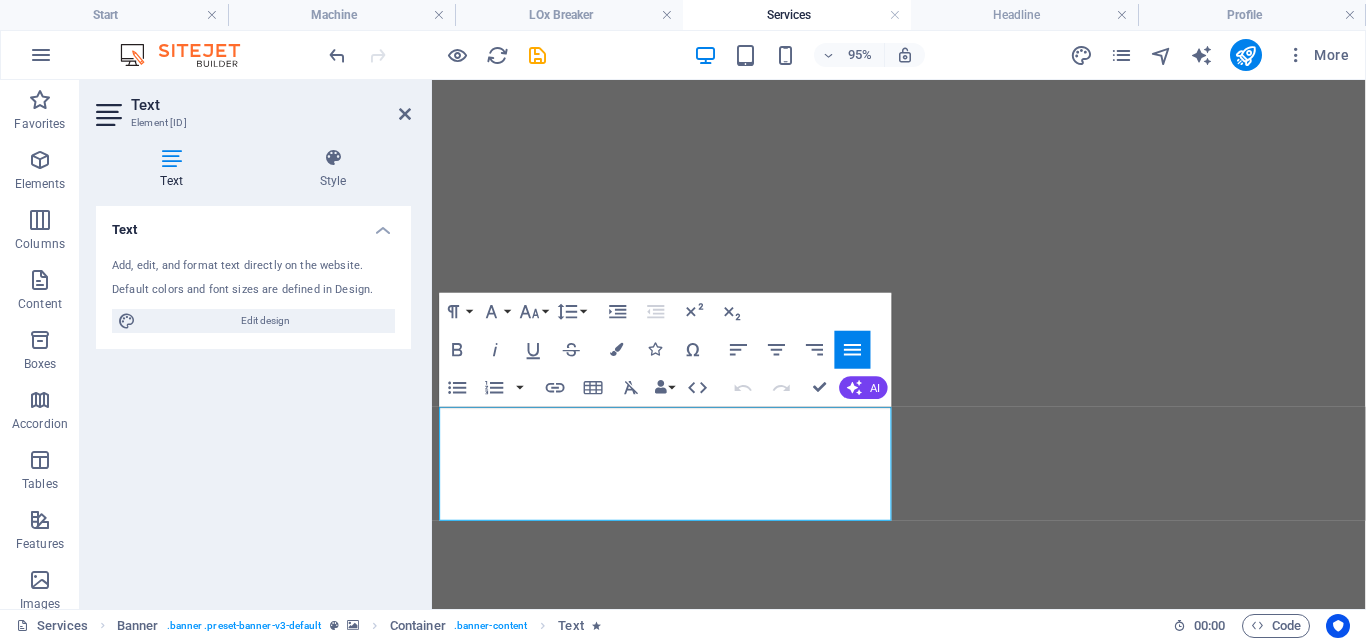 click on "Paragraph Format Normal Heading 1 Heading 2 Heading 3 Heading 4 Heading 5 Heading 6 Code Font Family Arial Georgia Impact Tahoma Times New Roman Verdana Bitter Material Icons Orbitron Poppins PT Sans Font Size 8 9 10 11 12 14 18 24 30 36 48 60 72 96 Line Height Default Single 1.15 1.5 Double Increase Indent Decrease Indent Superscript Subscript Bold Italic Underline Strikethrough Colors Icons Special Characters Align Left Align Center Align Right Align Justify Unordered List   Default Circle Disc Square    Ordered List   Default Lower Alpha Lower Greek Lower Roman Upper Alpha Upper Roman    Insert Link Insert Table Clear Formatting Data Bindings Company First name Last name Street ZIP code City Email Phone Mobile Fax Custom field 1 Custom field 2 Custom field 3 Custom field 4 Custom field 5 Custom field 6 HTML Undo Redo Confirm (Ctrl+⏎) AI Improve Make shorter Make longer Fix spelling & grammar Translate to English Generate text" at bounding box center (666, 349) 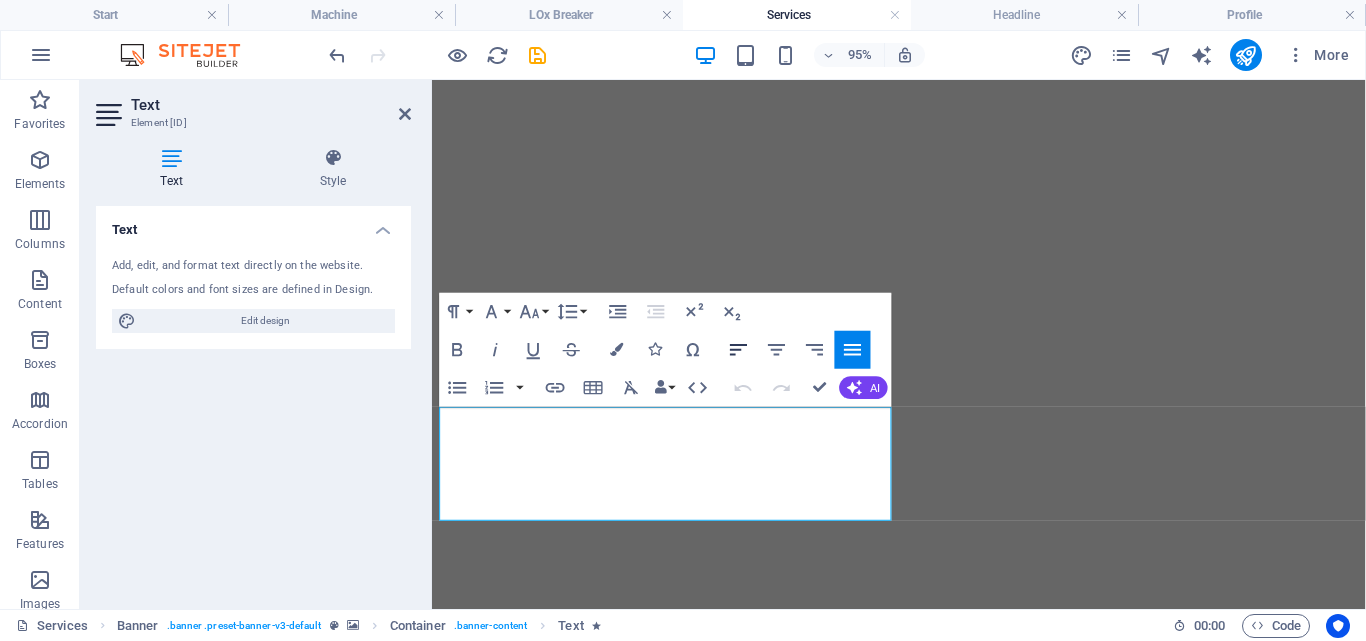 click 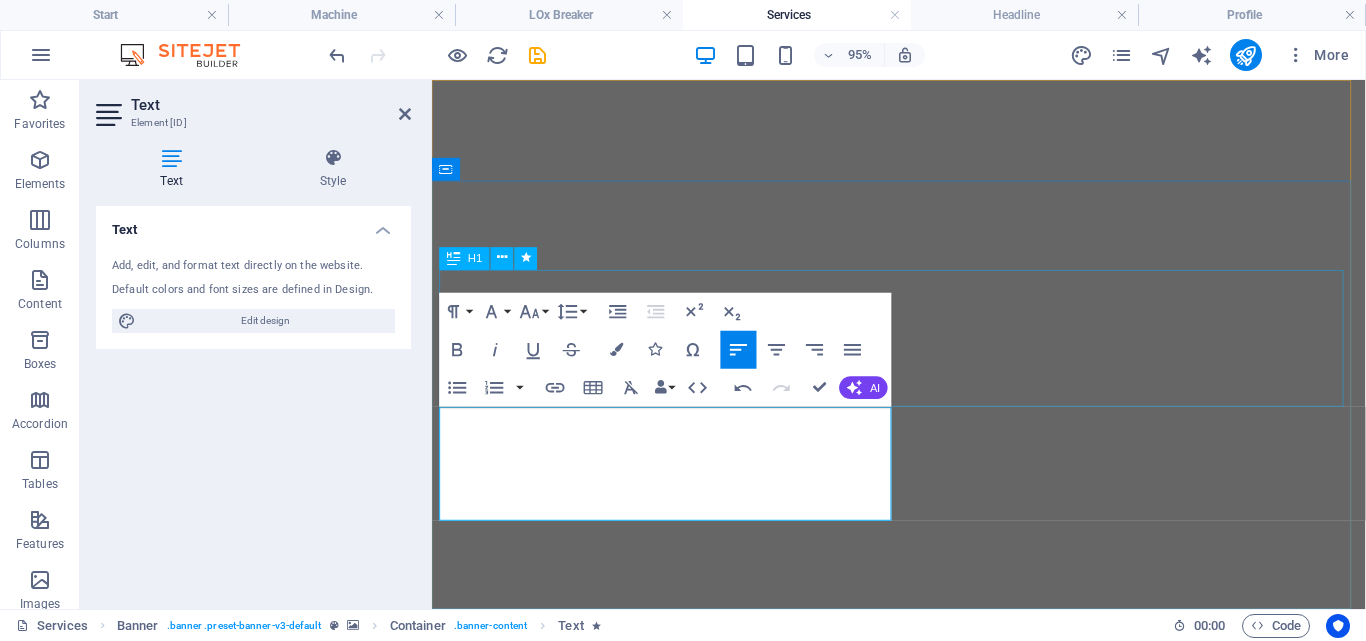 click on "DRILL & BLASTING SERVICES" at bounding box center (923, 895) 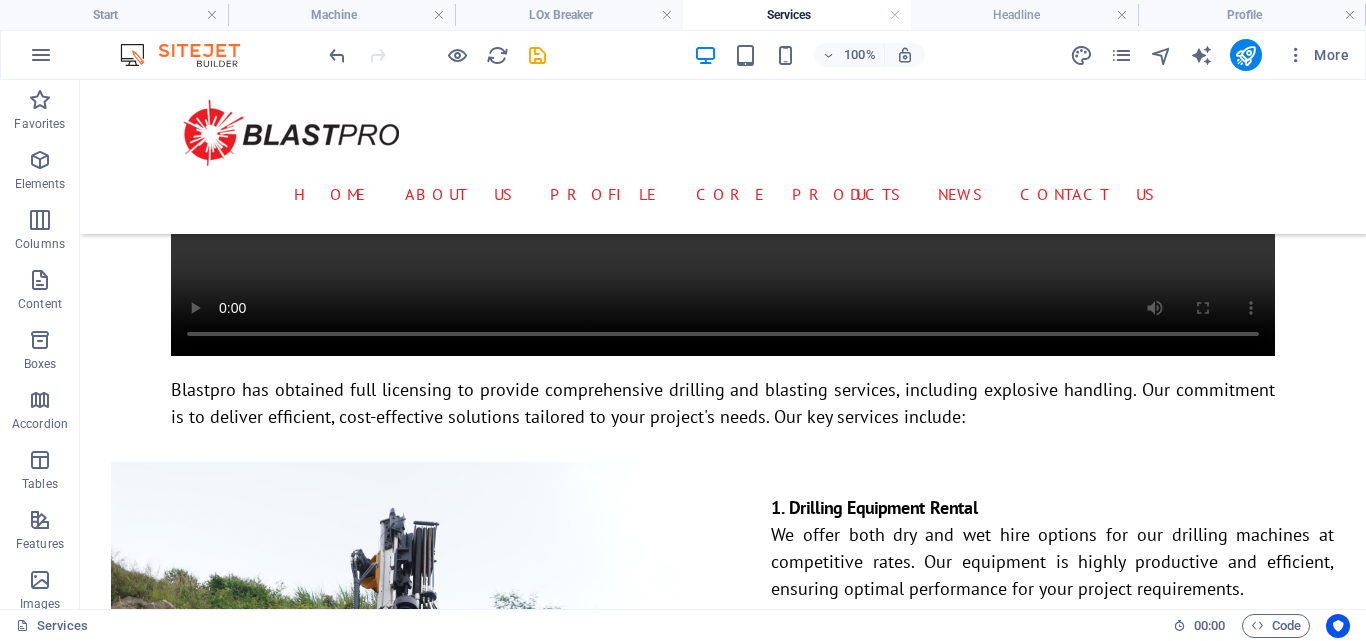 scroll, scrollTop: 1552, scrollLeft: 0, axis: vertical 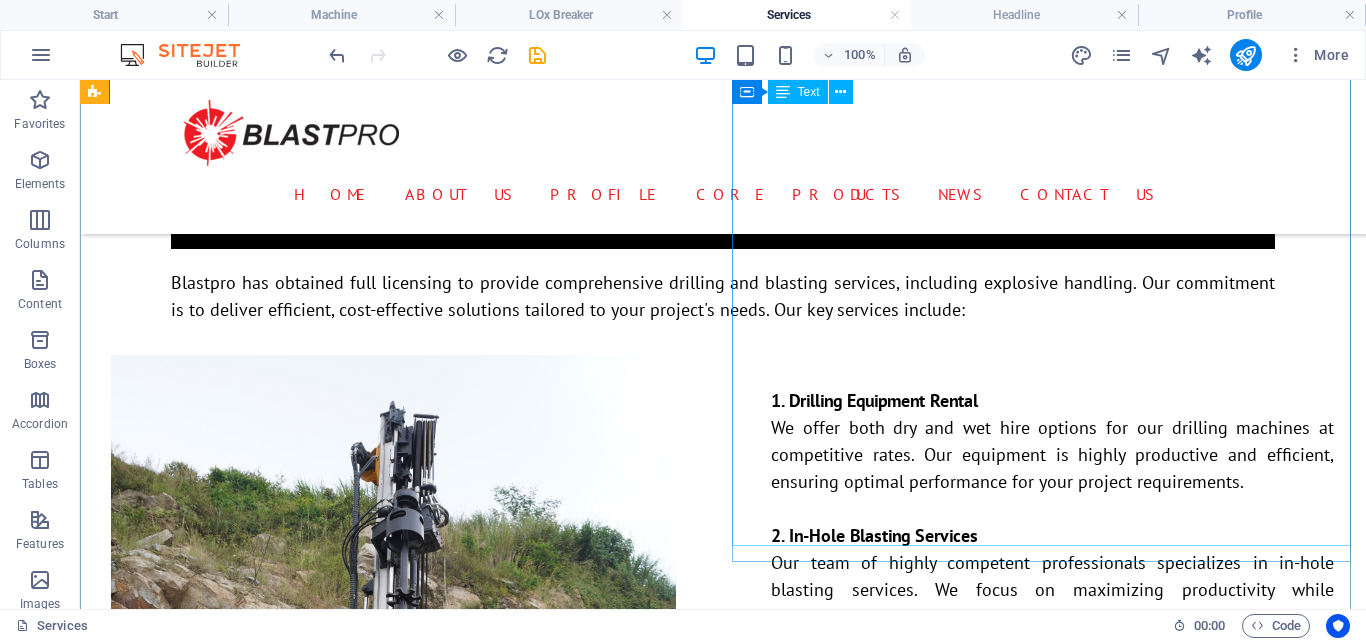 click on "1. Drilling Equipment Rental We offer both dry and wet hire options for our drilling machines at competitive rates. Our equipment is highly productive and efficient, ensuring optimal performance for your project requirements. 2. In-Hole Blasting Services Our team of highly competent professionals specializes in in-hole blasting services. We focus on maximizing productivity while maintaining the highest safety and quality standards 3. Comprehensive Drilling and Blasting Solutions" at bounding box center (1052, 657) 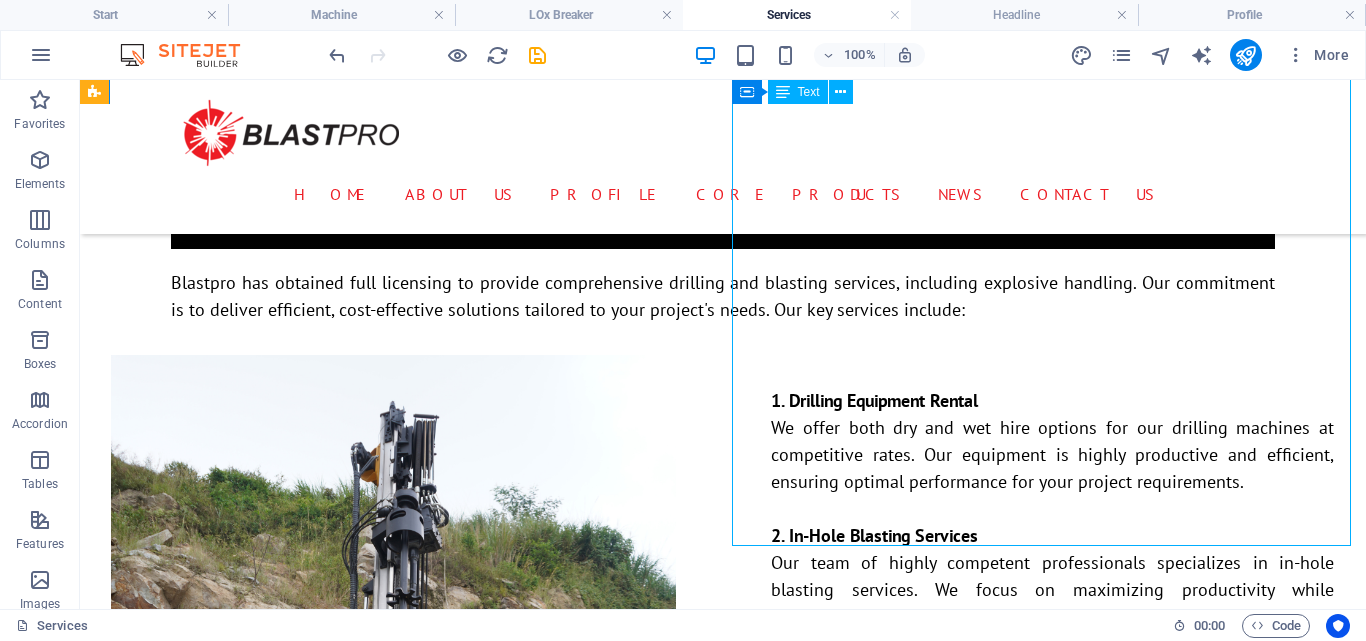 click on "1. Drilling Equipment Rental We offer both dry and wet hire options for our drilling machines at competitive rates. Our equipment is highly productive and efficient, ensuring optimal performance for your project requirements. 2. In-Hole Blasting Services Our team of highly competent professionals specializes in in-hole blasting services. We focus on maximizing productivity while maintaining the highest safety and quality standards 3. Comprehensive Drilling and Blasting Solutions" at bounding box center (1052, 657) 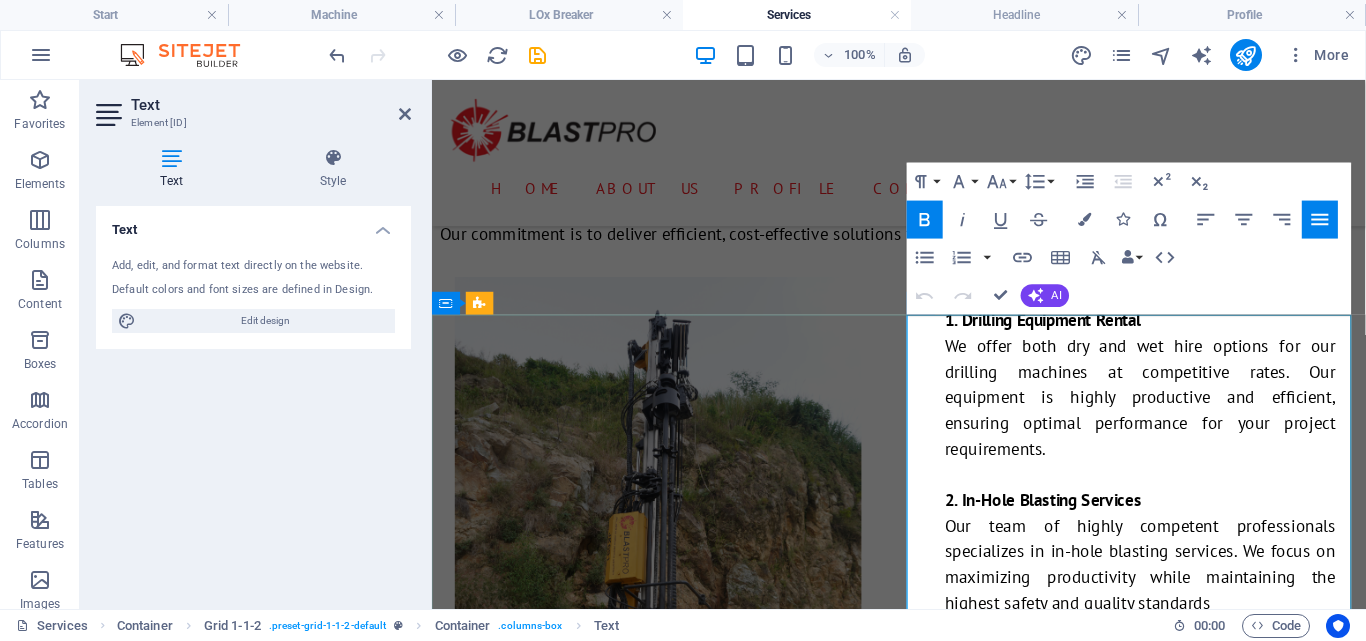 scroll, scrollTop: 1110, scrollLeft: 0, axis: vertical 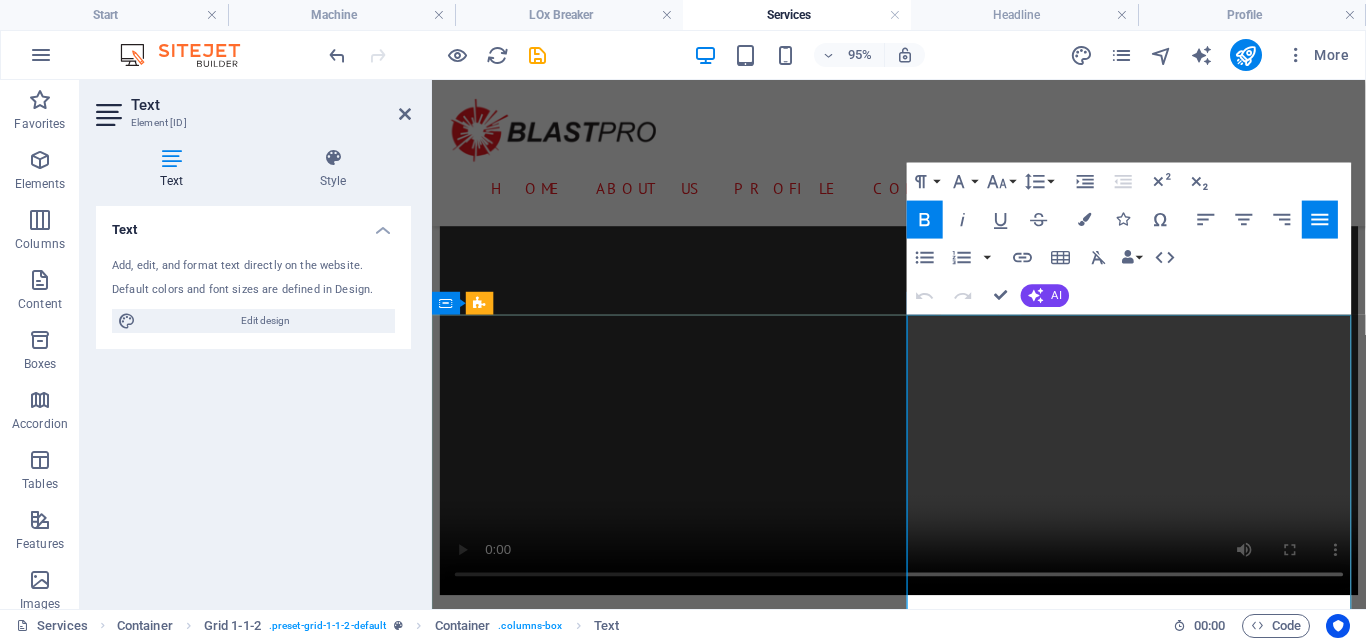 click on "We offer both dry and wet hire options for our drilling machines at competitive rates. Our equipment is highly productive and efficient, ensuring optimal performance for your project requirements." at bounding box center (1178, 855) 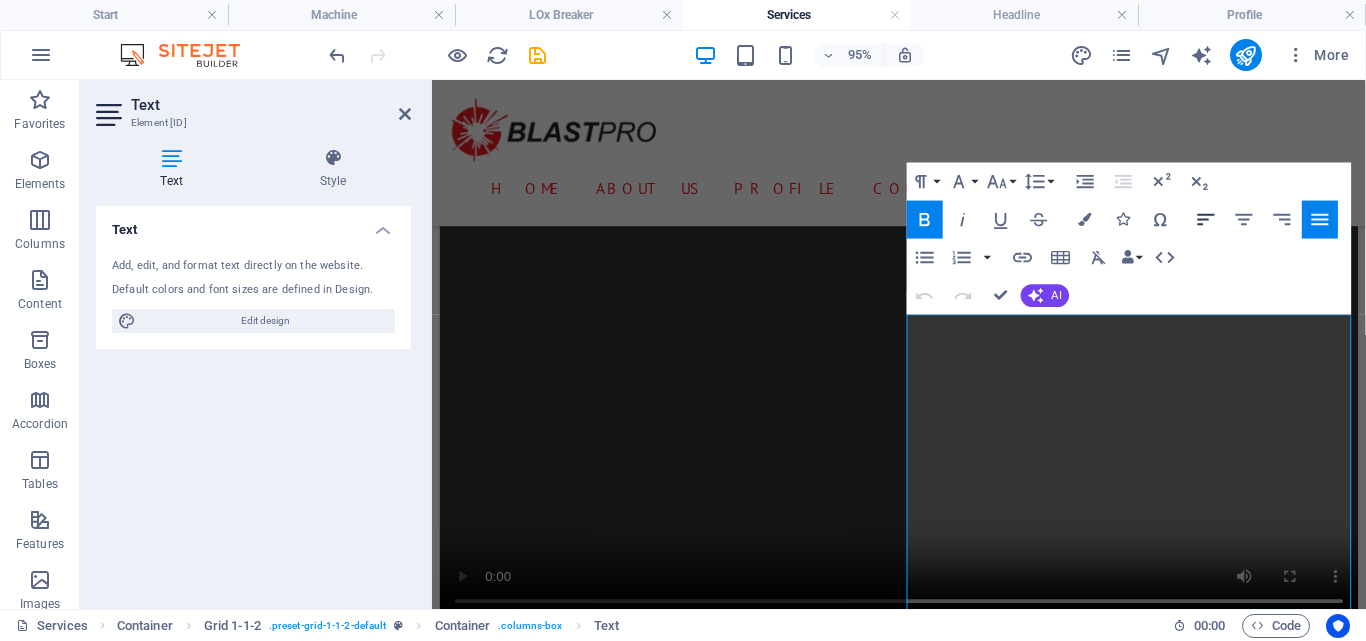 click 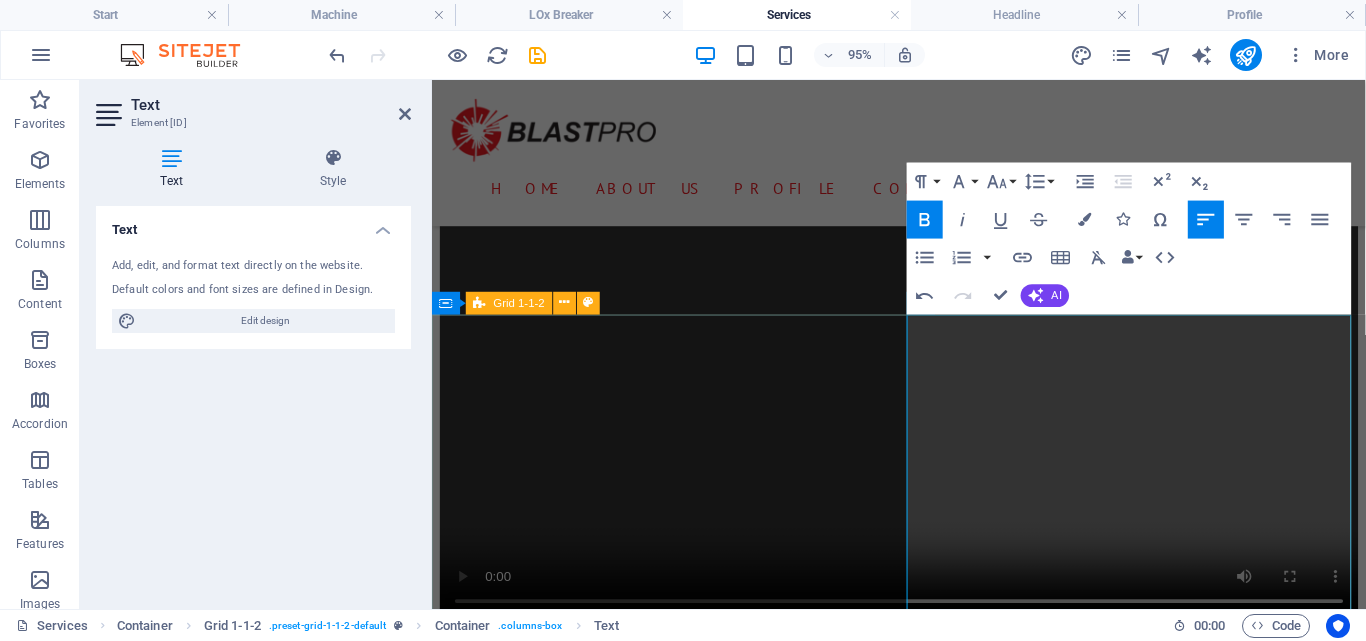 click on "1. Drilling Equipment Rental We offer both dry and wet hire options for our drilling machines at competitive rates. Our equipment is highly productive and efficient, ensuring optimal performance for your project requirements. 2. In-Hole Blasting Services Our team of highly competent professionals specializes in in-hole blasting services. We focus on maximizing productivity while maintaining the highest safety and quality standards 3. Comprehensive Drilling and Blasting Solutions" at bounding box center (923, 1222) 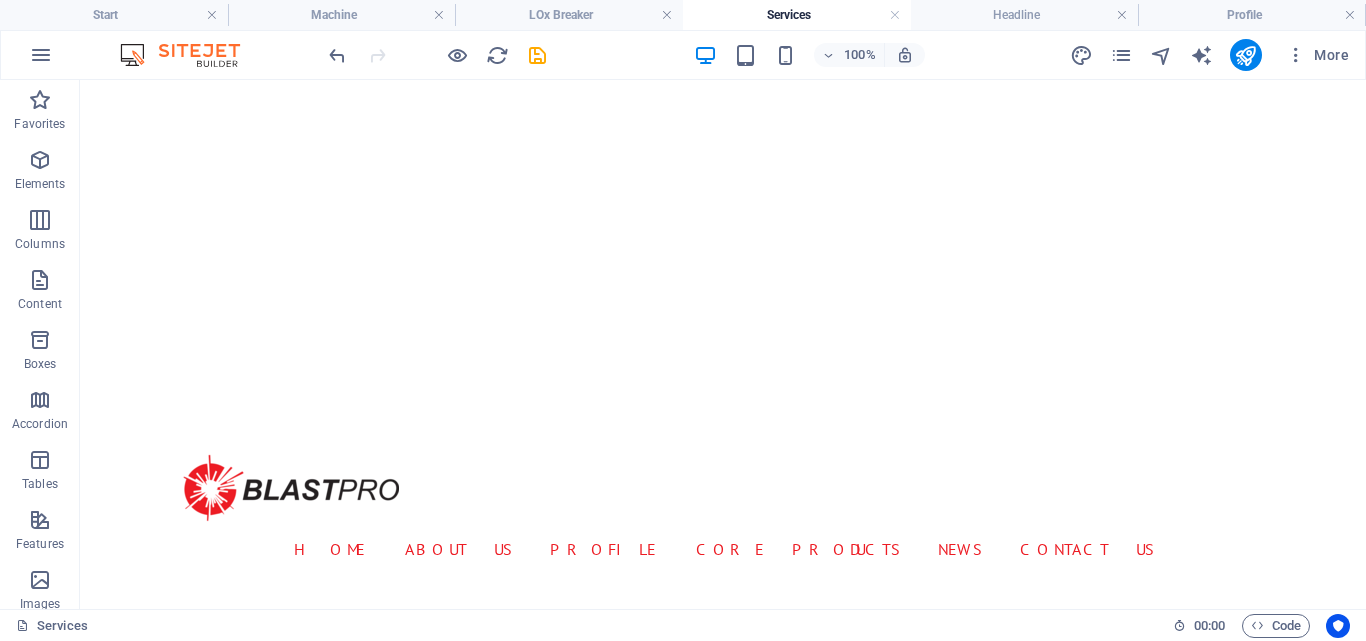 scroll, scrollTop: 165, scrollLeft: 0, axis: vertical 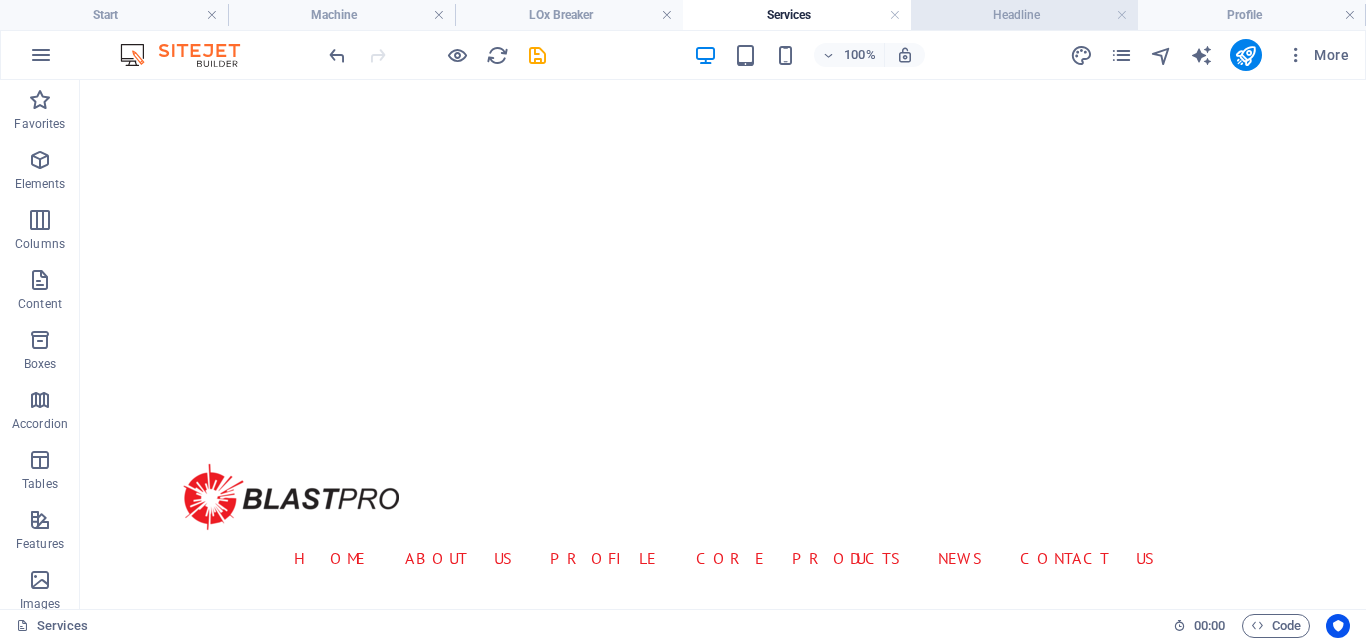 click on "Headline" at bounding box center [1025, 15] 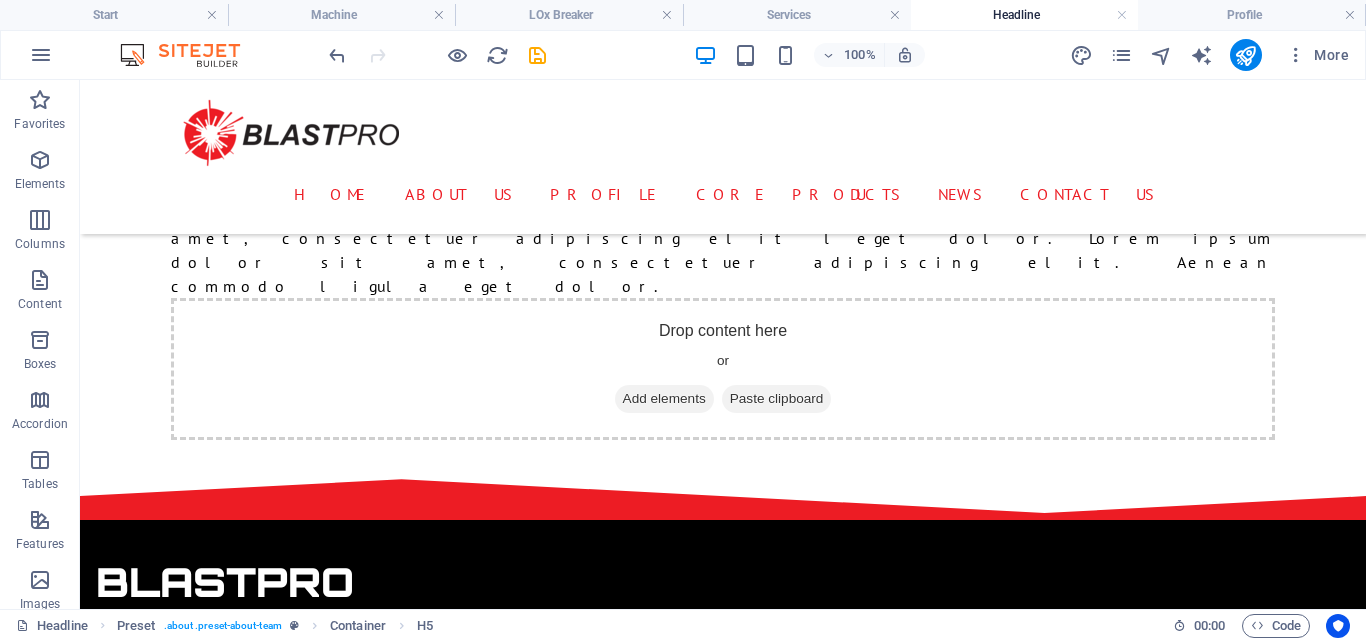 scroll, scrollTop: 737, scrollLeft: 0, axis: vertical 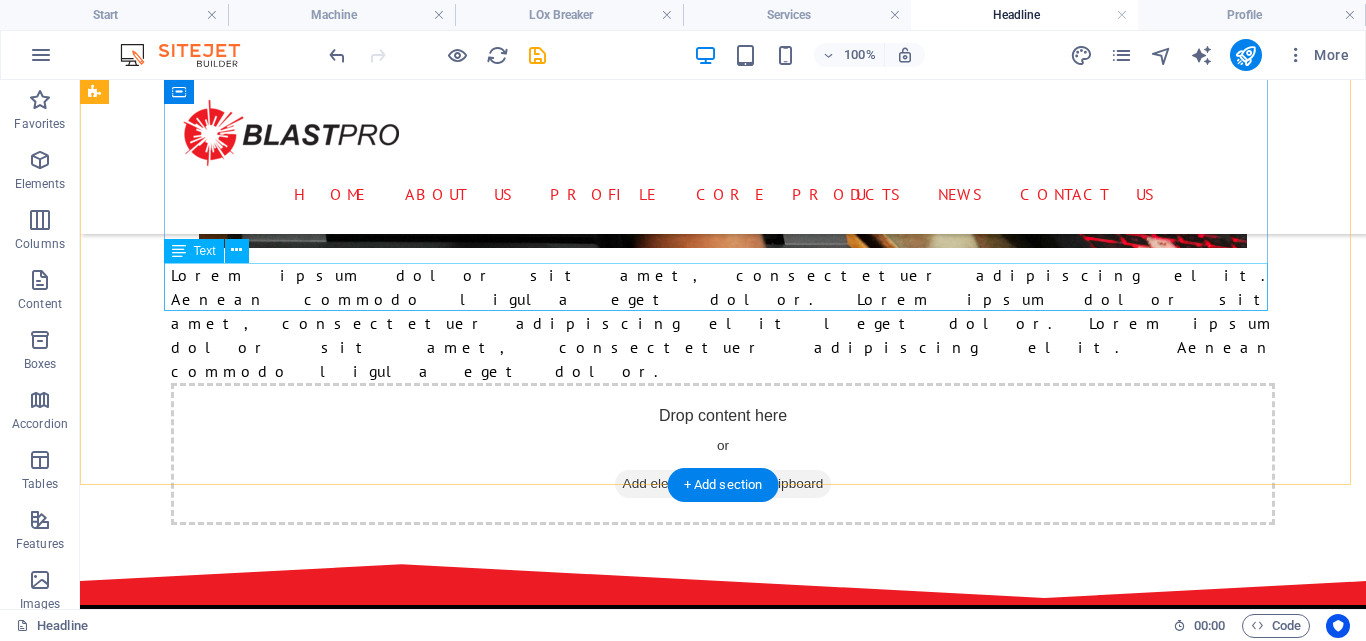 click on "Lorem ipsum dolor sit amet, consectetuer adipiscing elit. Aenean commodo ligula eget dolor. Lorem ipsum dolor sit amet, consectetuer adipiscing elit leget dolor. Lorem ipsum dolor sit amet, consectetuer adipiscing elit. Aenean commodo ligula eget dolor." at bounding box center (723, 323) 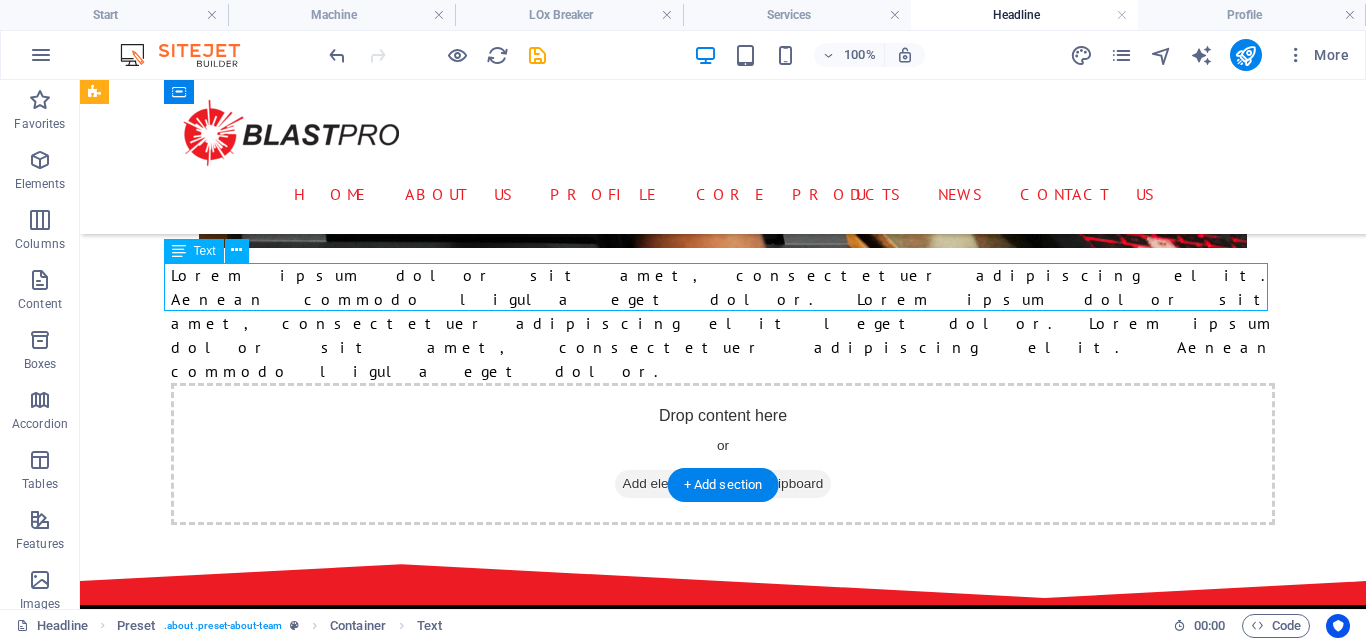 click on "Lorem ipsum dolor sit amet, consectetuer adipiscing elit. Aenean commodo ligula eget dolor. Lorem ipsum dolor sit amet, consectetuer adipiscing elit leget dolor. Lorem ipsum dolor sit amet, consectetuer adipiscing elit. Aenean commodo ligula eget dolor." at bounding box center (723, 323) 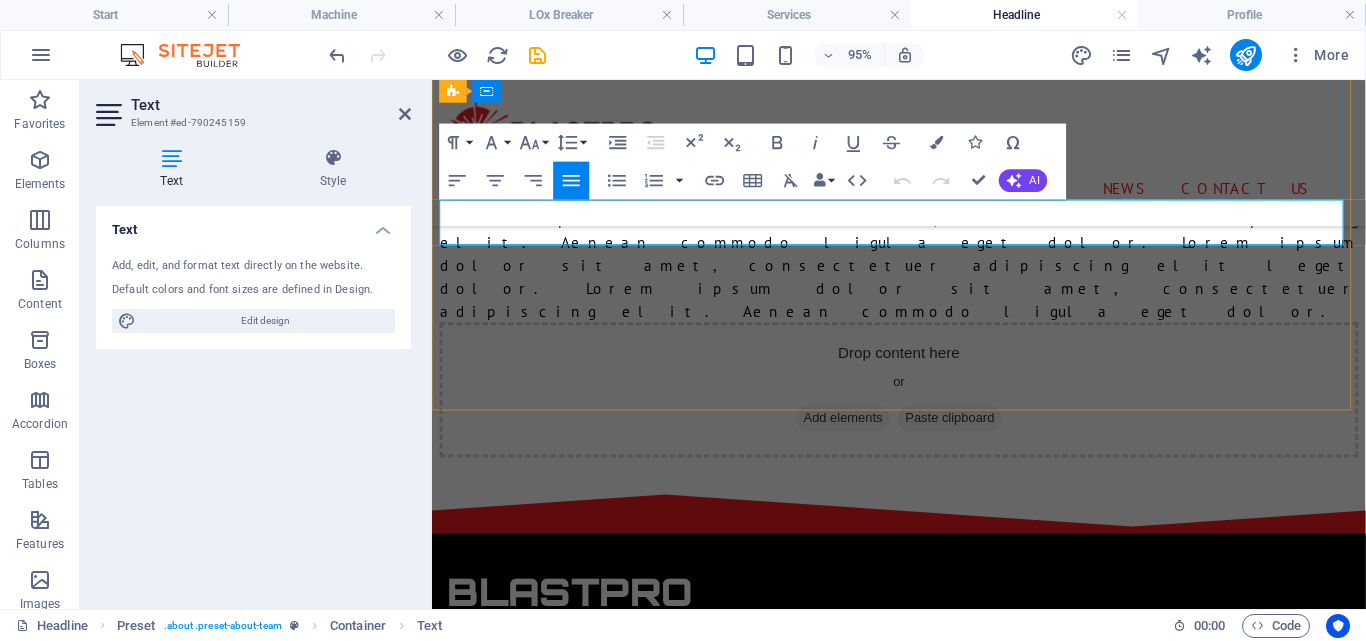 click on "Lorem ipsum dolor sit amet, consectetuer adipiscing elit. Aenean commodo ligula eget dolor. Lorem ipsum dolor sit amet, consectetuer adipiscing elit leget dolor. Lorem ipsum dolor sit amet, consectetuer adipiscing elit. Aenean commodo ligula eget dolor." at bounding box center (923, 275) 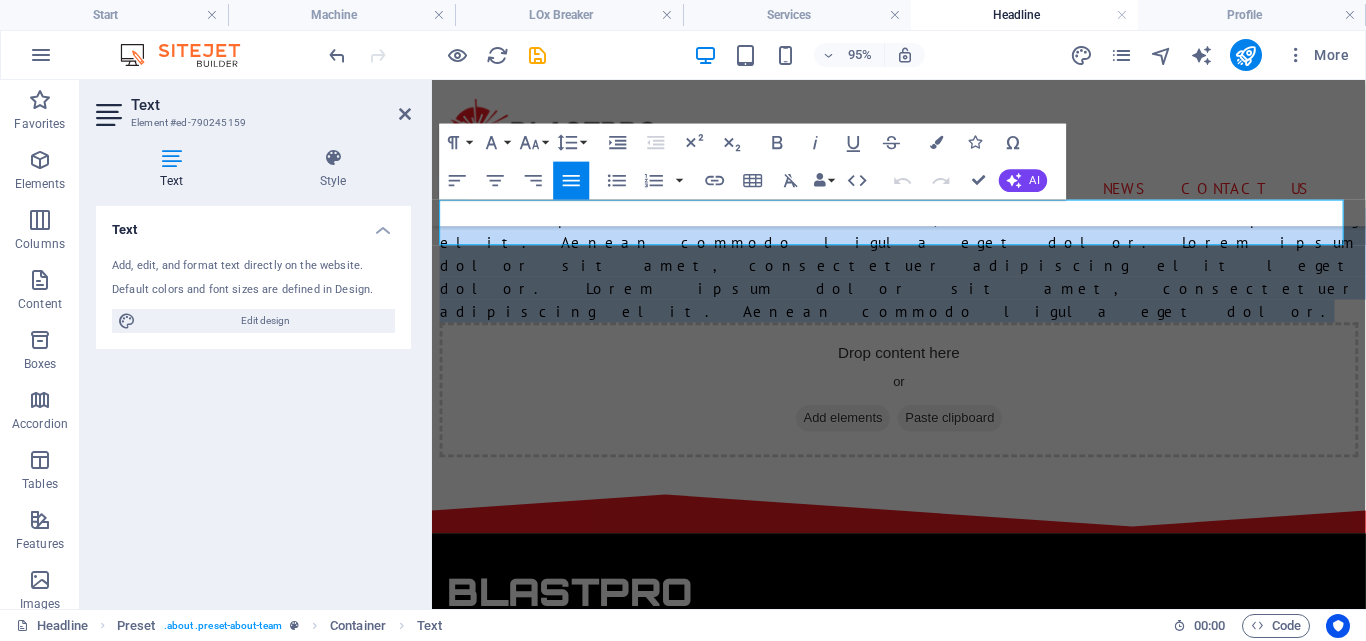 click 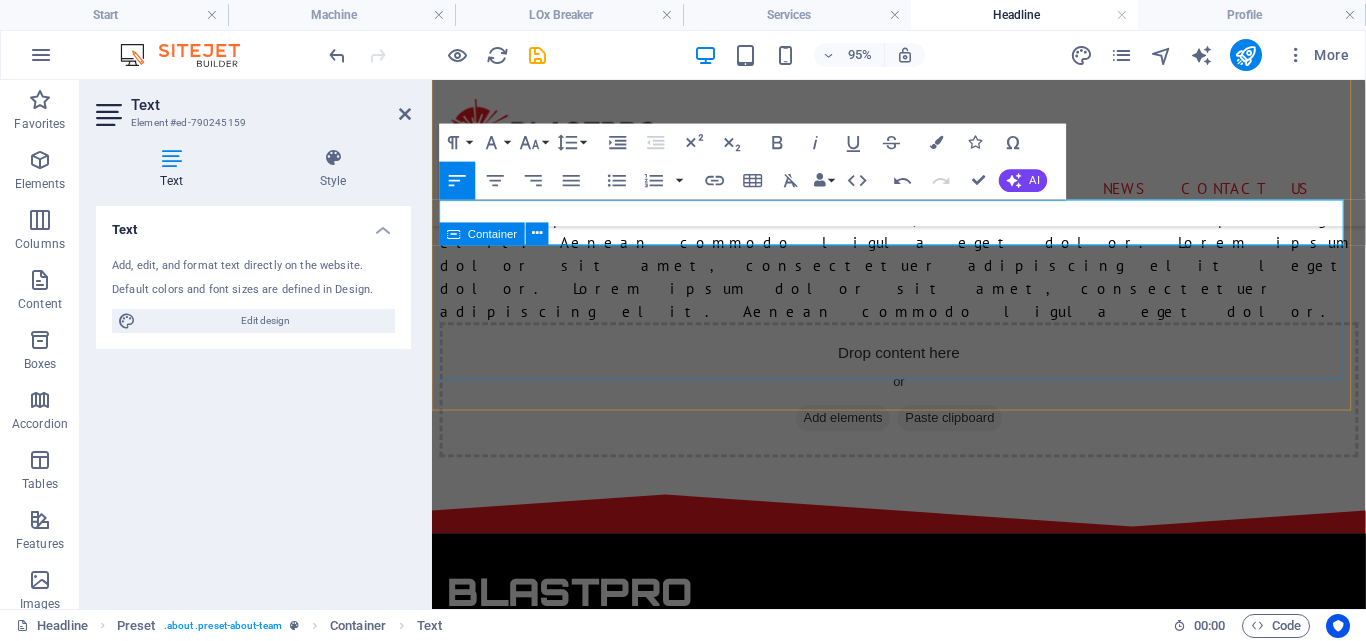 click on "Drop content here or  Add elements  Paste clipboard" at bounding box center (923, 406) 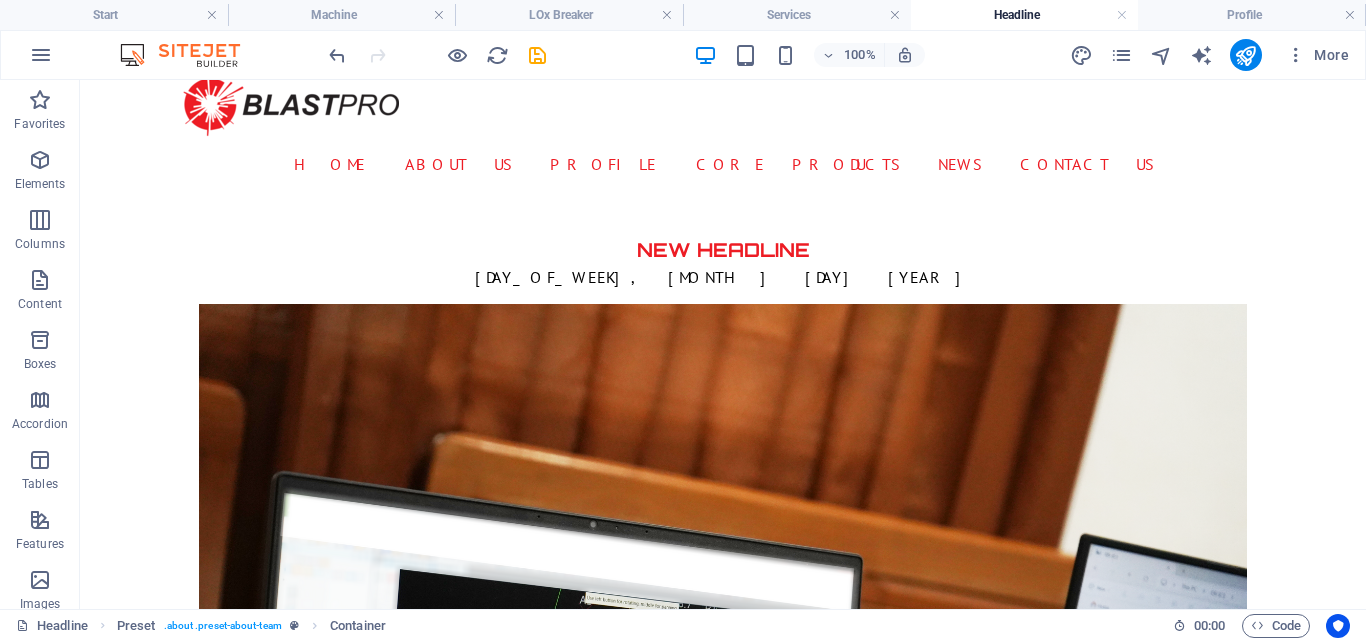 scroll, scrollTop: 0, scrollLeft: 0, axis: both 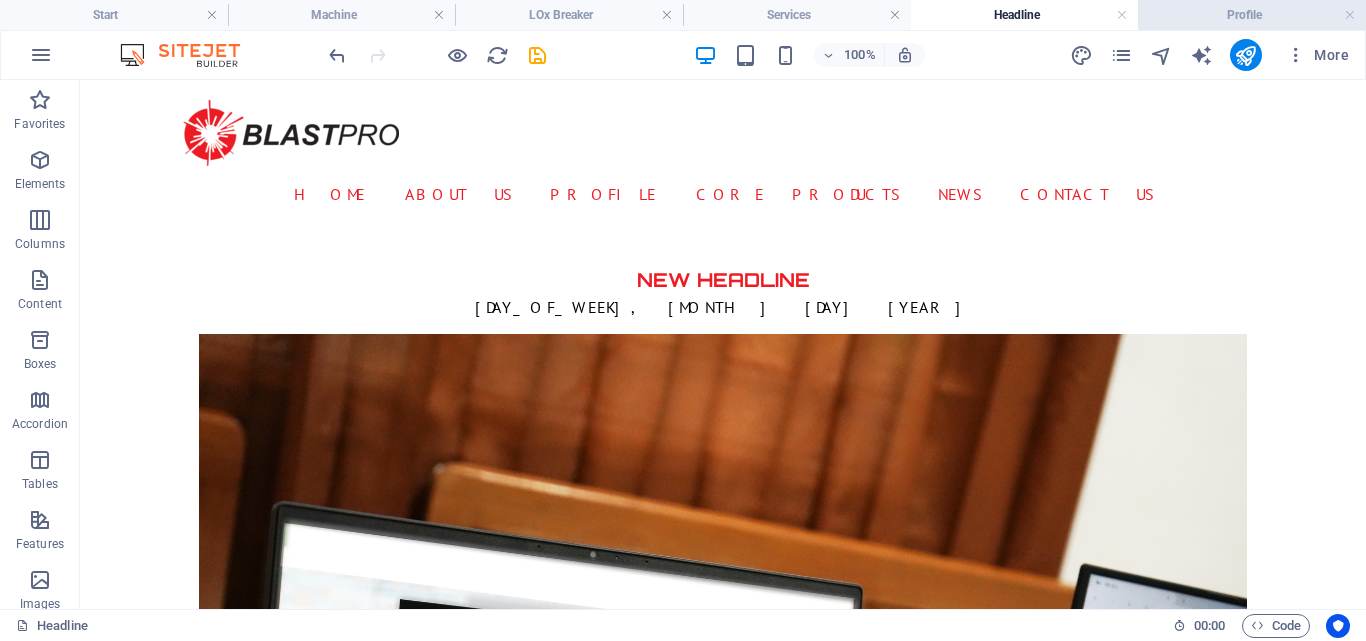 click on "Profile" at bounding box center [1252, 15] 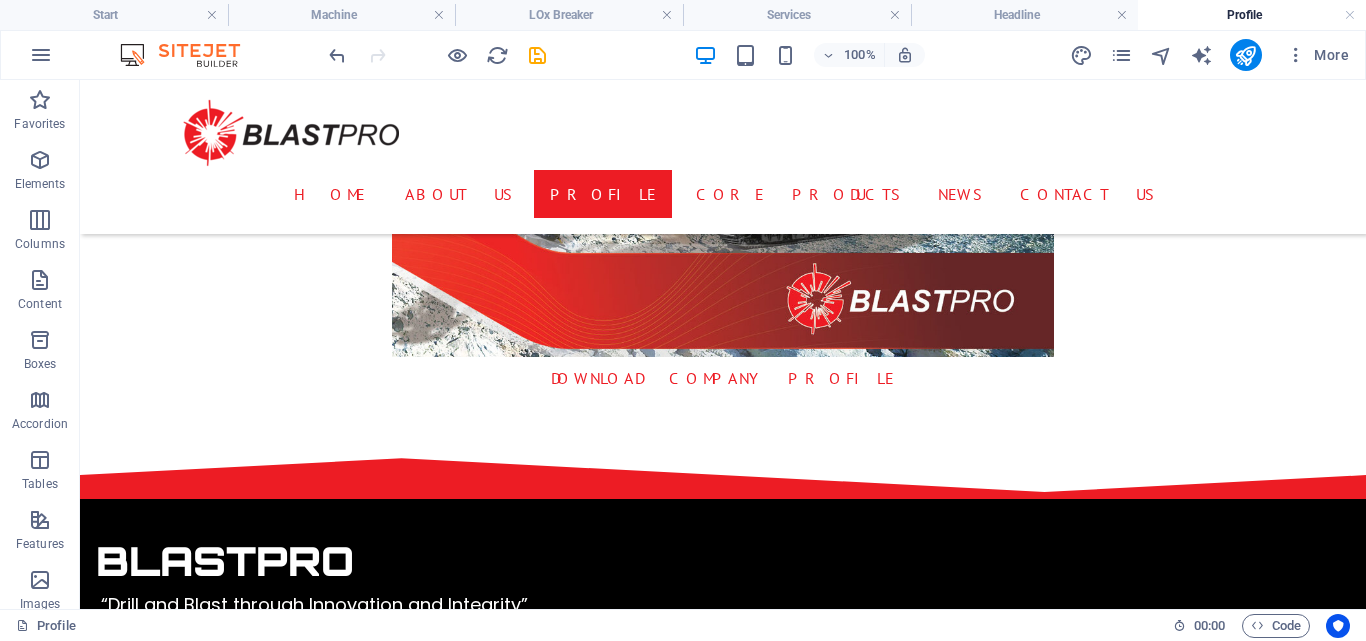 scroll, scrollTop: 965, scrollLeft: 0, axis: vertical 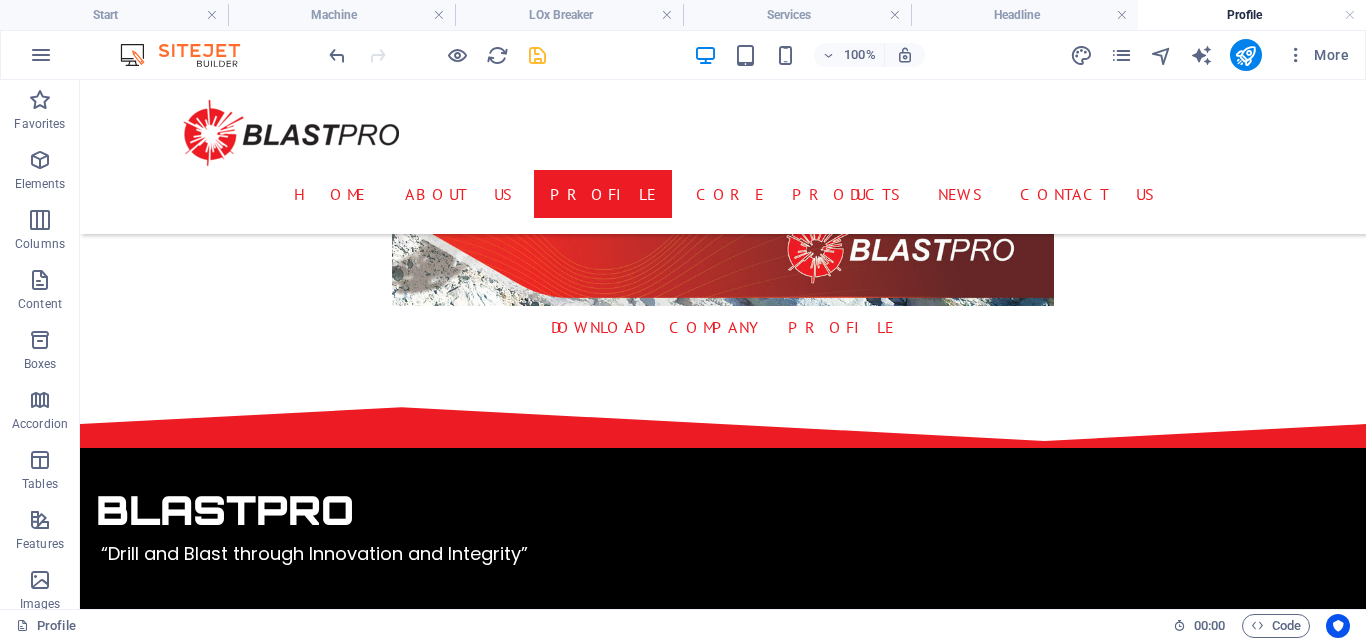 click at bounding box center (537, 55) 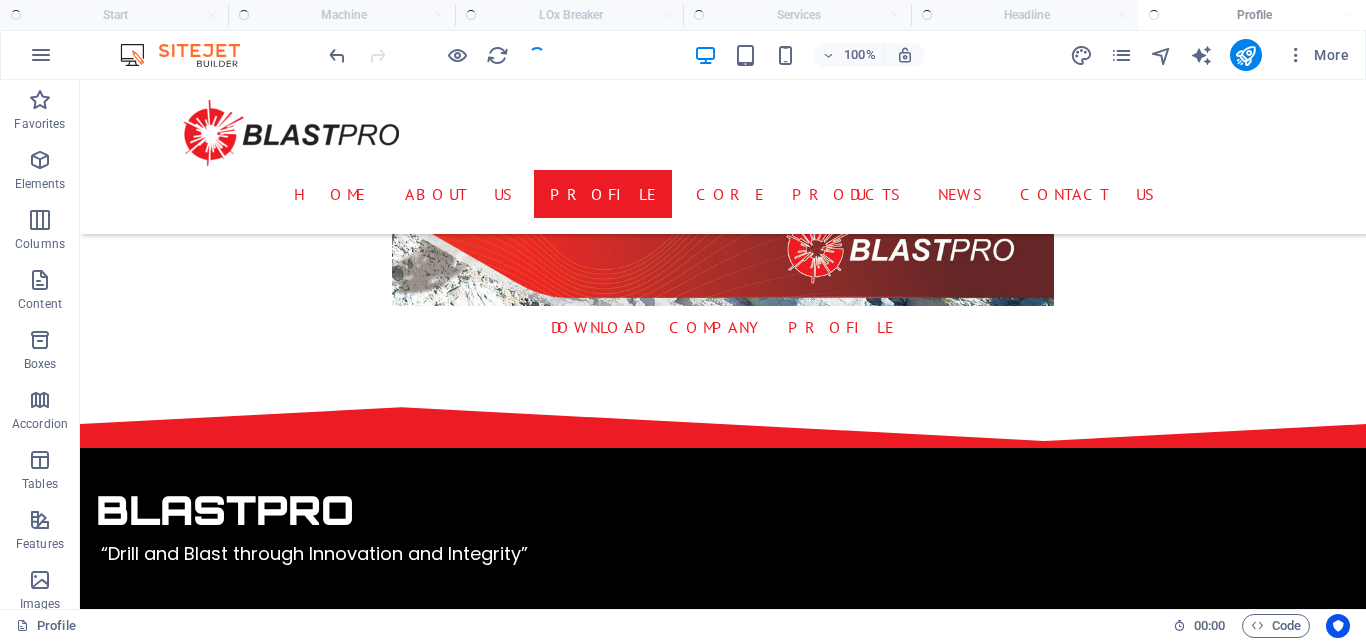 click at bounding box center (437, 55) 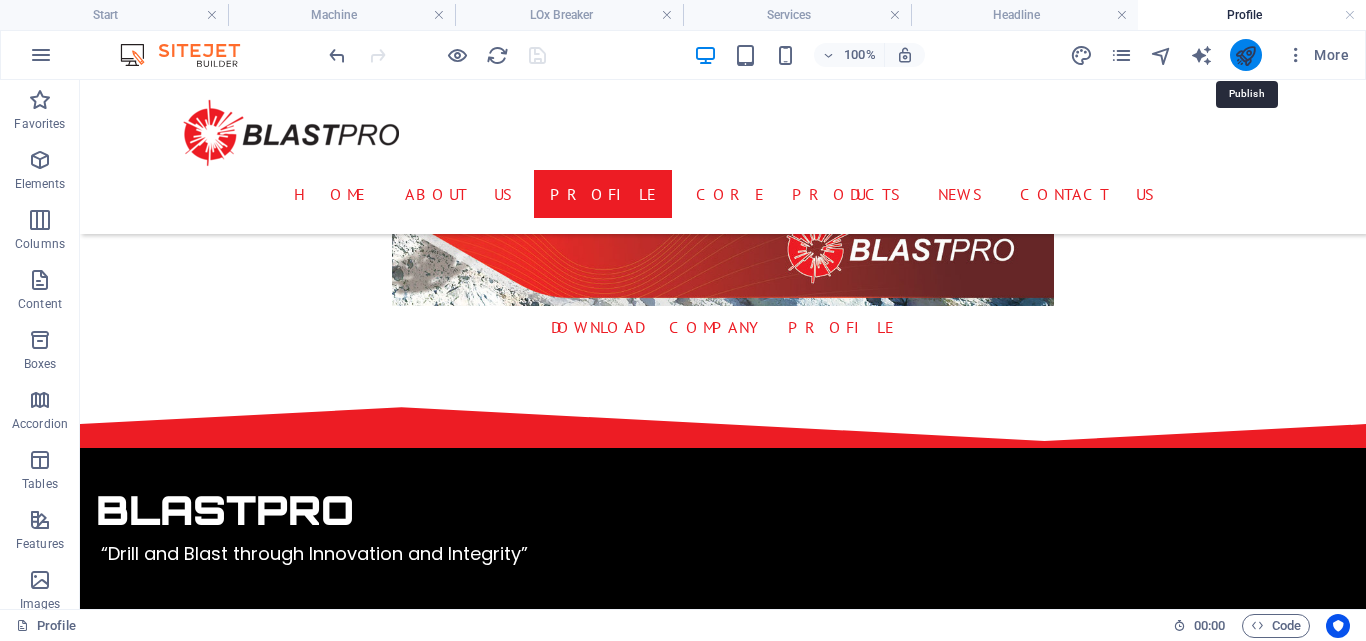 click at bounding box center (1245, 55) 